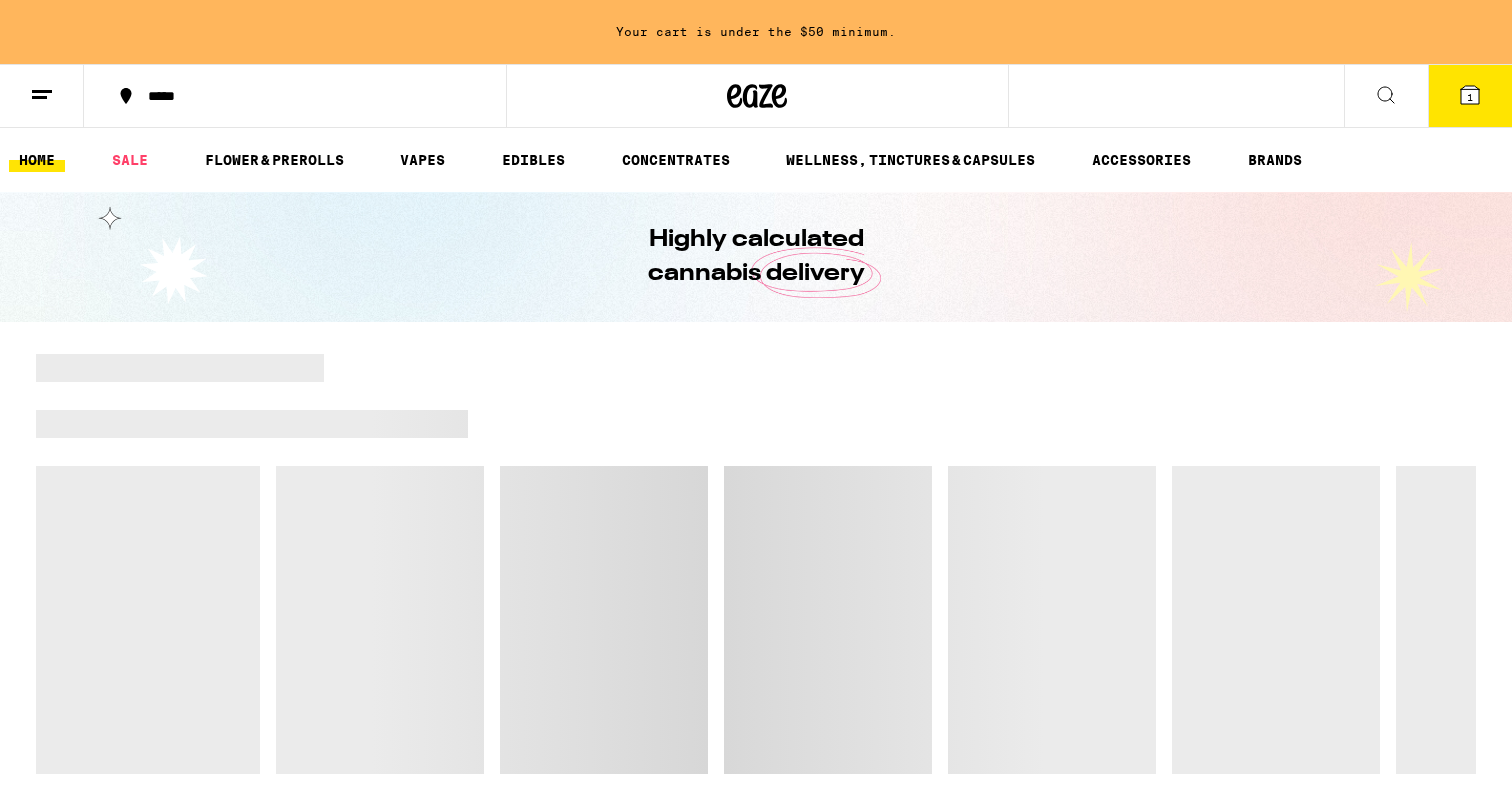 scroll, scrollTop: 0, scrollLeft: 0, axis: both 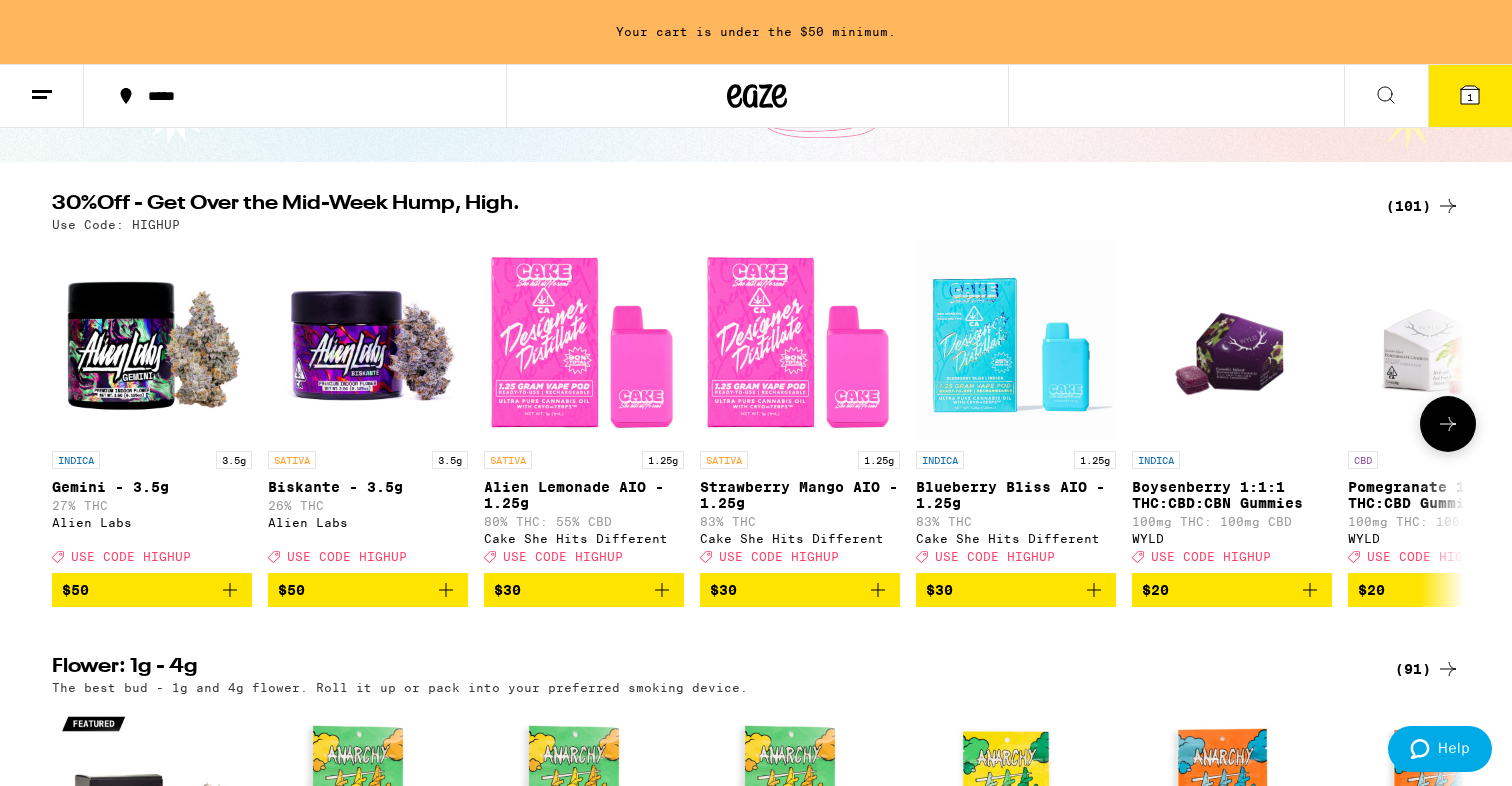 click 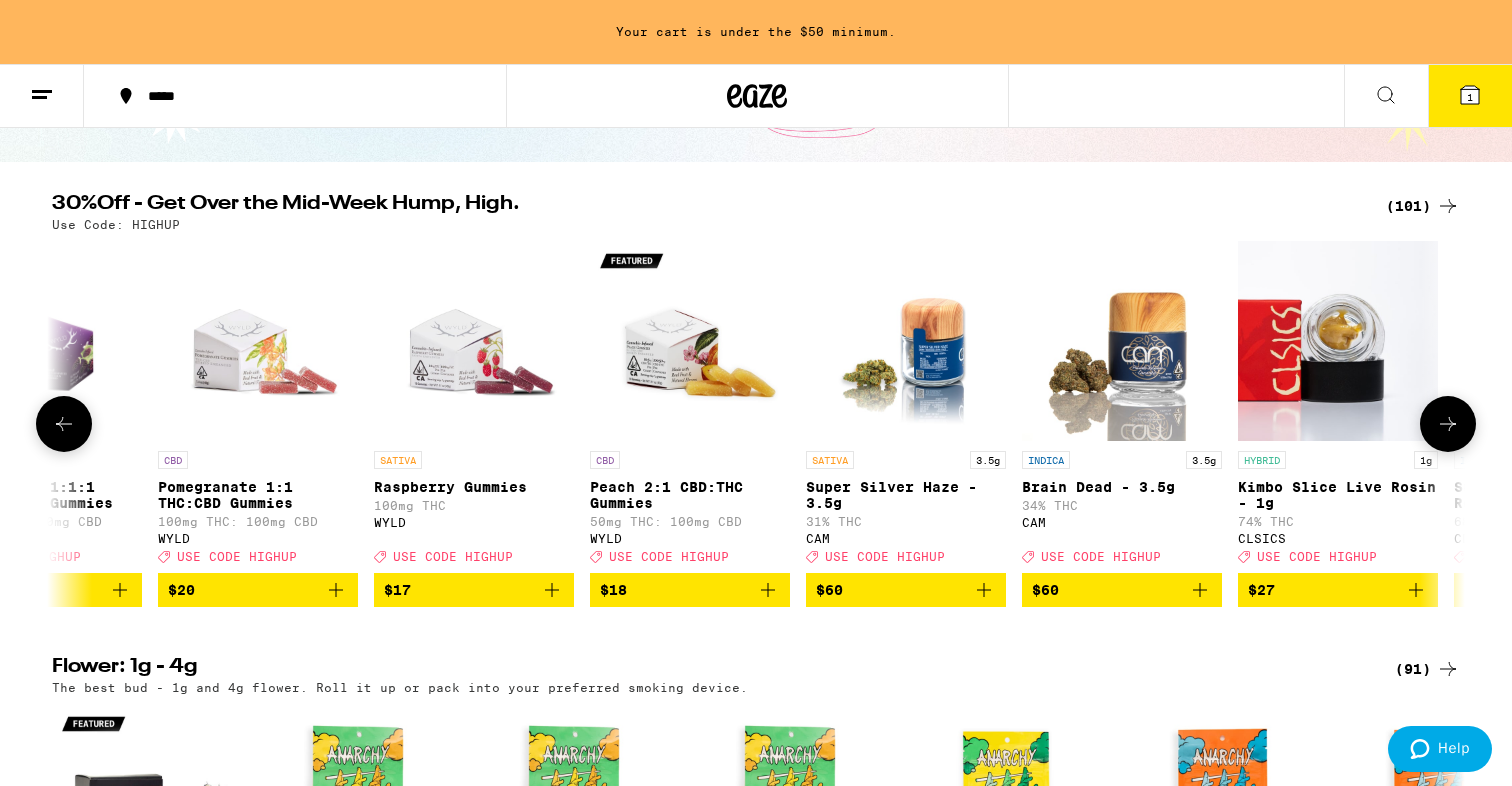 click 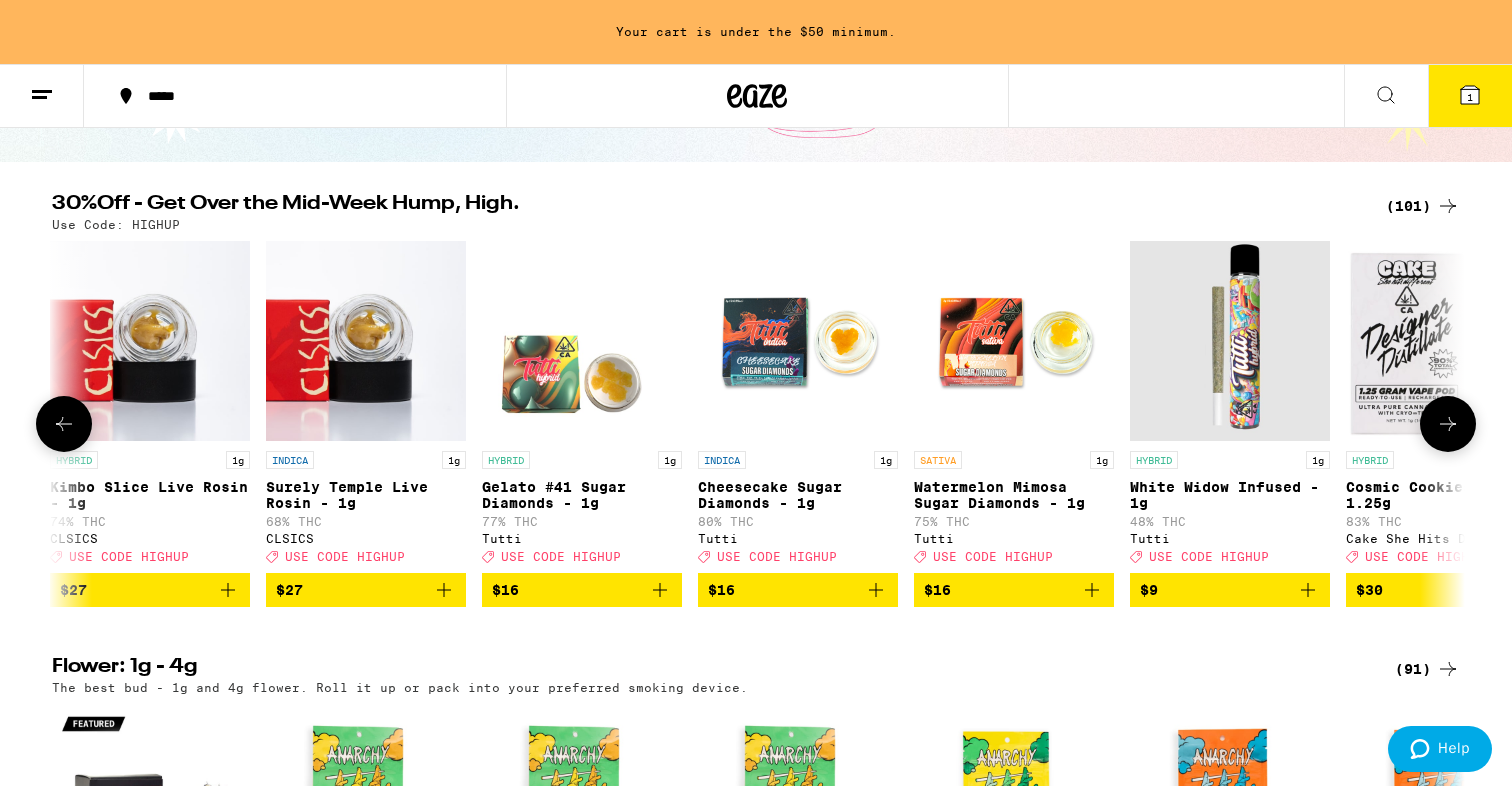 click 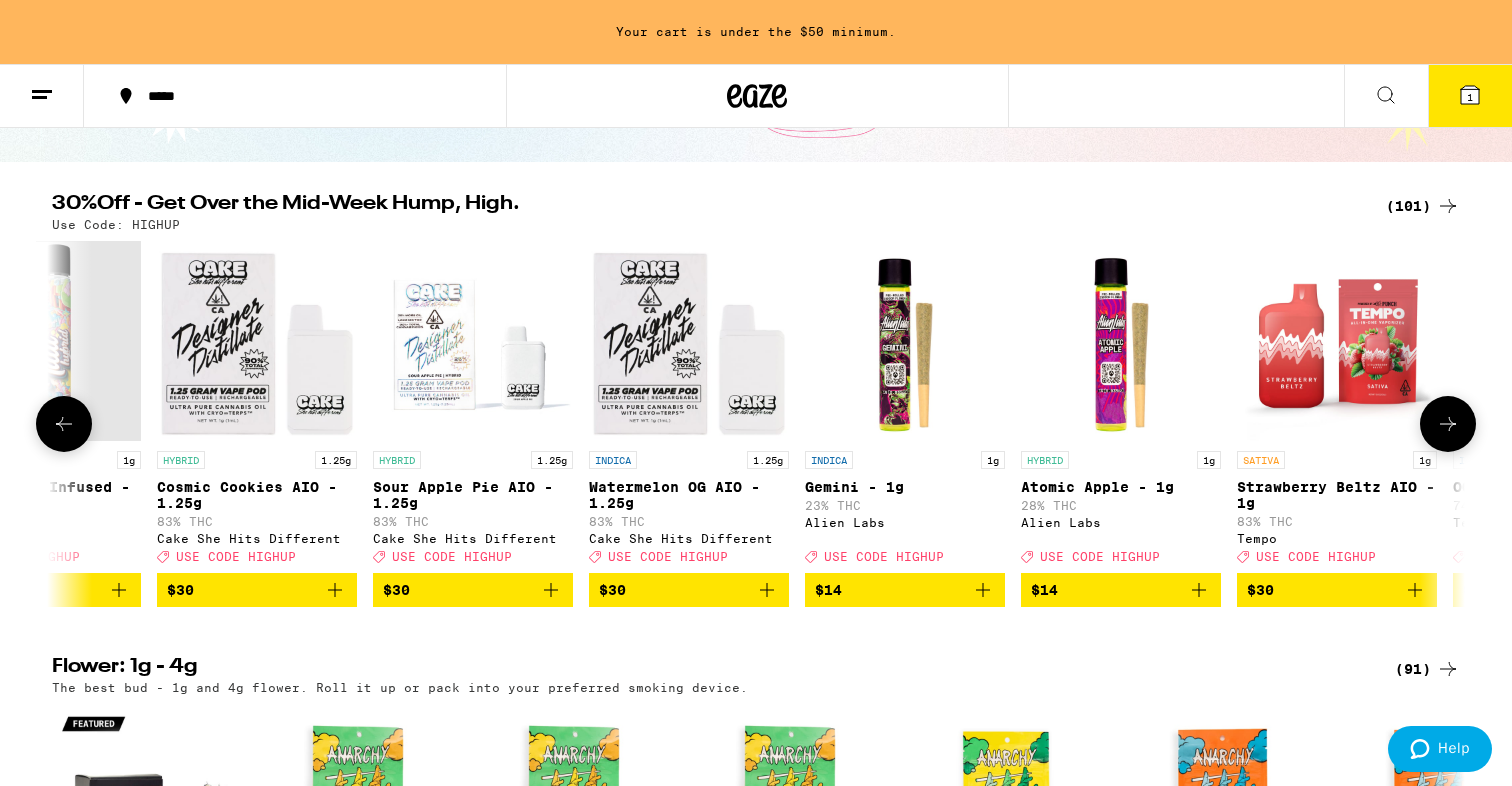 scroll, scrollTop: 0, scrollLeft: 3569, axis: horizontal 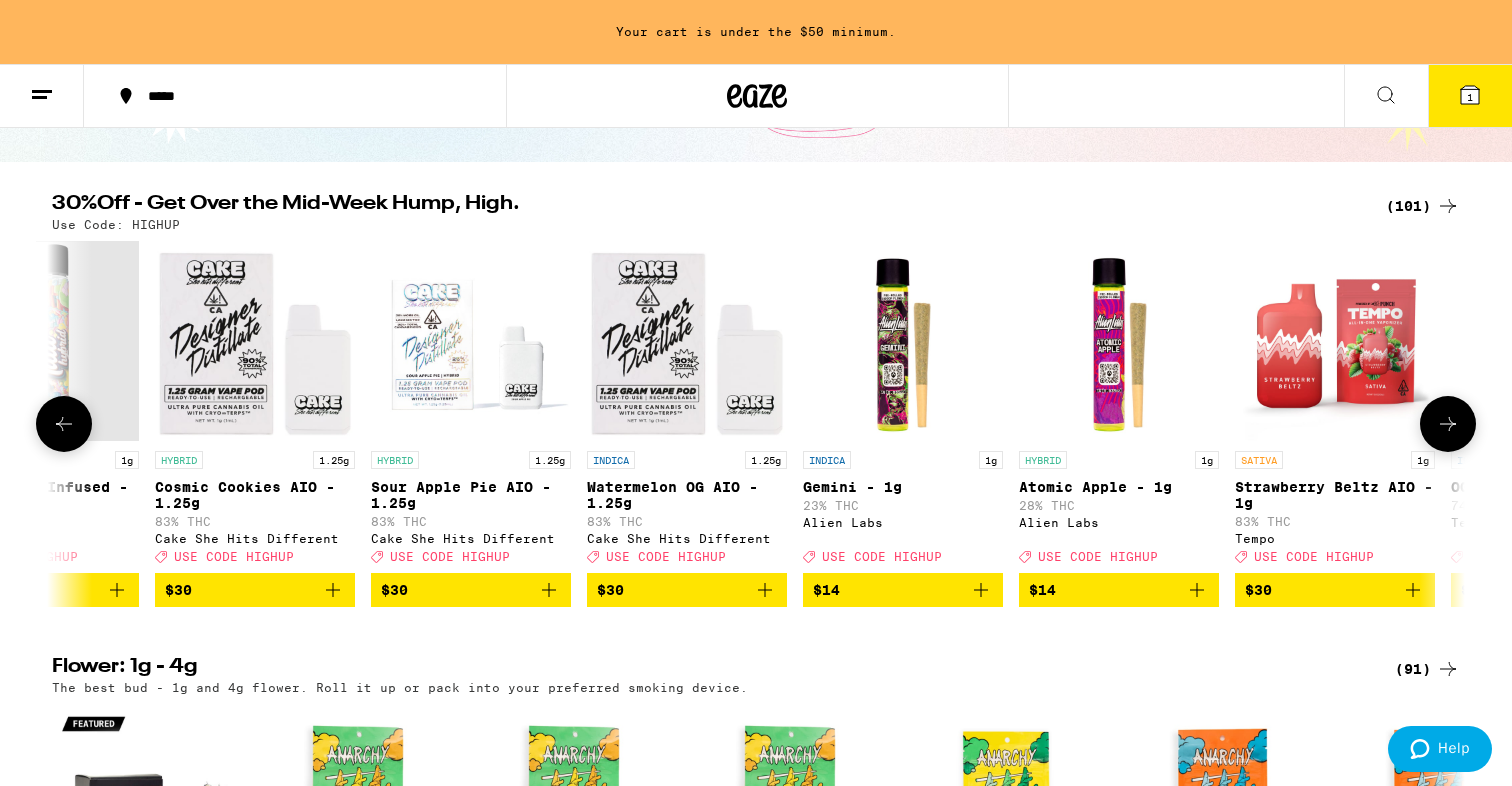 click at bounding box center [1448, 424] 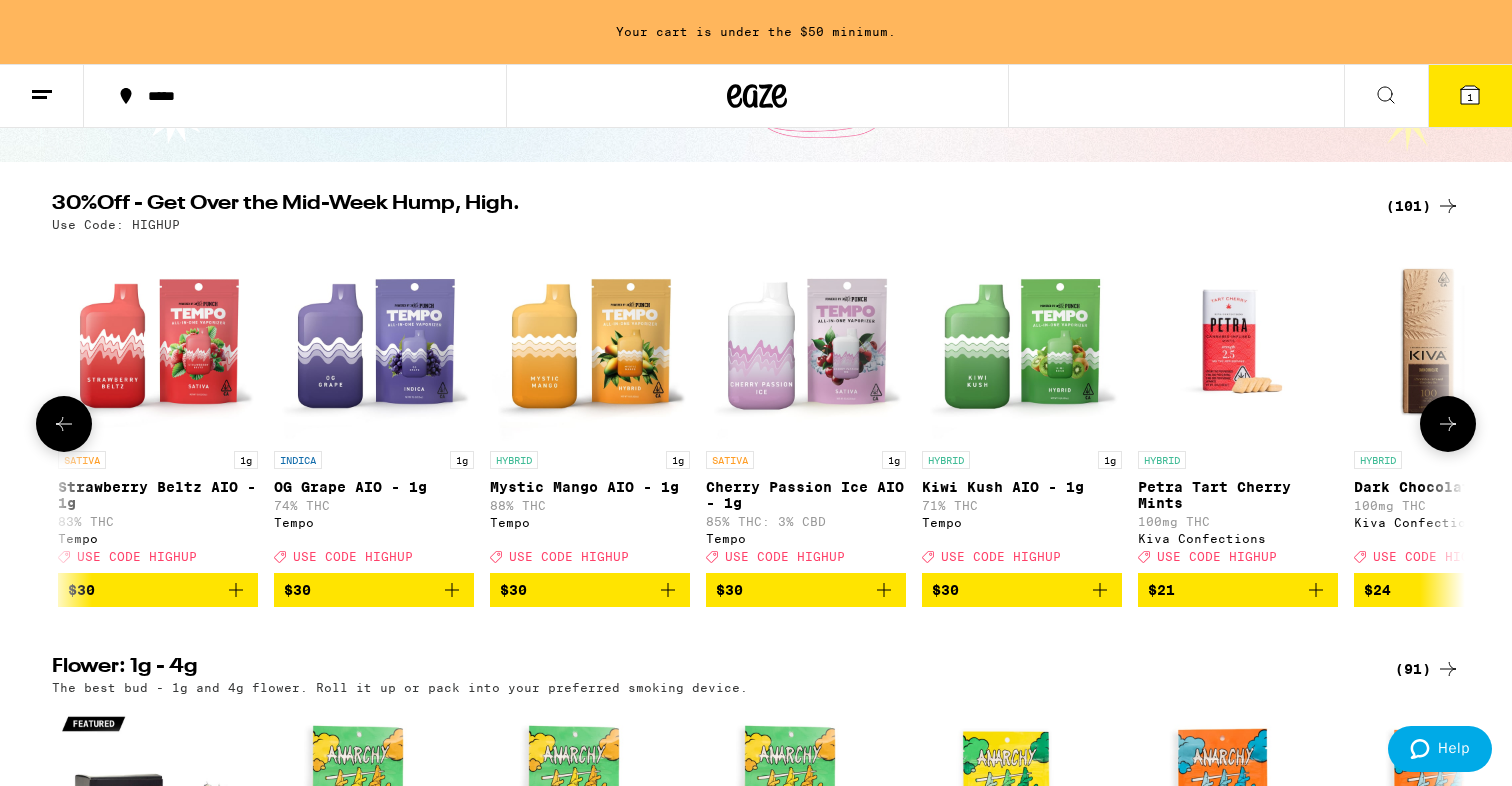 click at bounding box center [1448, 424] 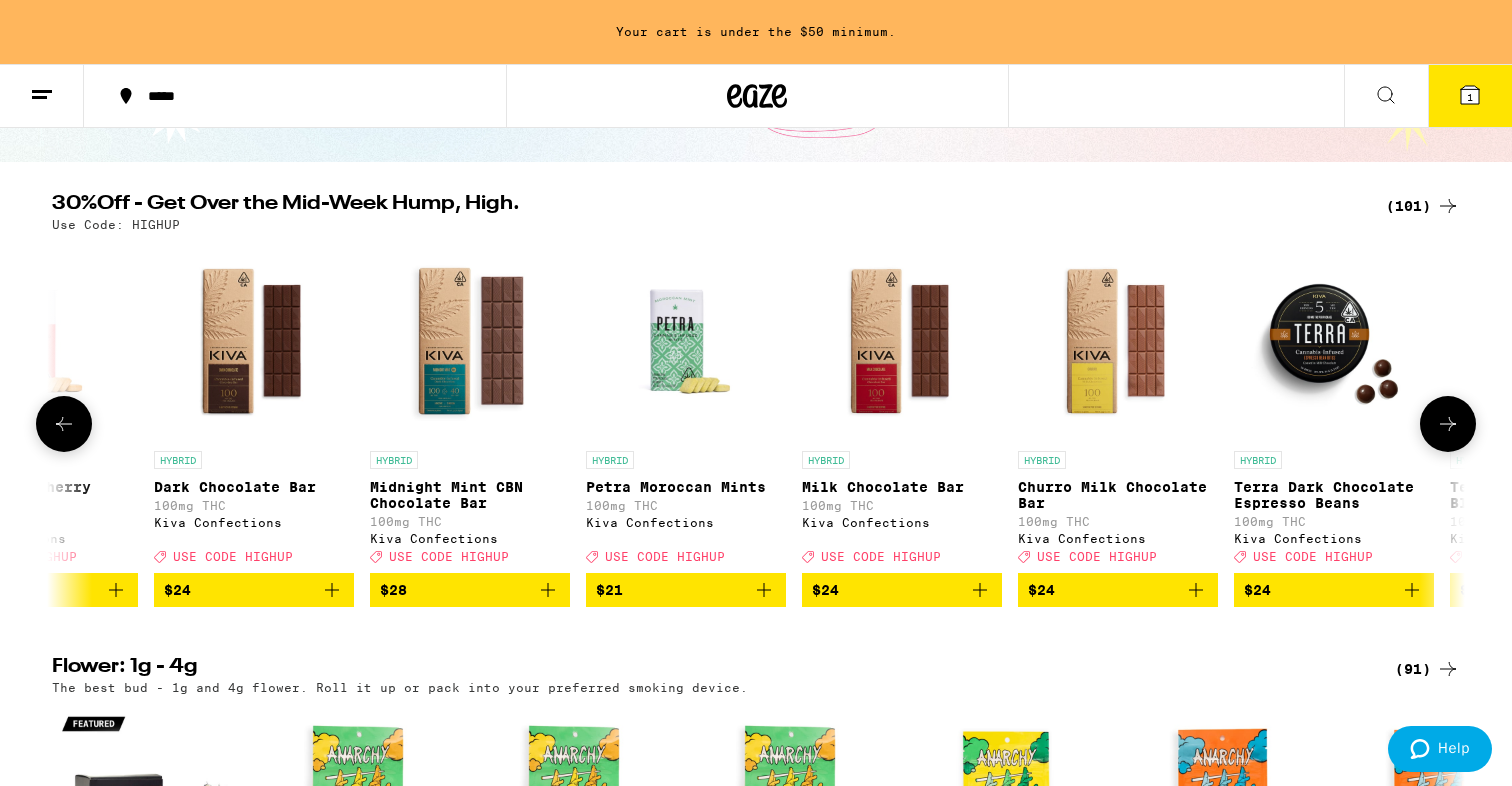 click at bounding box center (1448, 424) 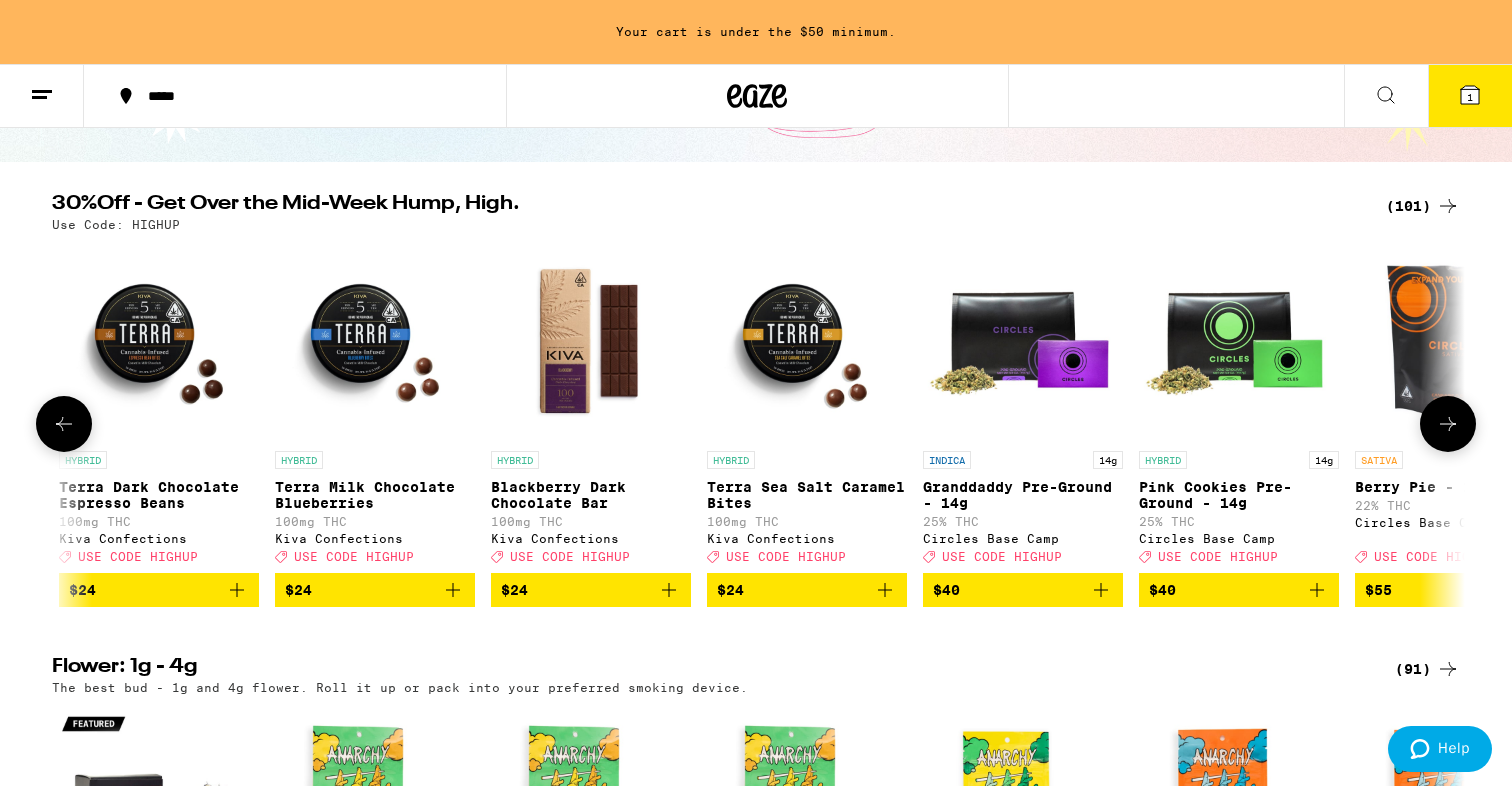 click at bounding box center [1448, 424] 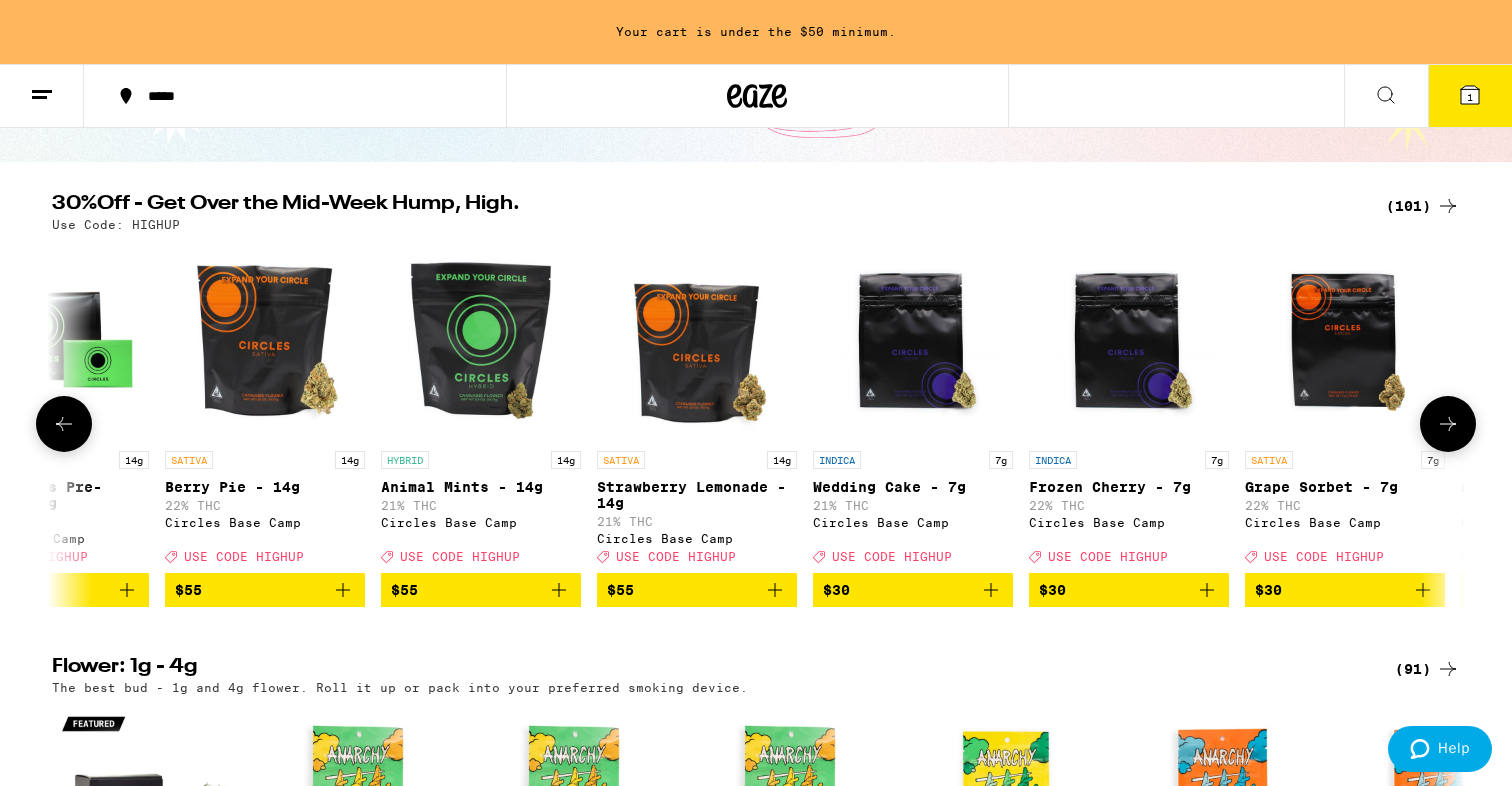 click at bounding box center [1448, 424] 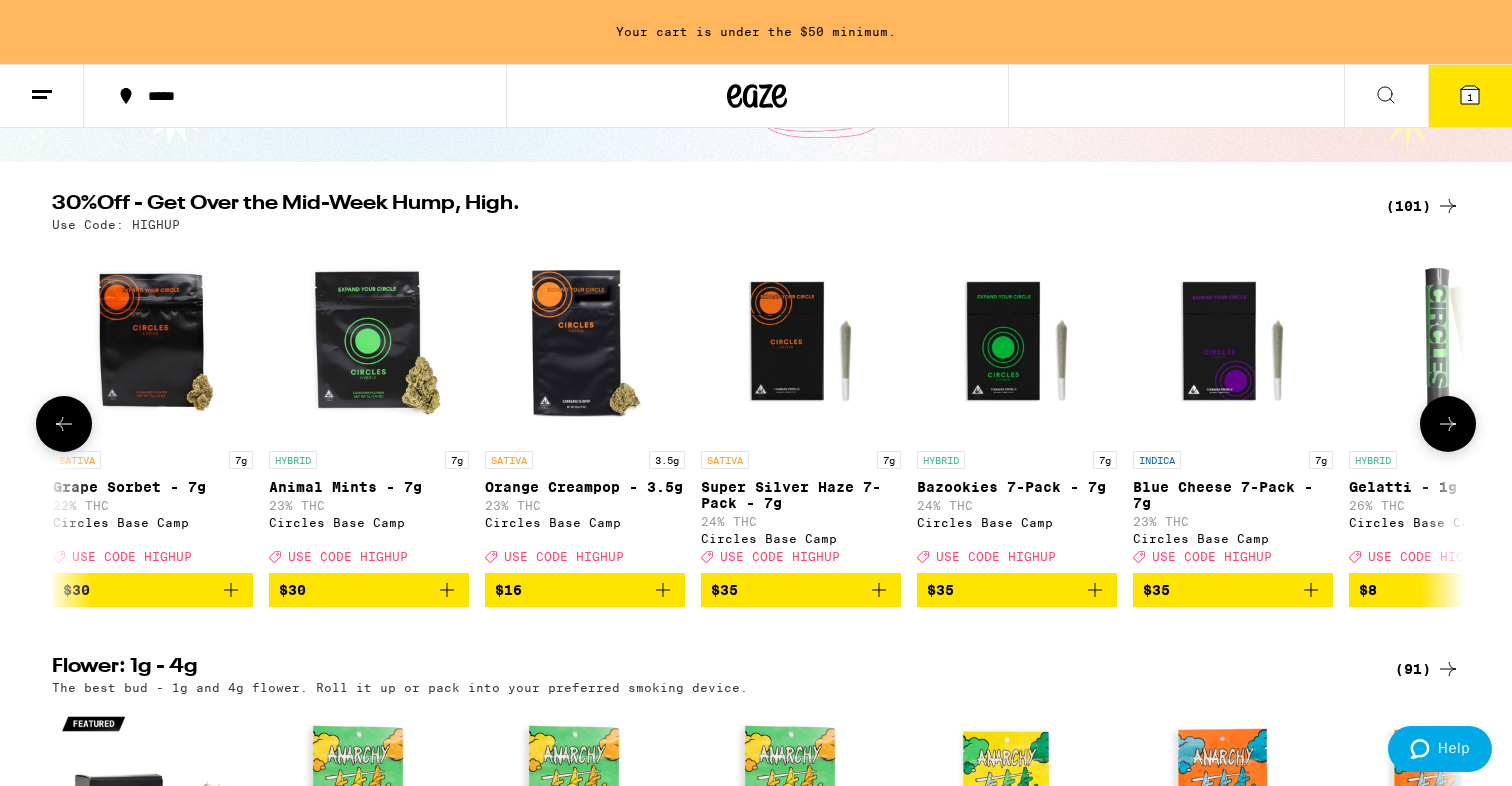 click at bounding box center [1448, 424] 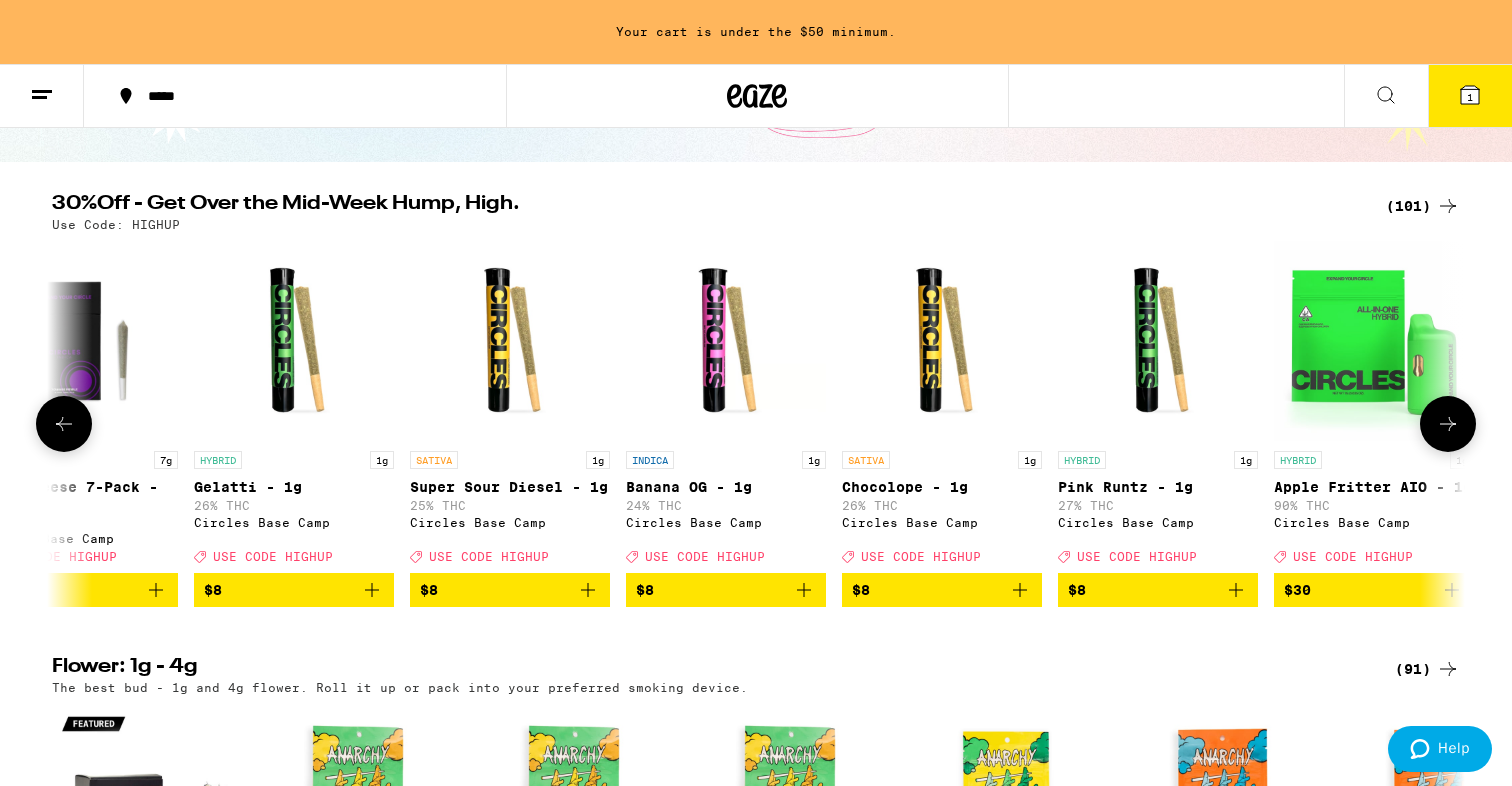 click at bounding box center (1448, 424) 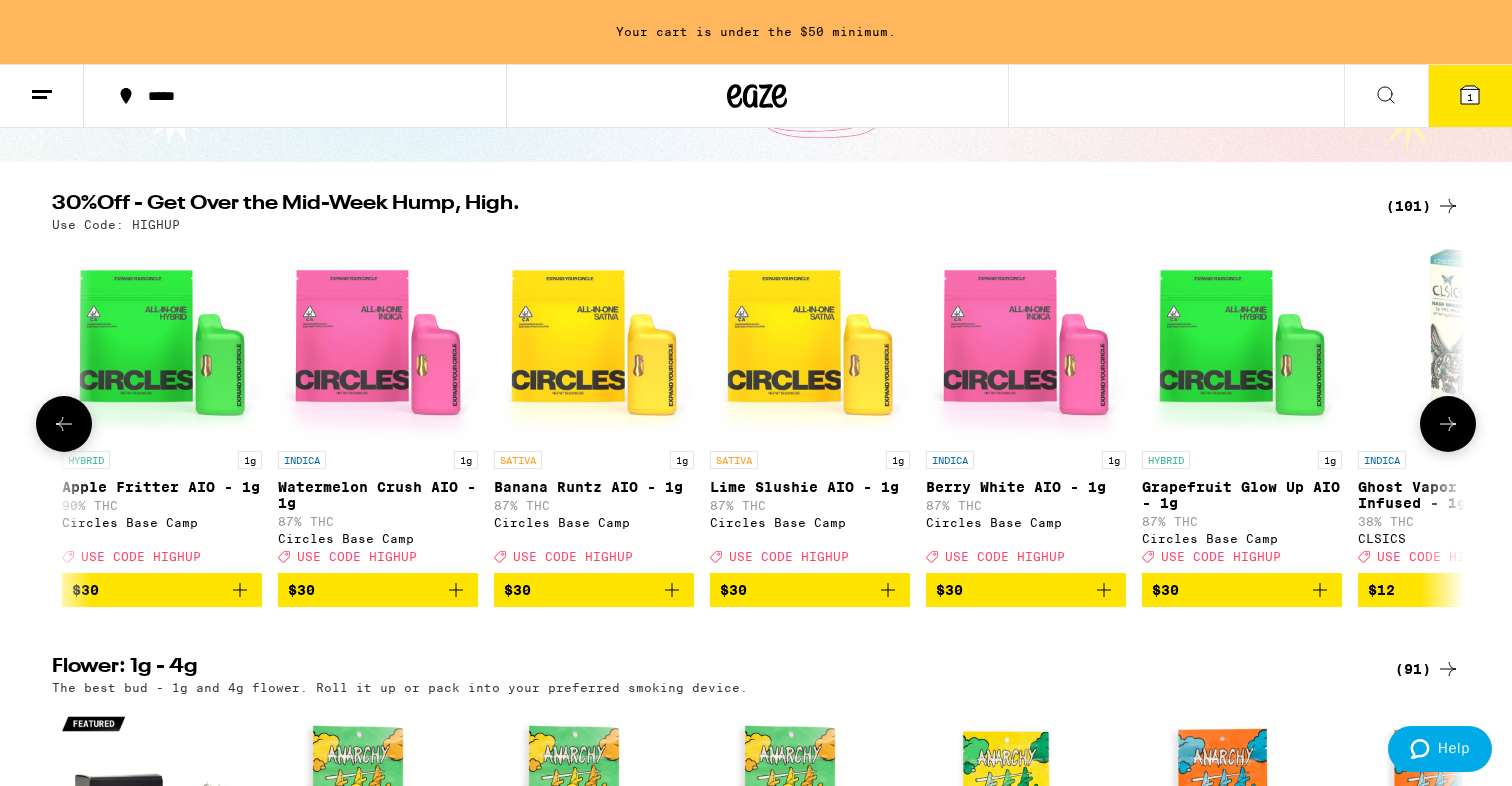 click at bounding box center (1448, 424) 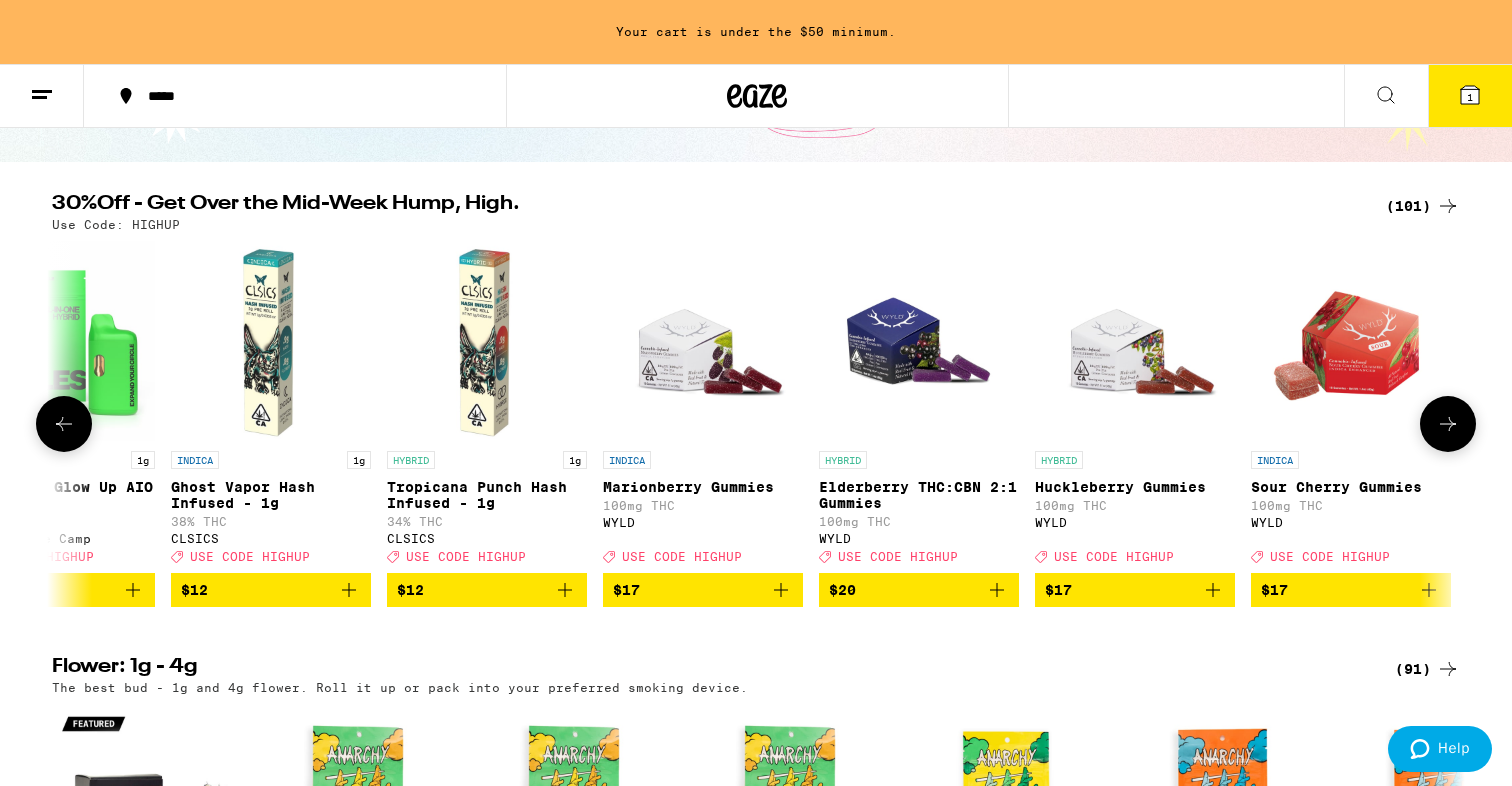 click at bounding box center [1448, 424] 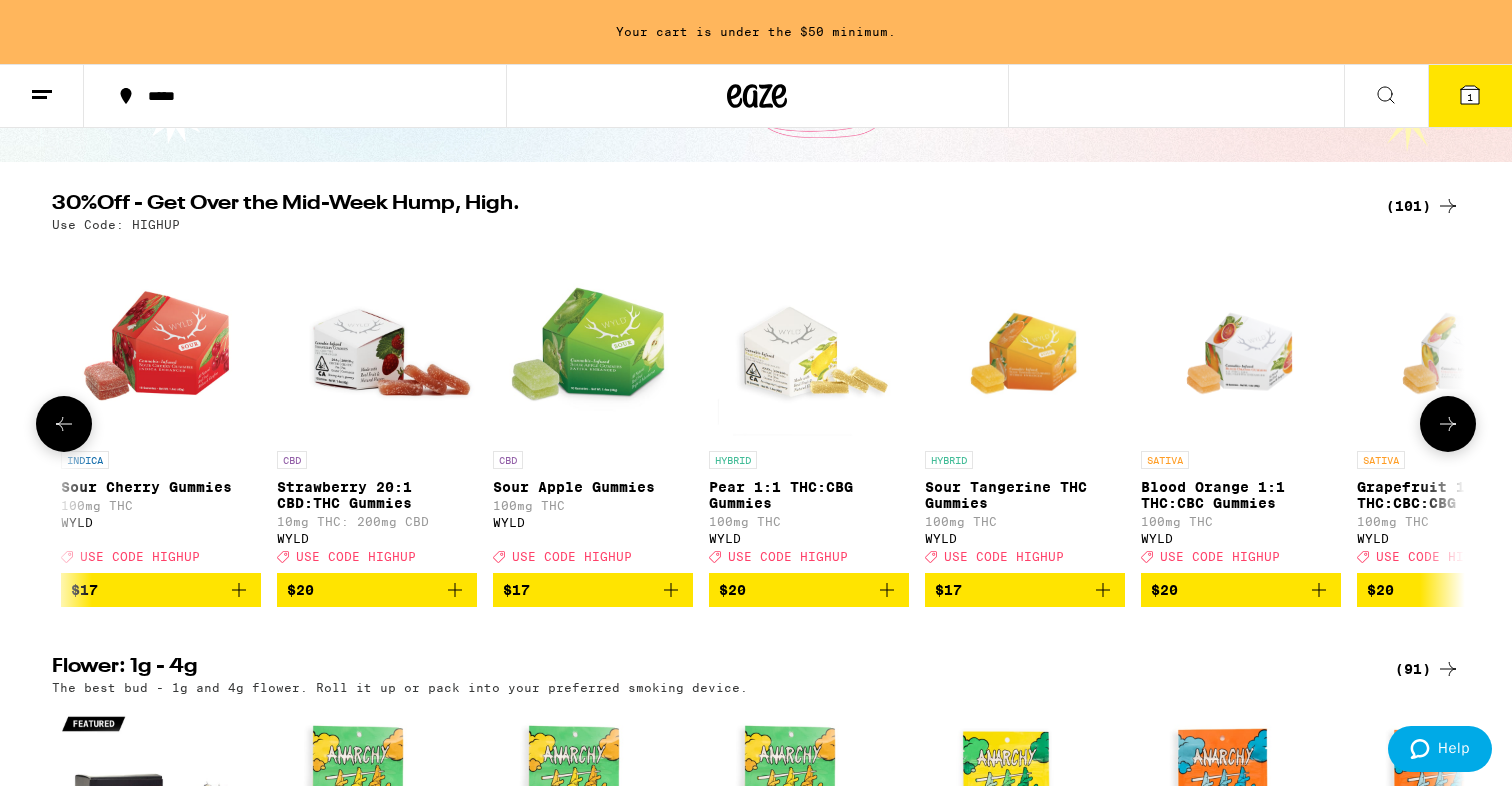click at bounding box center [1448, 424] 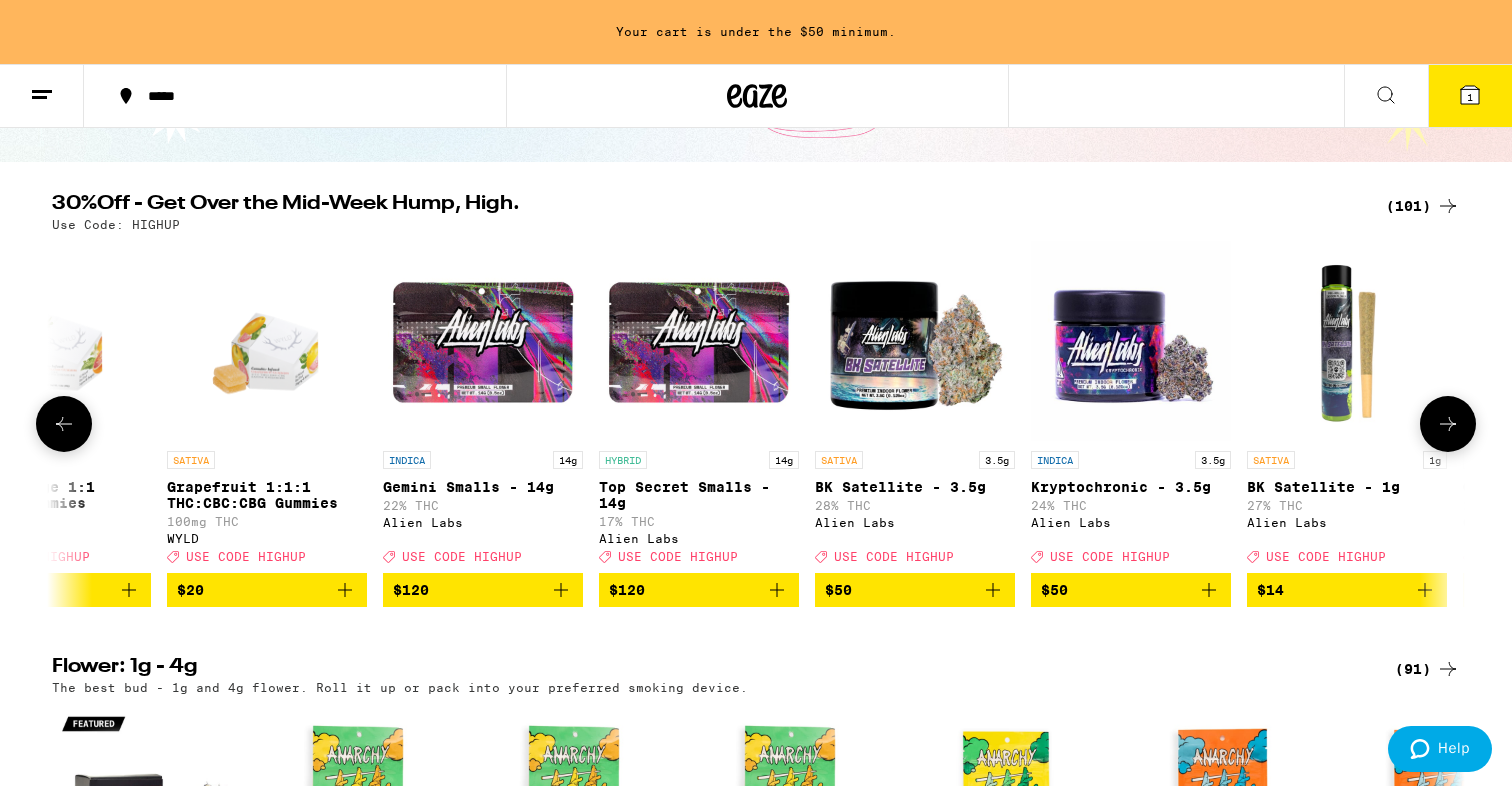 click at bounding box center (1448, 424) 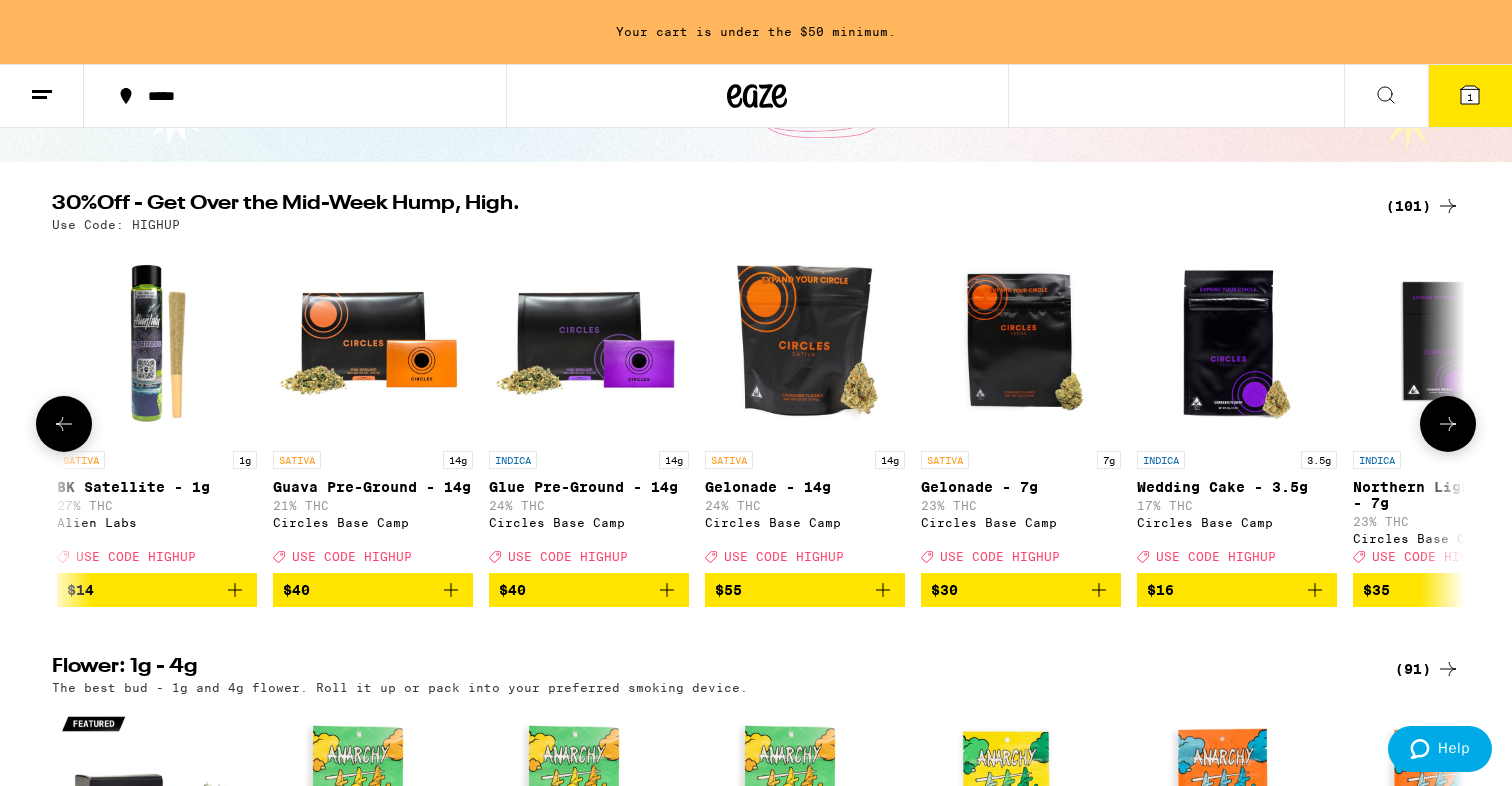 click at bounding box center [1448, 424] 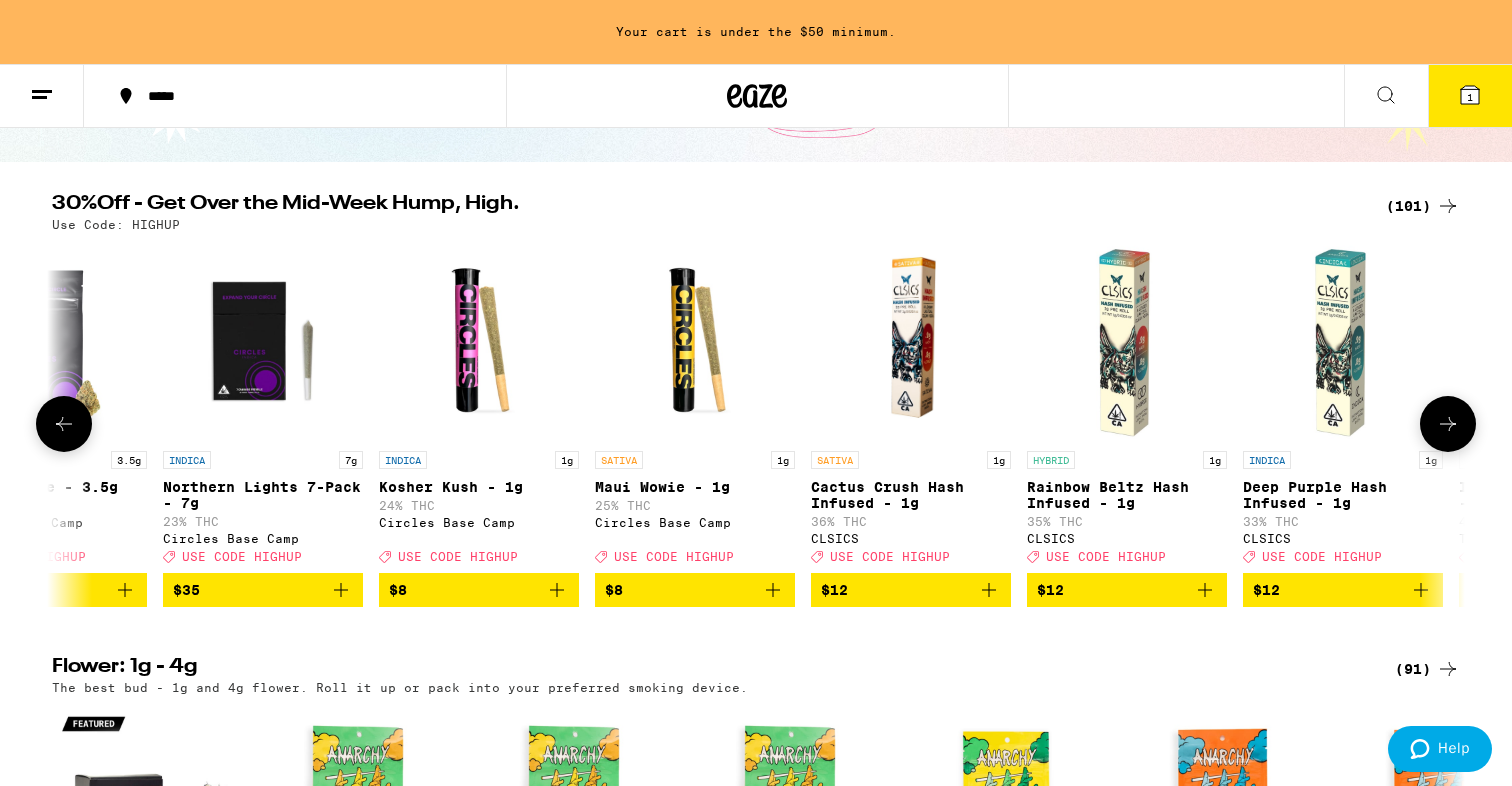 click at bounding box center (1448, 424) 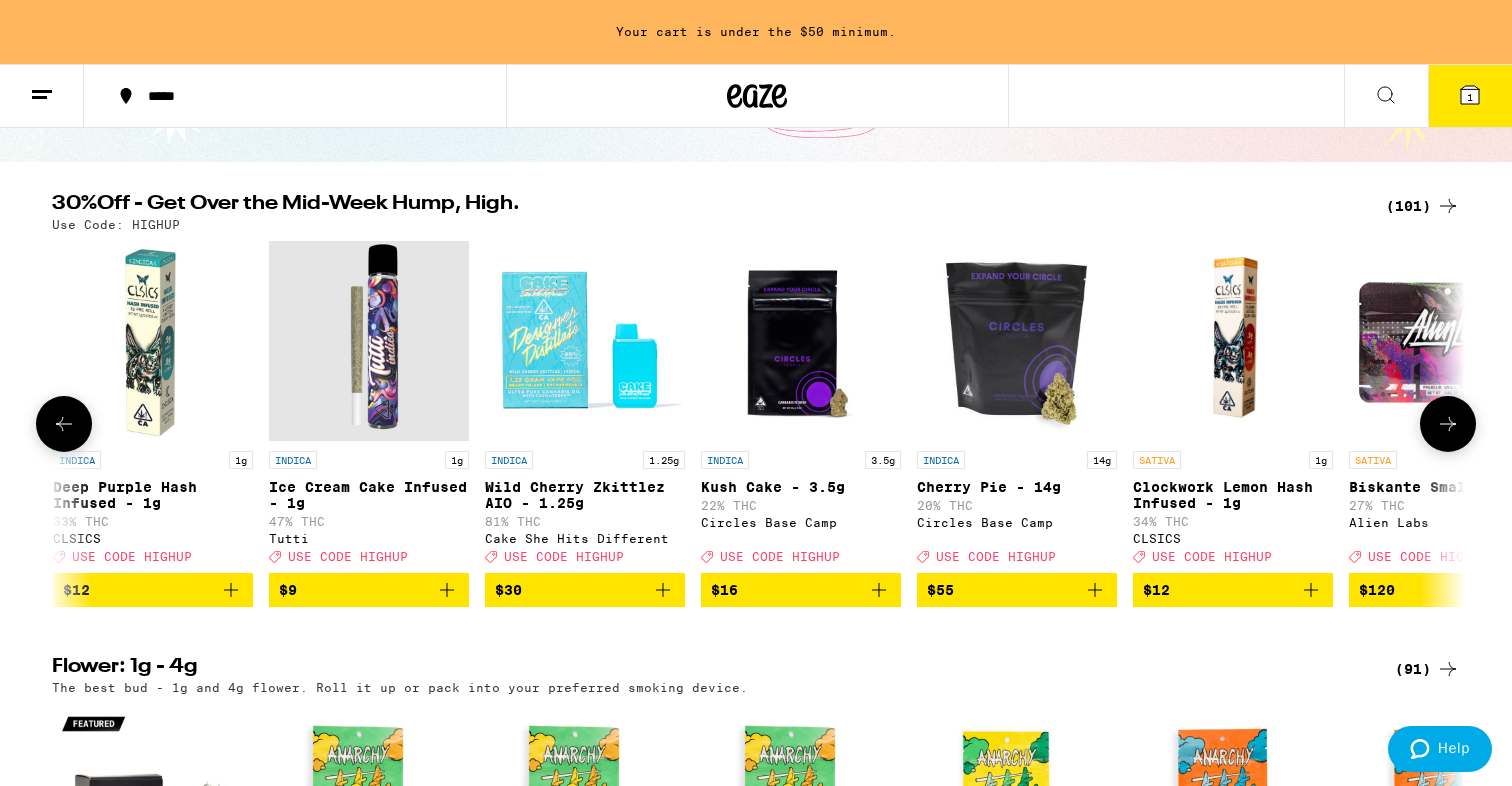 click at bounding box center (1448, 424) 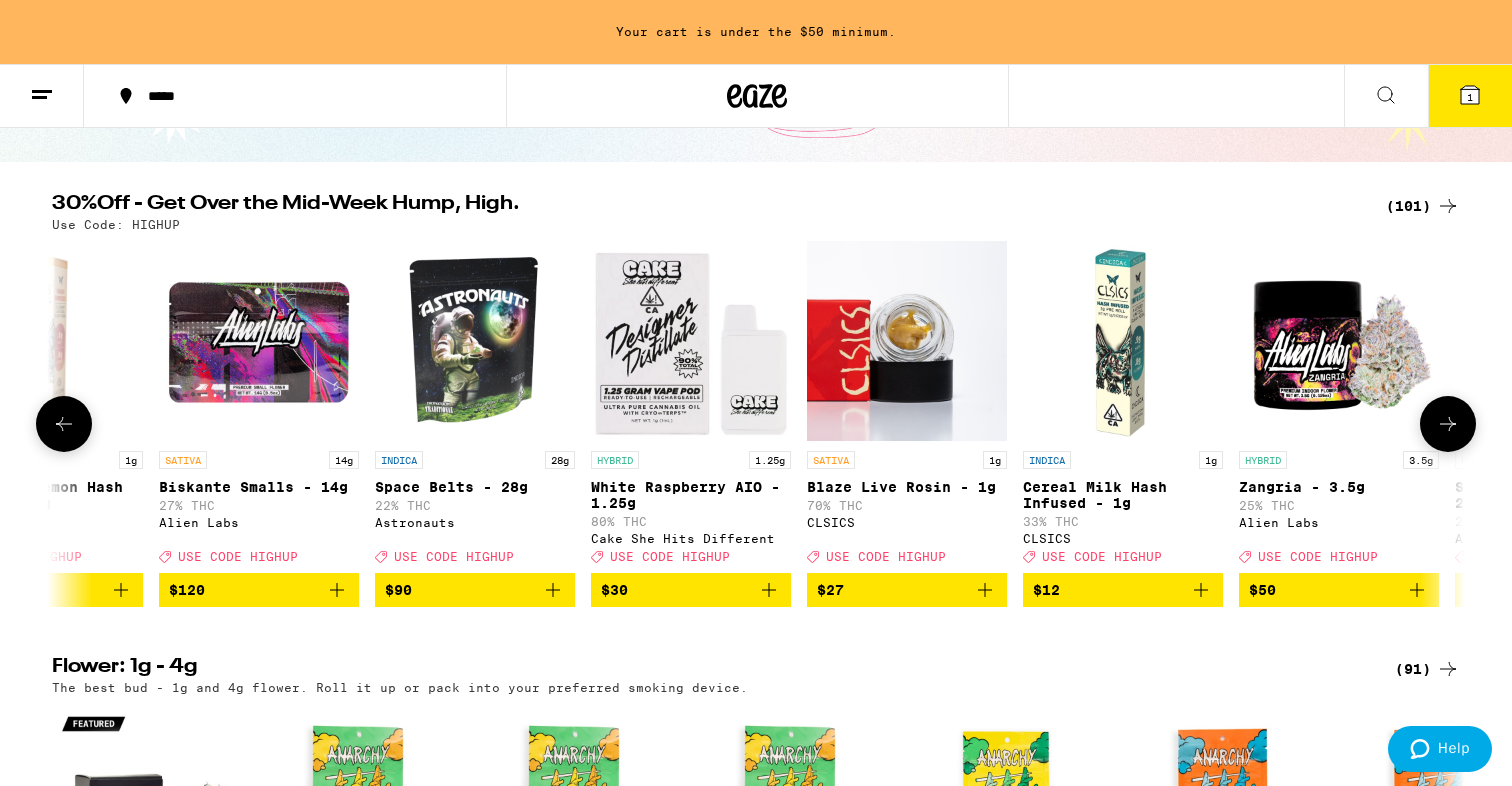 click at bounding box center [1448, 424] 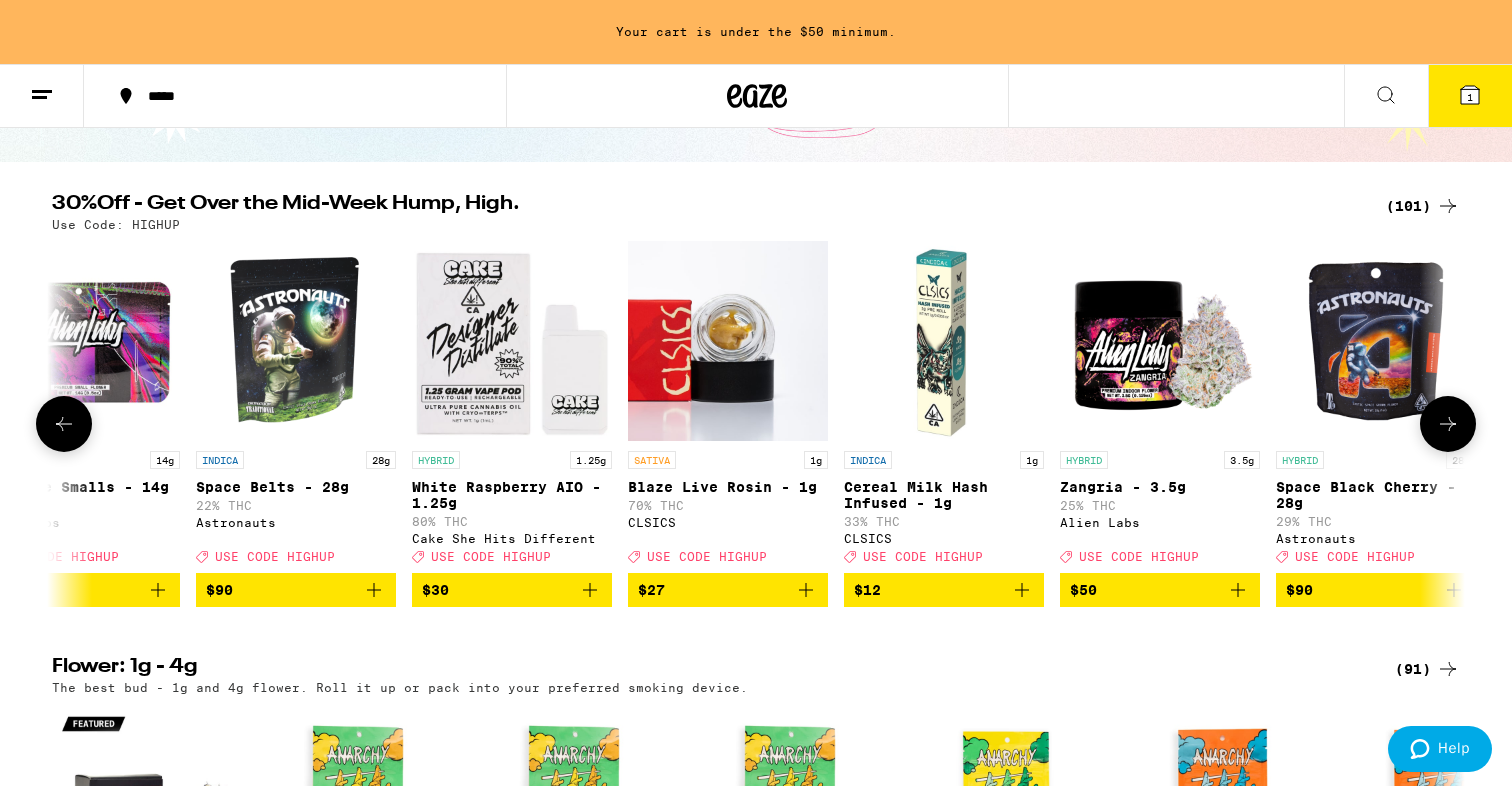 scroll, scrollTop: 0, scrollLeft: 20408, axis: horizontal 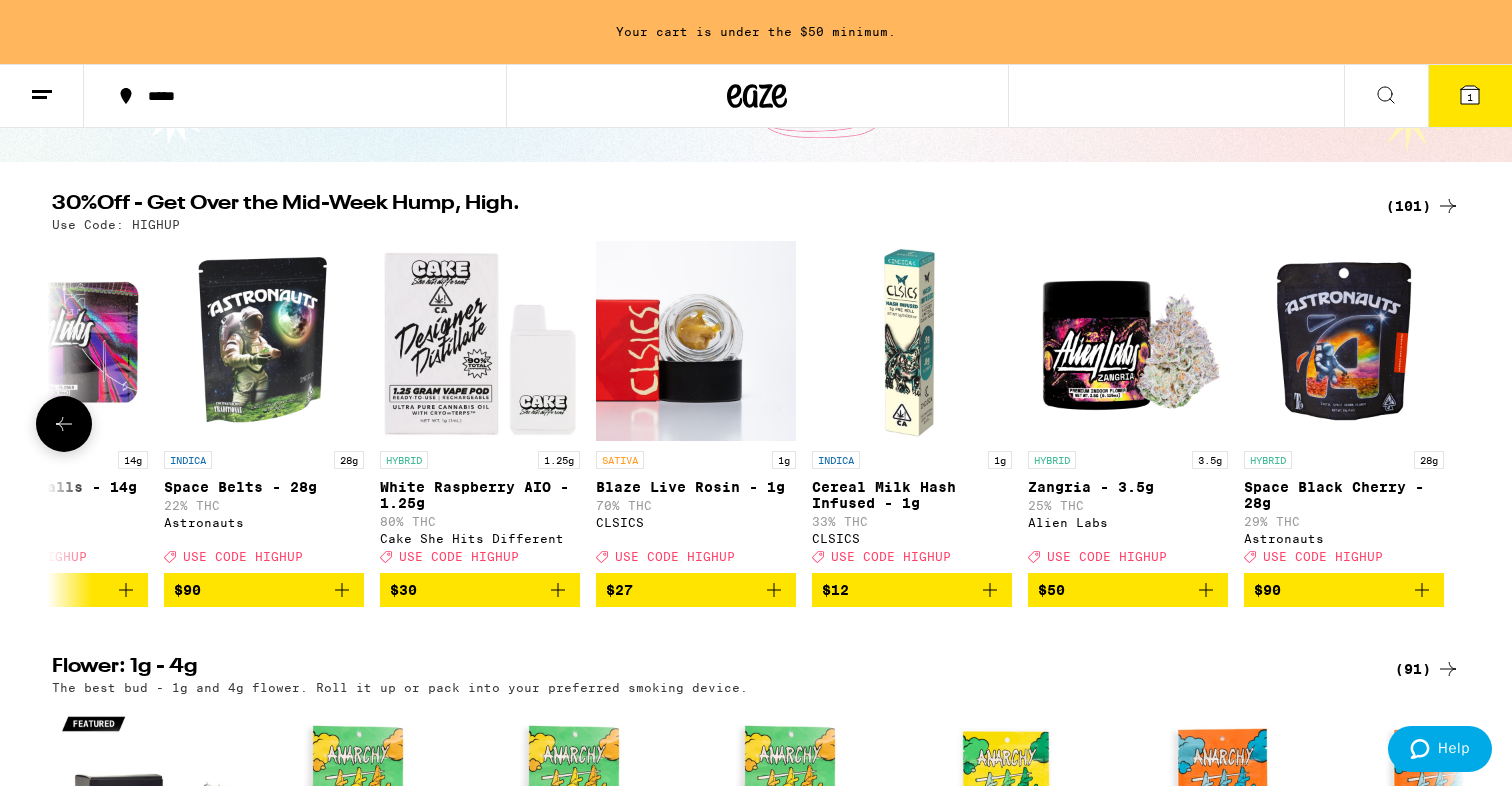 click at bounding box center (64, 424) 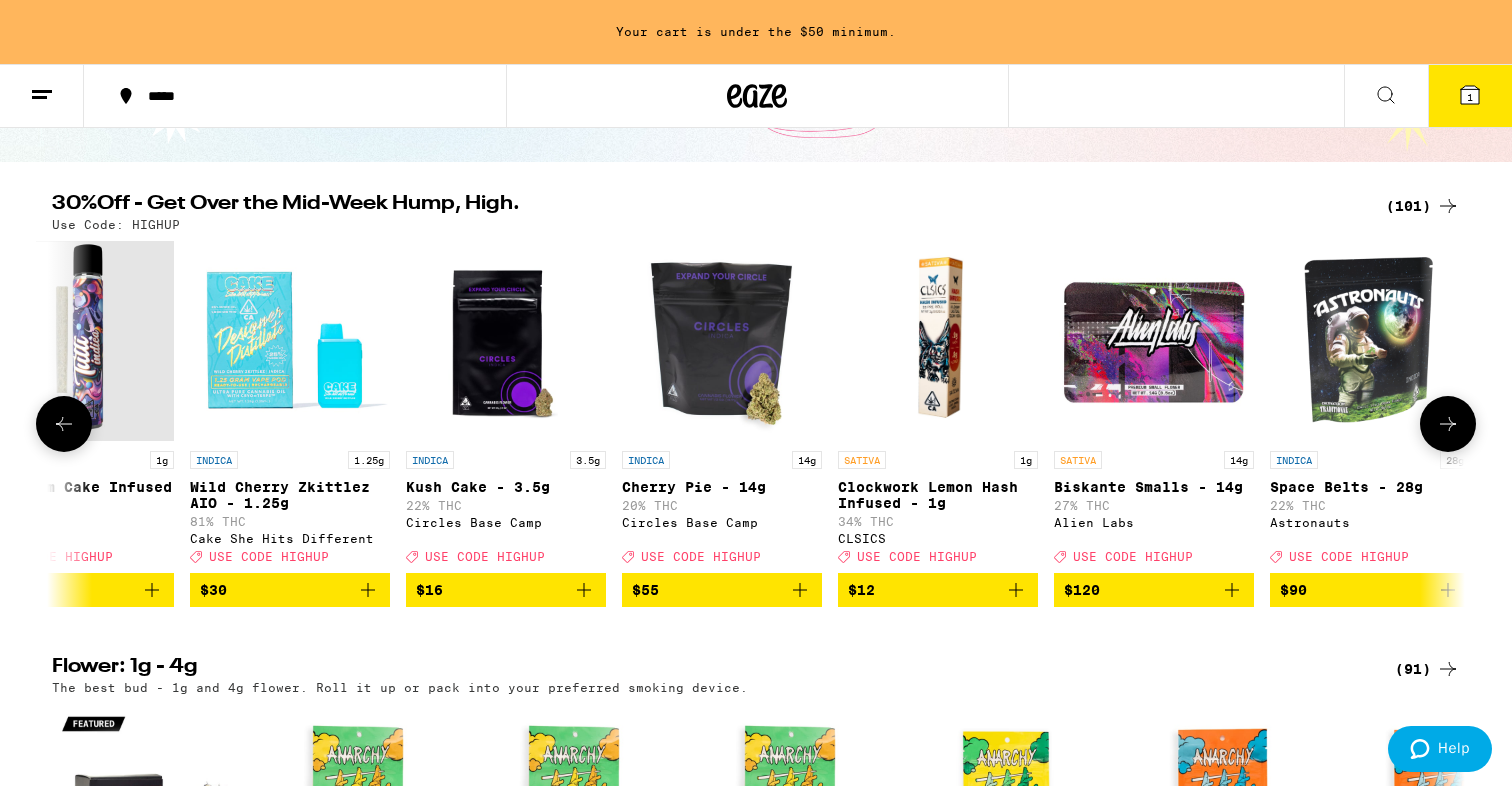 click at bounding box center [64, 424] 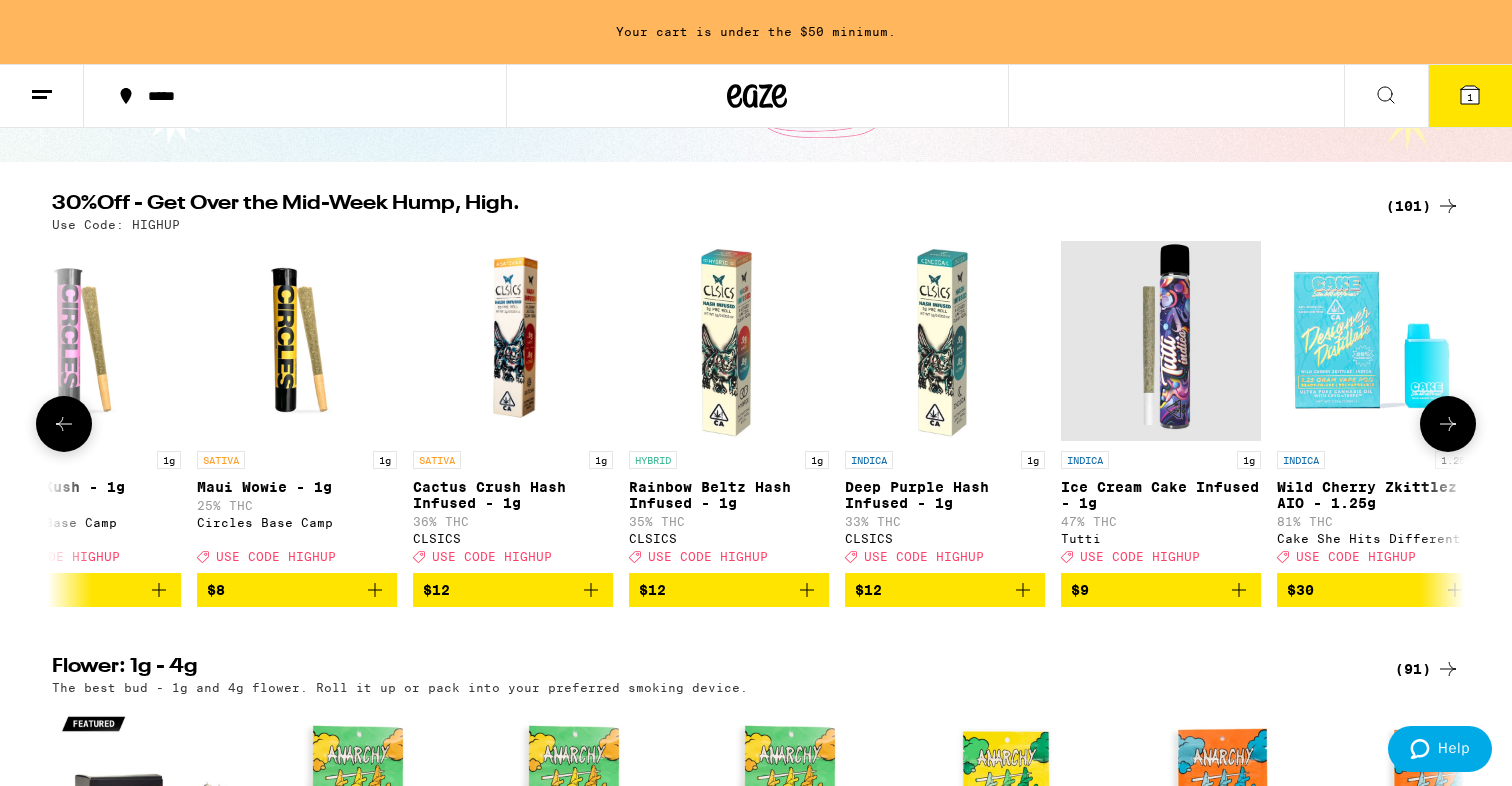 click at bounding box center [64, 424] 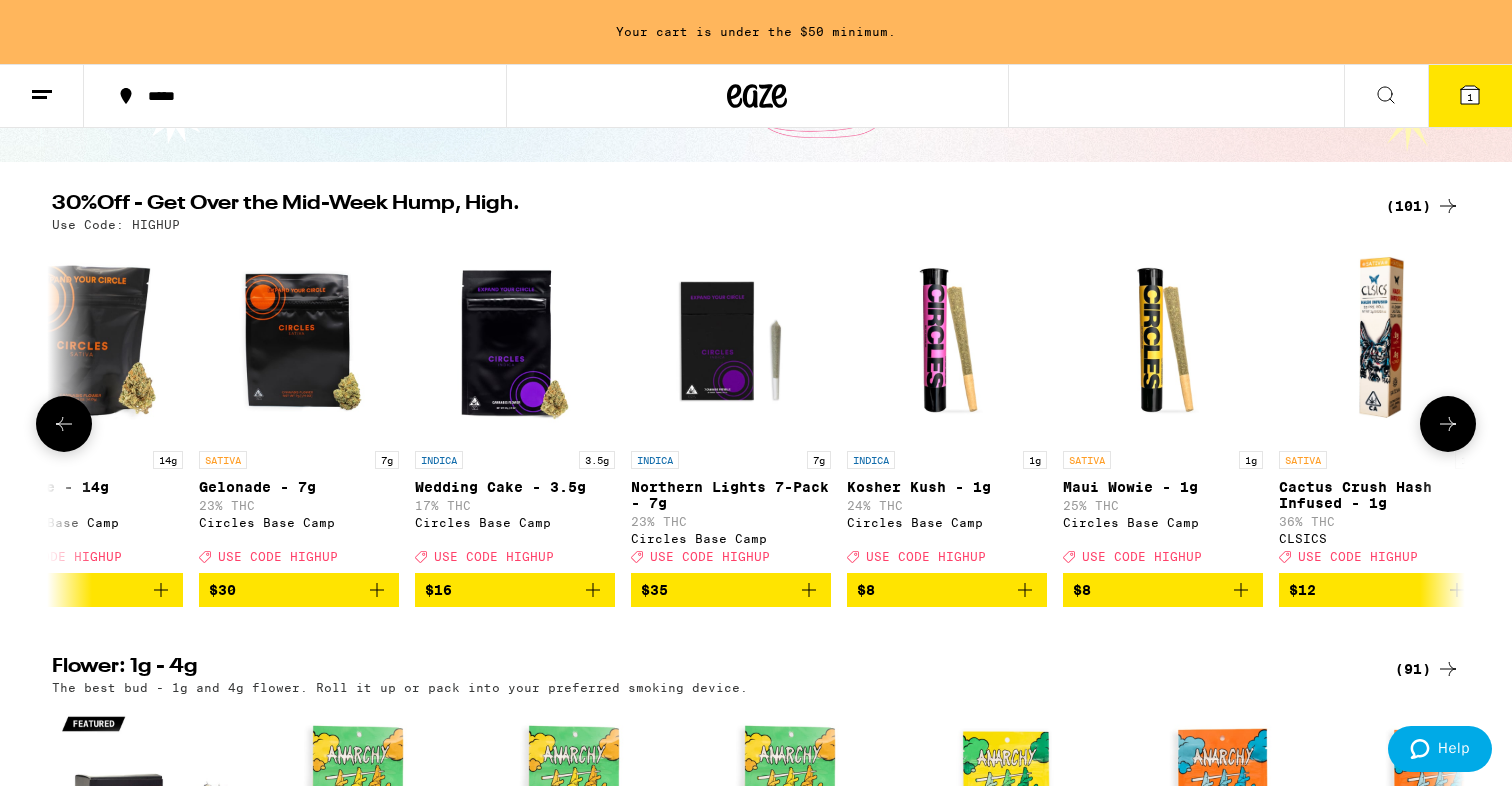 click at bounding box center (64, 424) 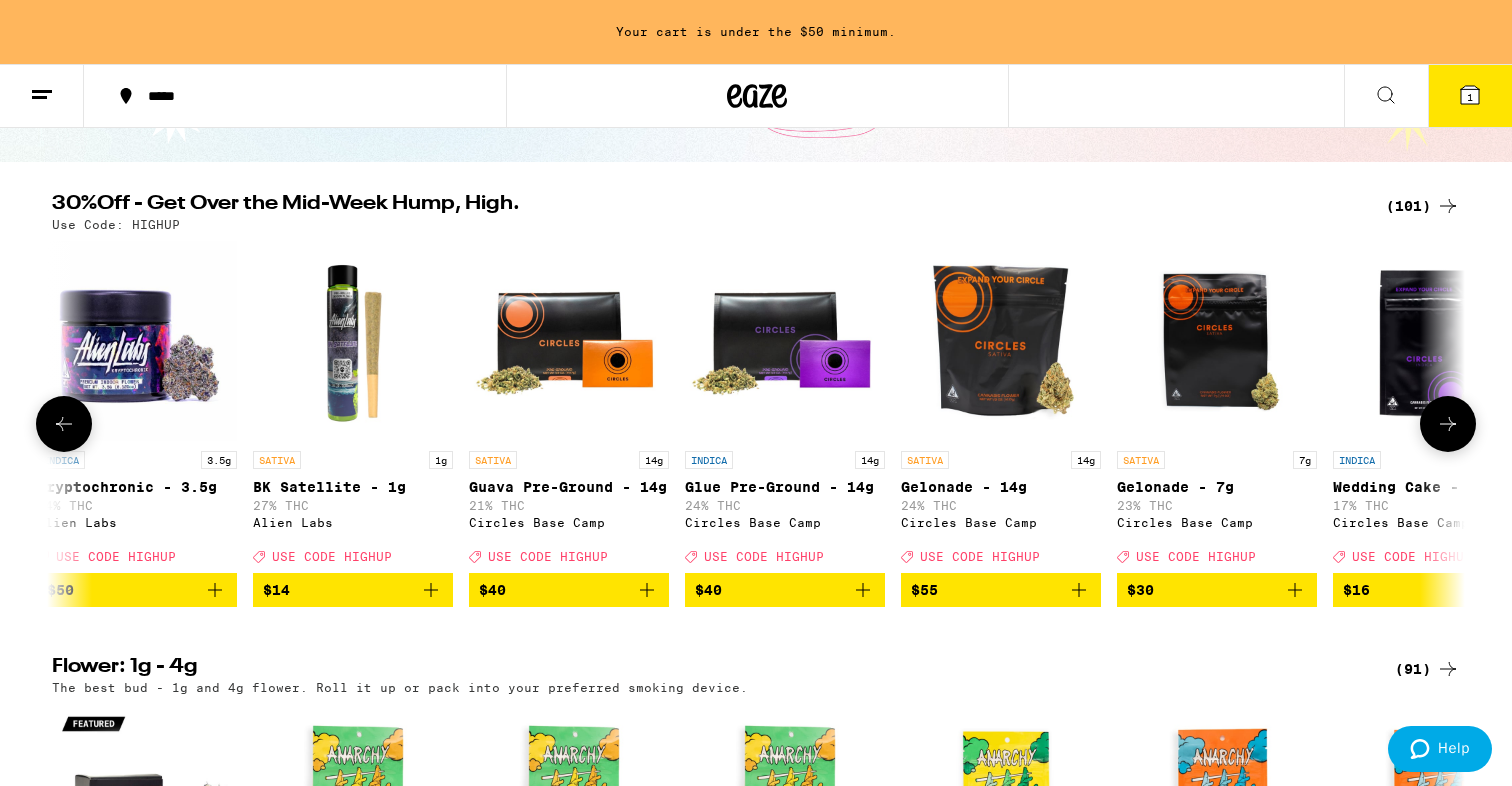 click at bounding box center (64, 424) 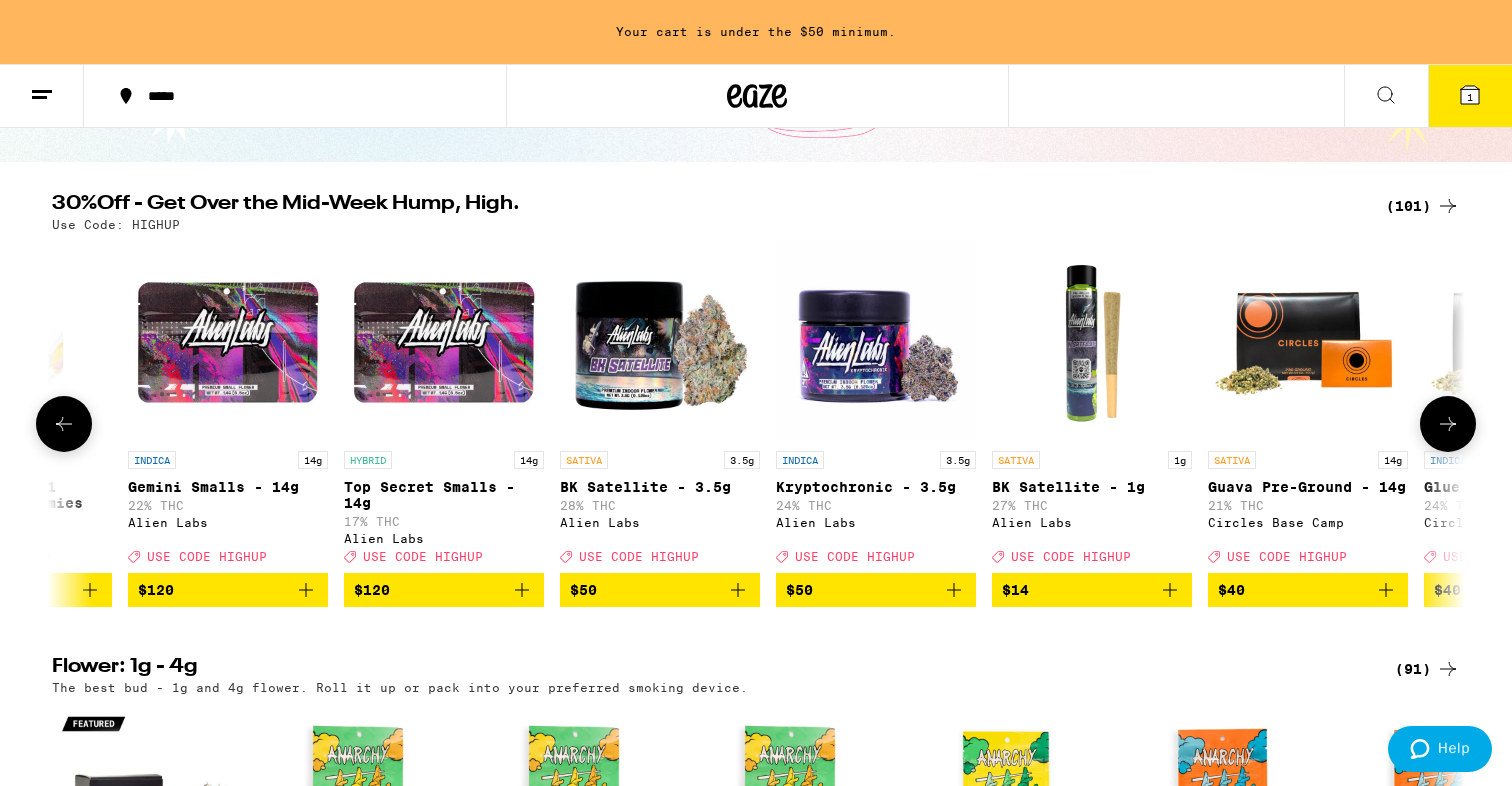click at bounding box center [64, 424] 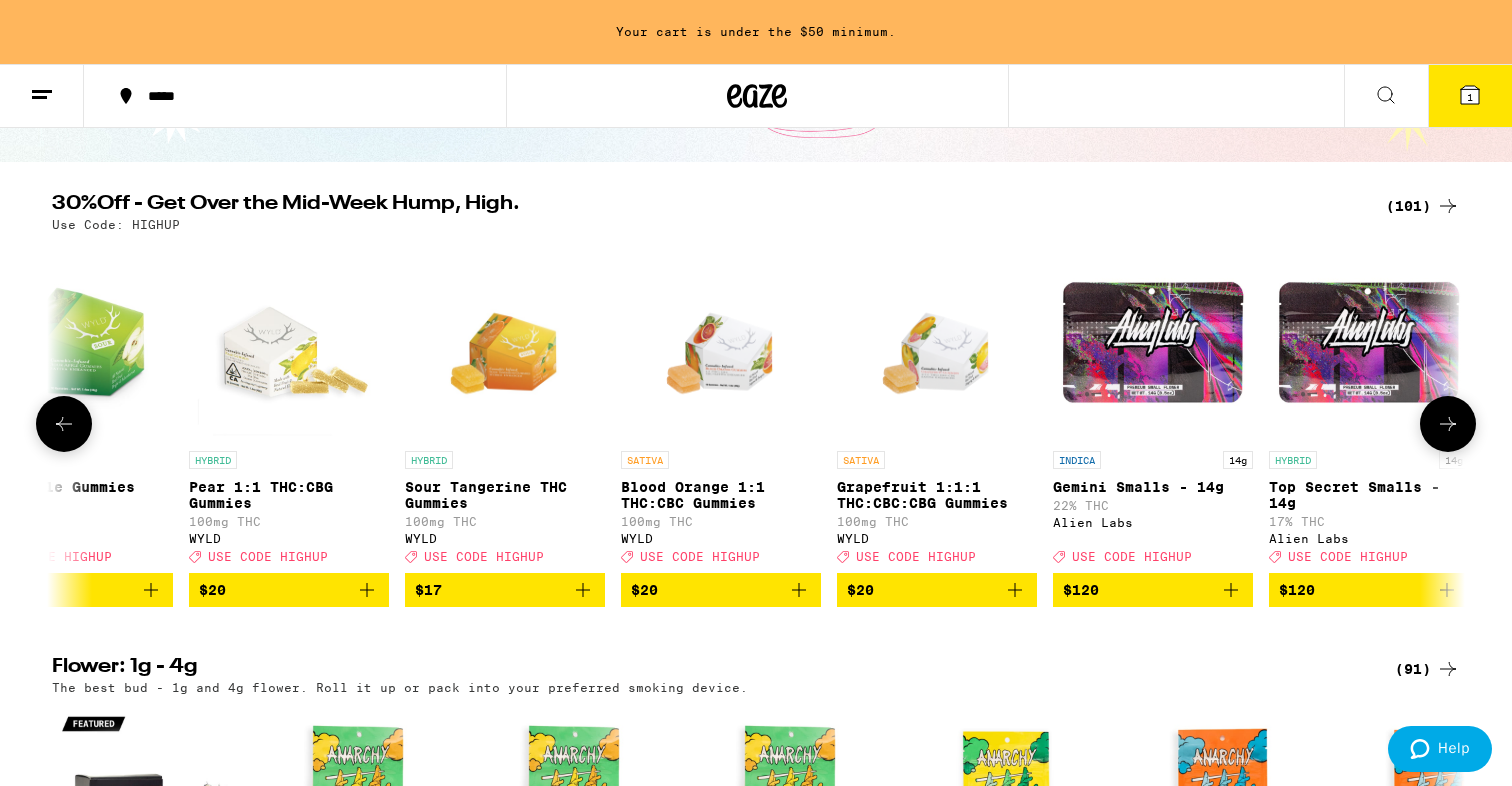 click at bounding box center (64, 424) 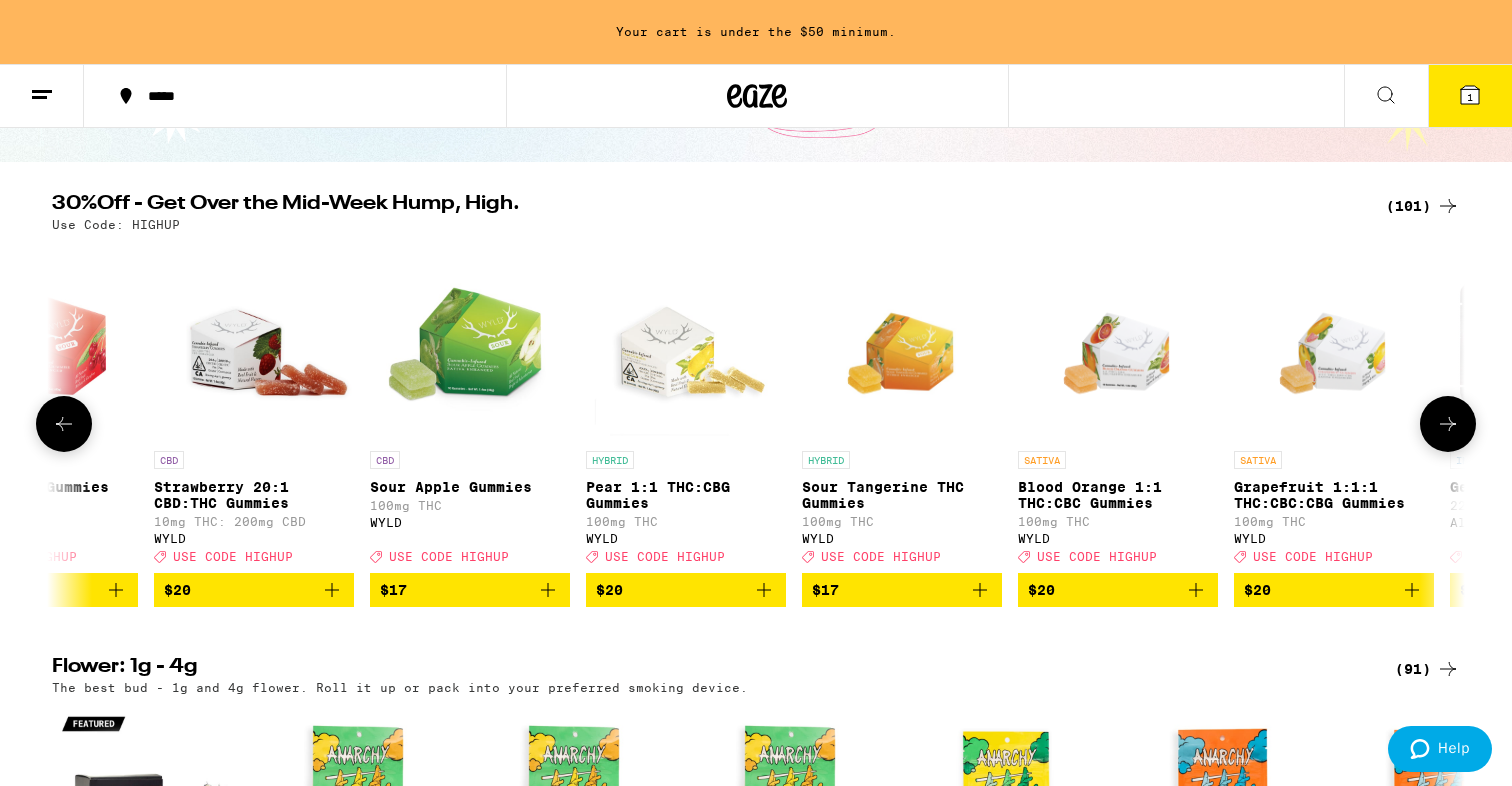 click at bounding box center (64, 424) 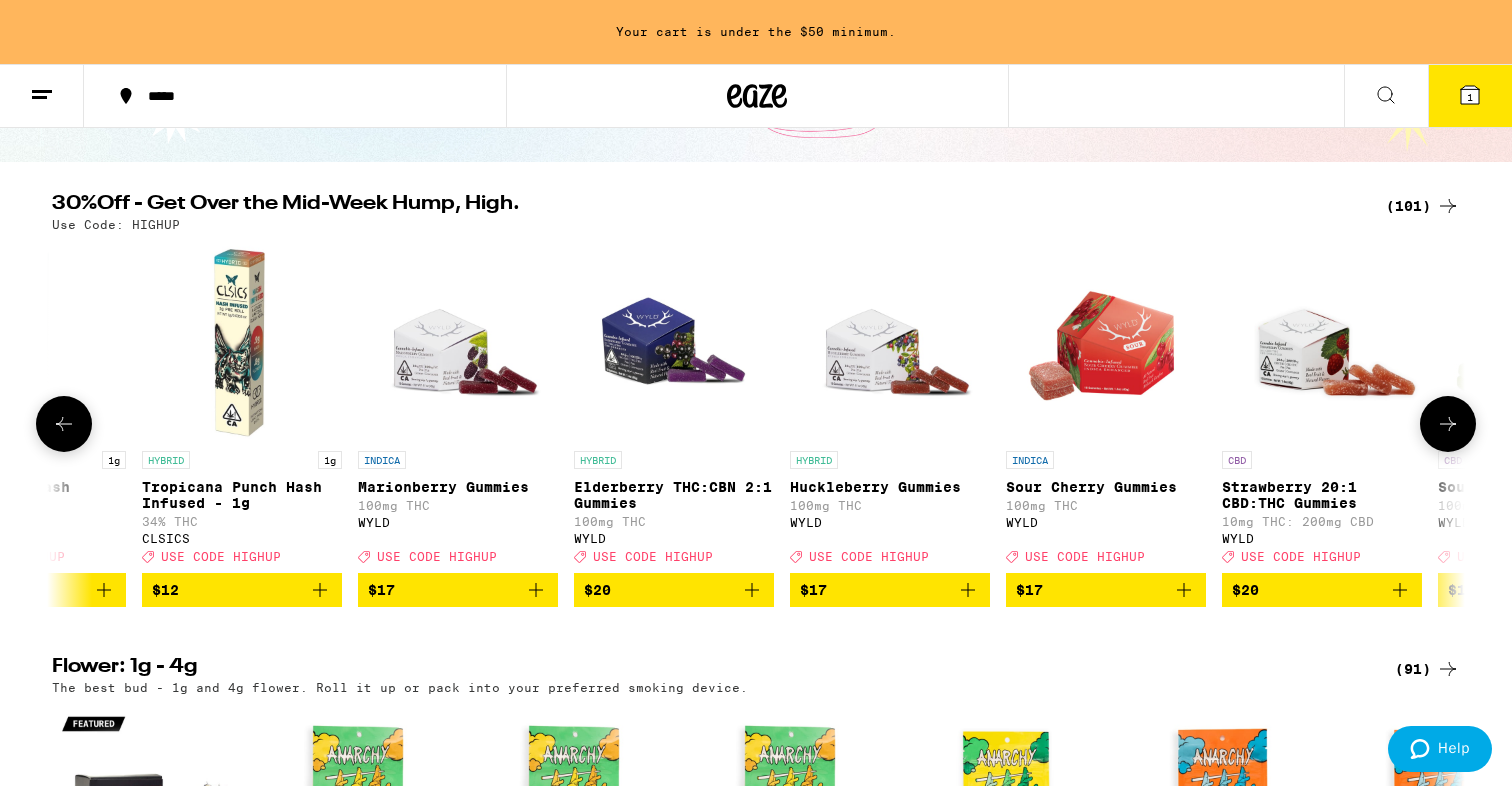 click at bounding box center (64, 424) 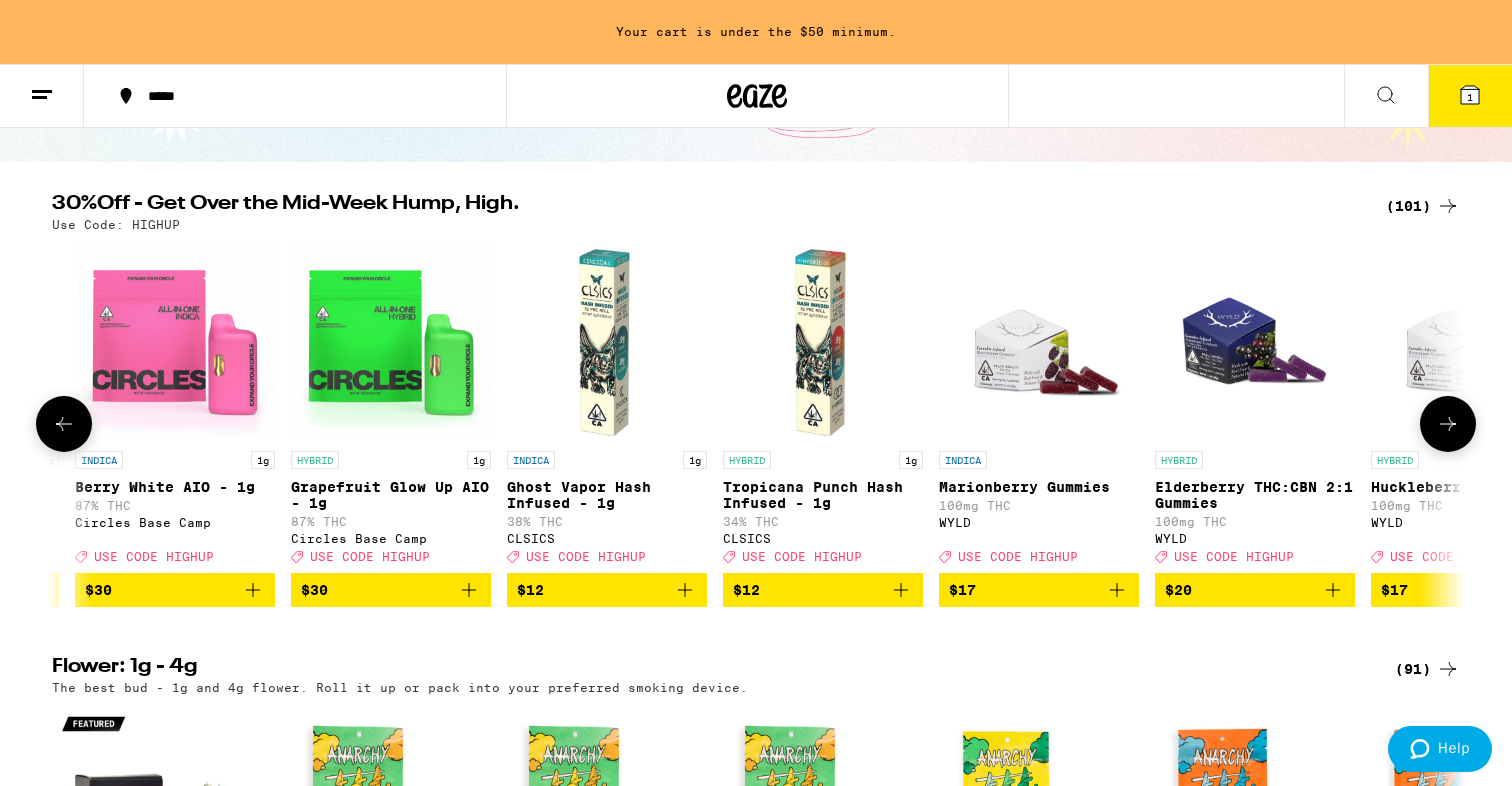 click at bounding box center [64, 424] 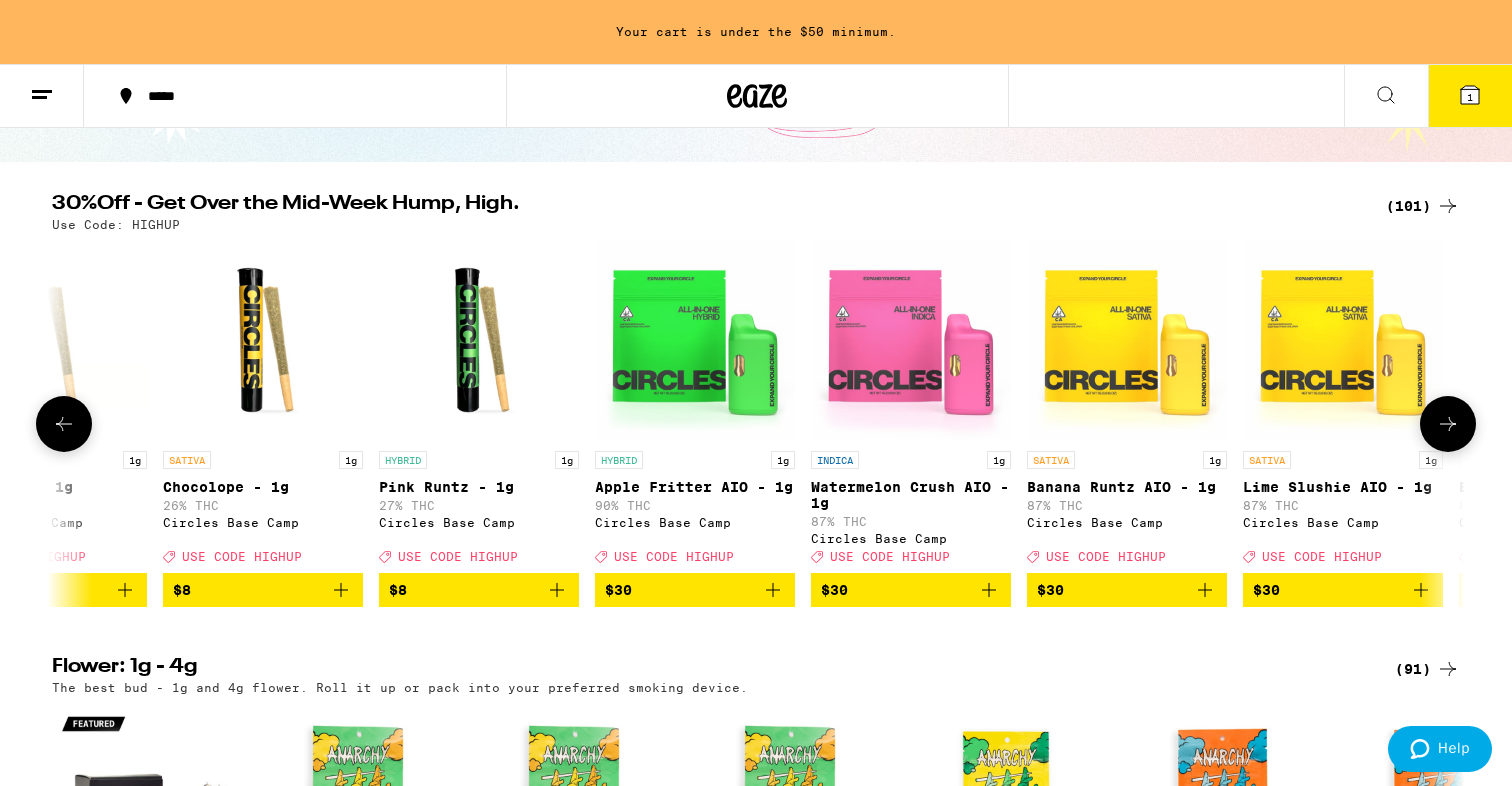 click at bounding box center [64, 424] 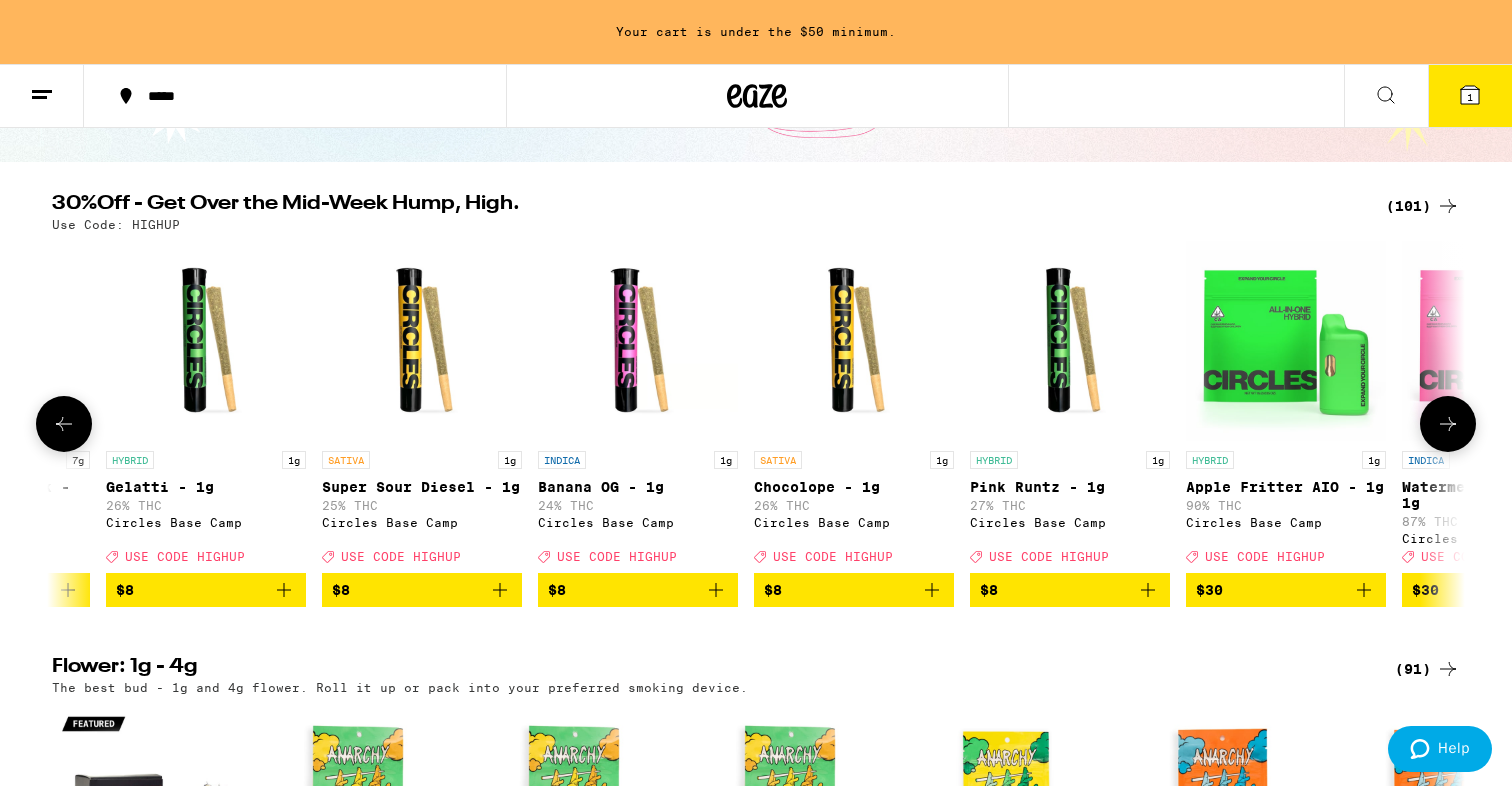 click at bounding box center (64, 424) 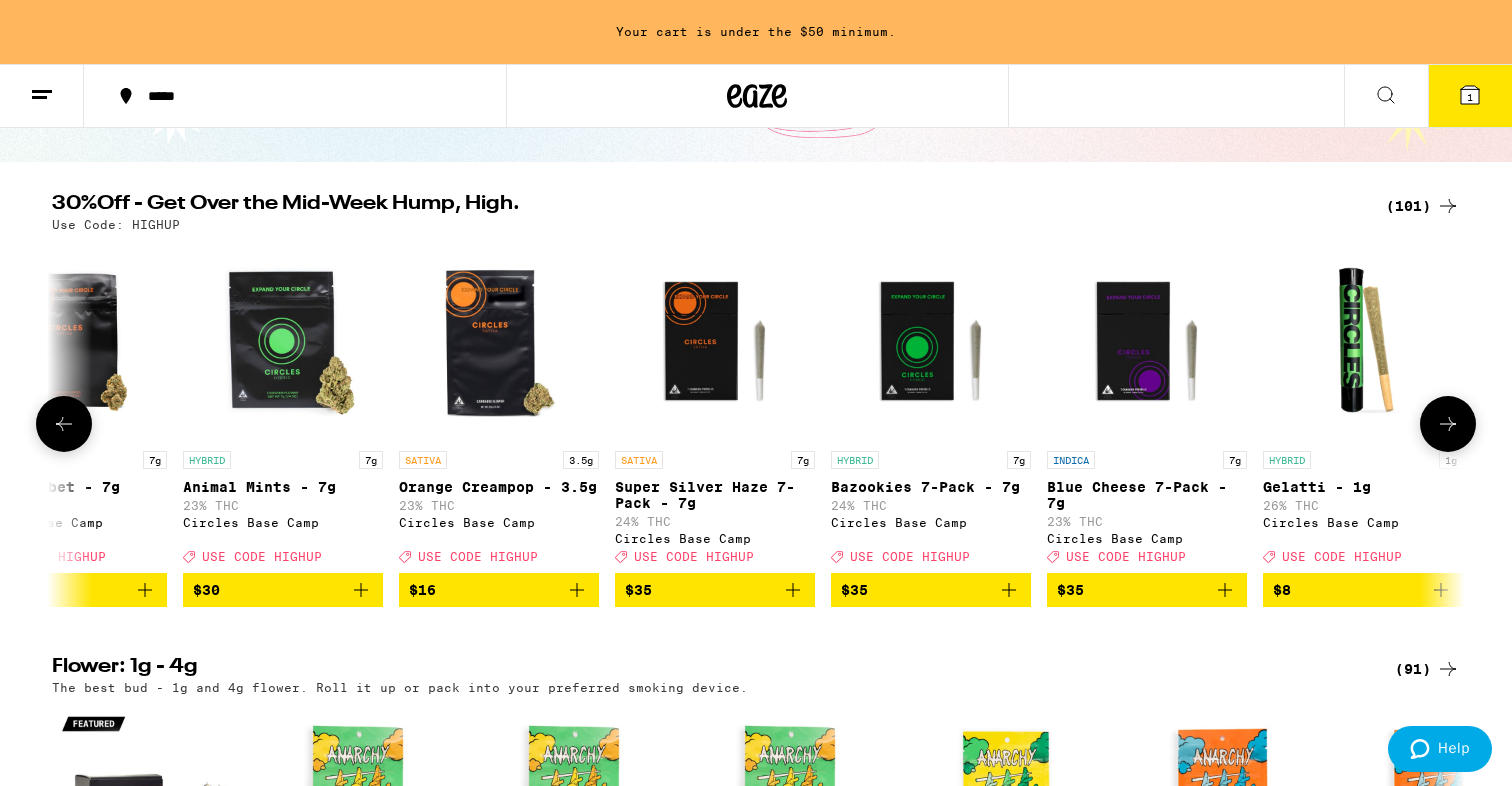 click at bounding box center (64, 424) 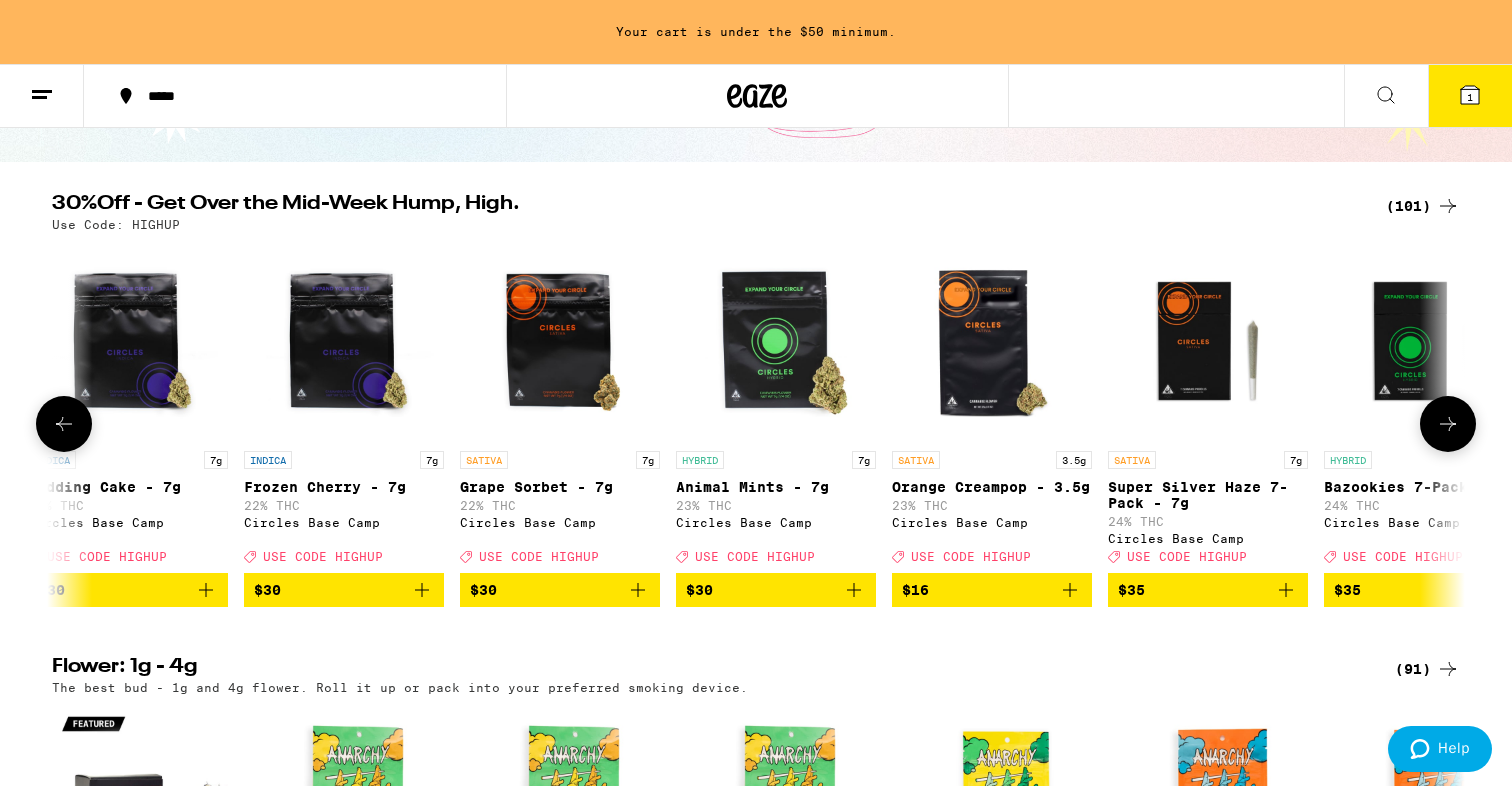 click at bounding box center (64, 424) 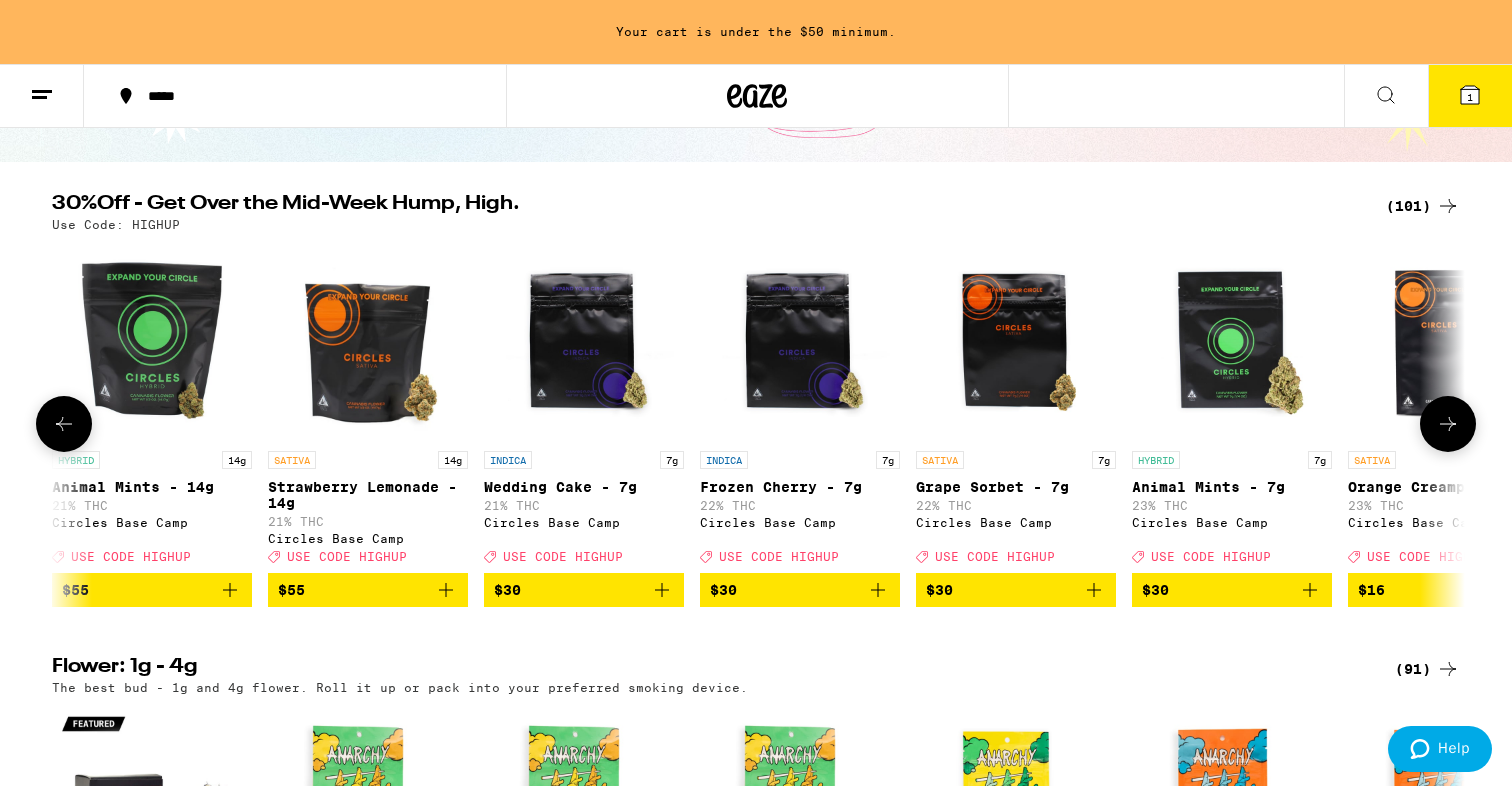 click at bounding box center [64, 424] 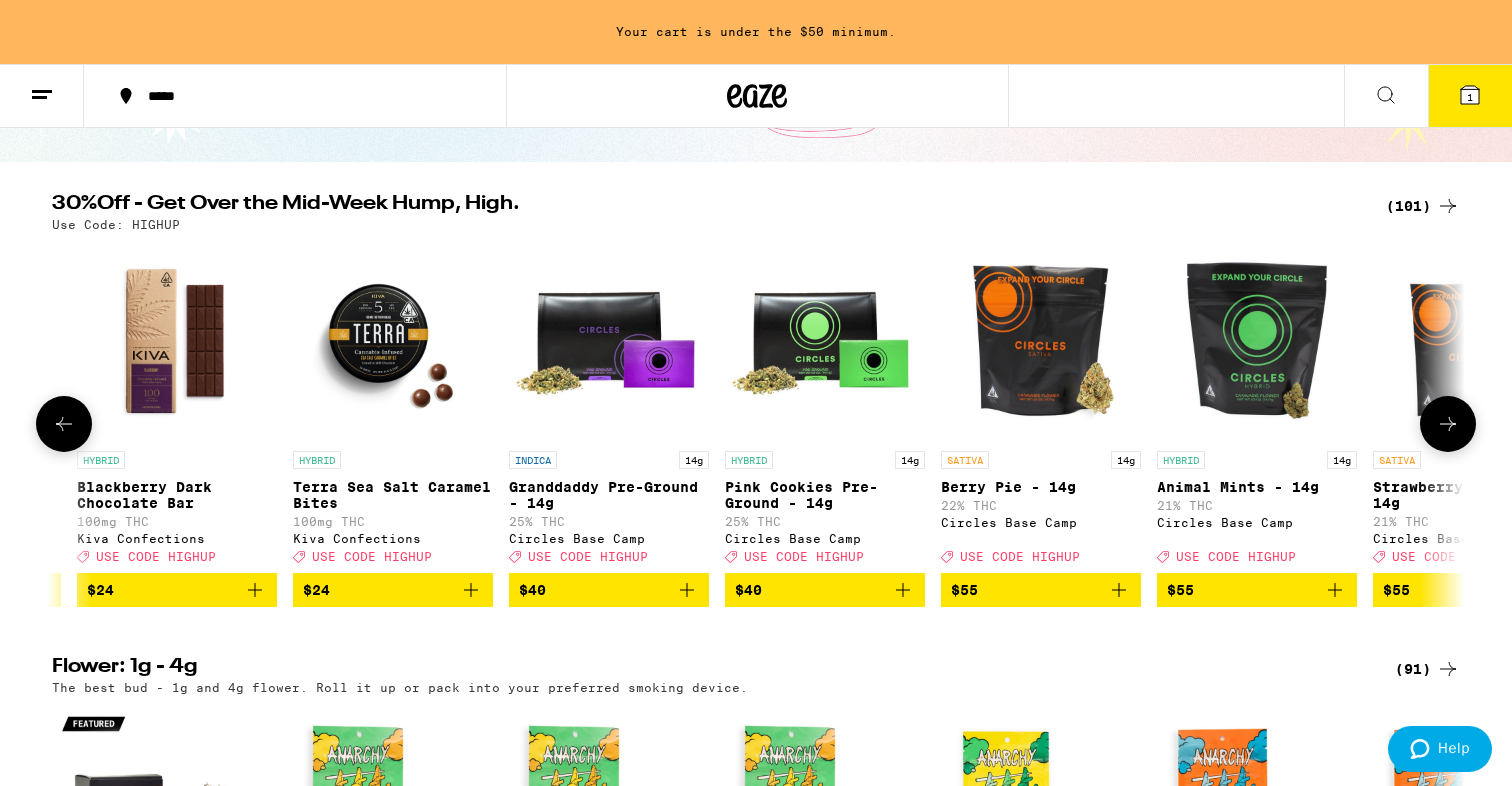 click at bounding box center (64, 424) 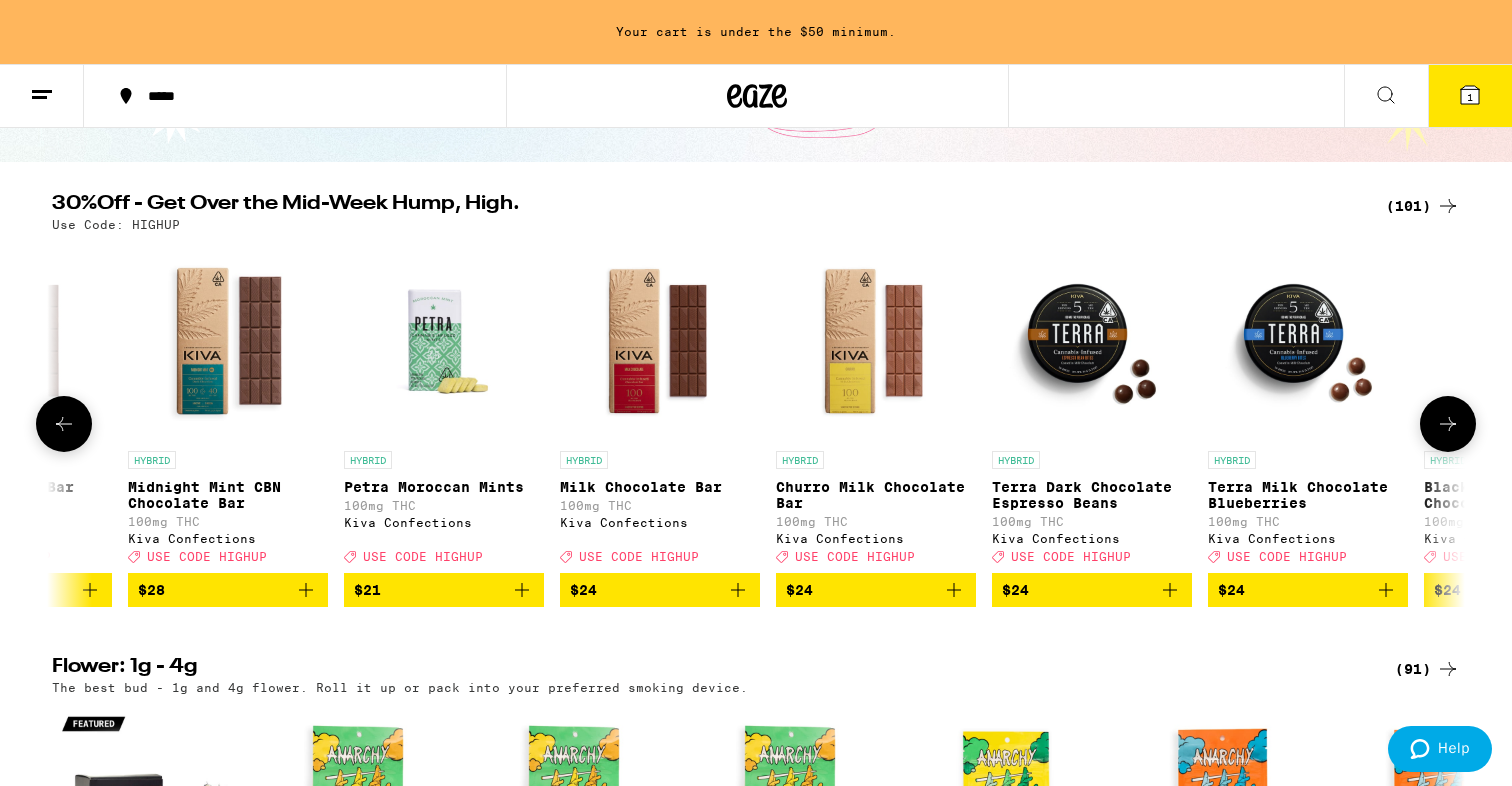 click at bounding box center (64, 424) 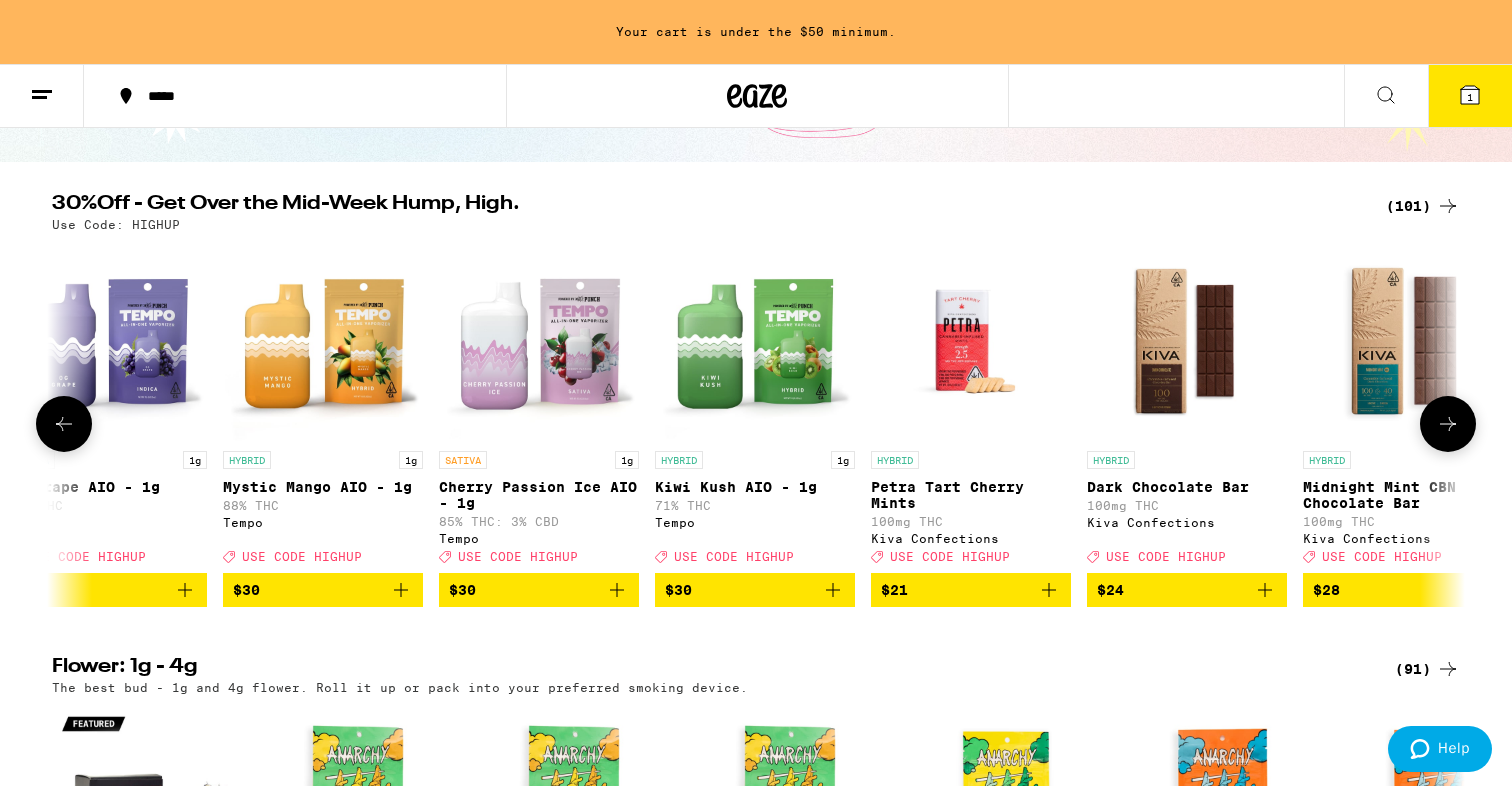 click at bounding box center [64, 424] 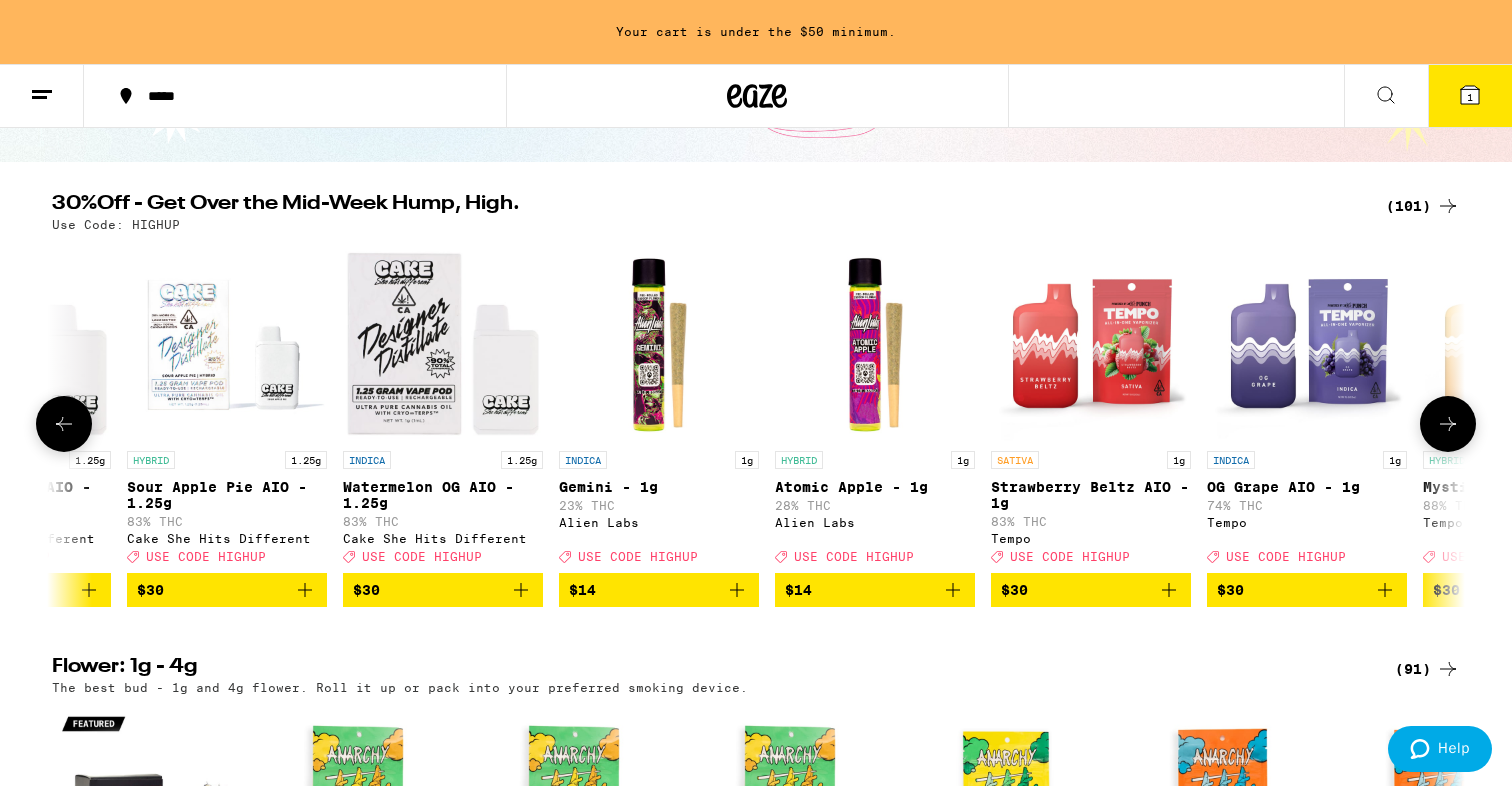 click at bounding box center [64, 424] 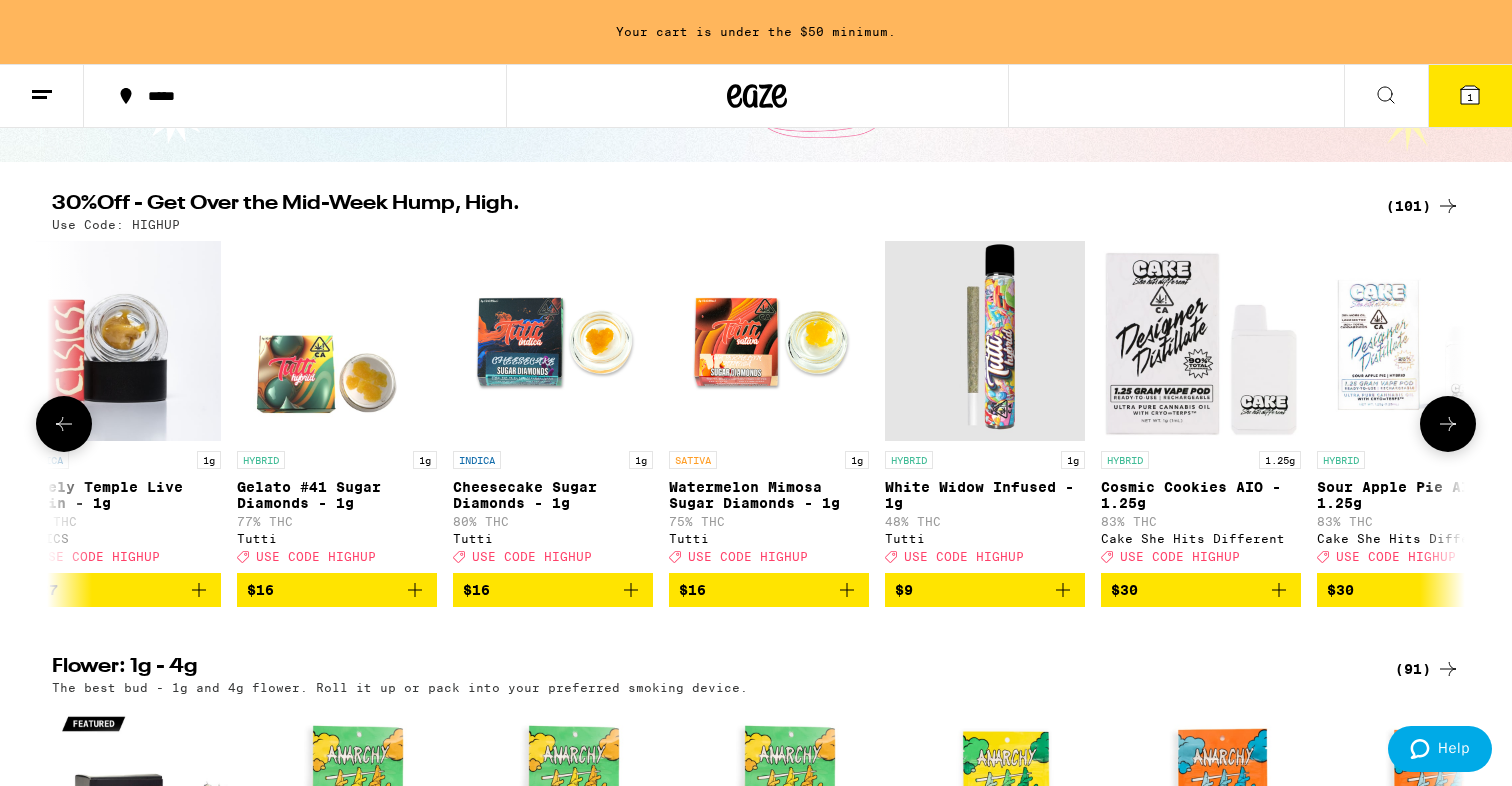 click at bounding box center (64, 424) 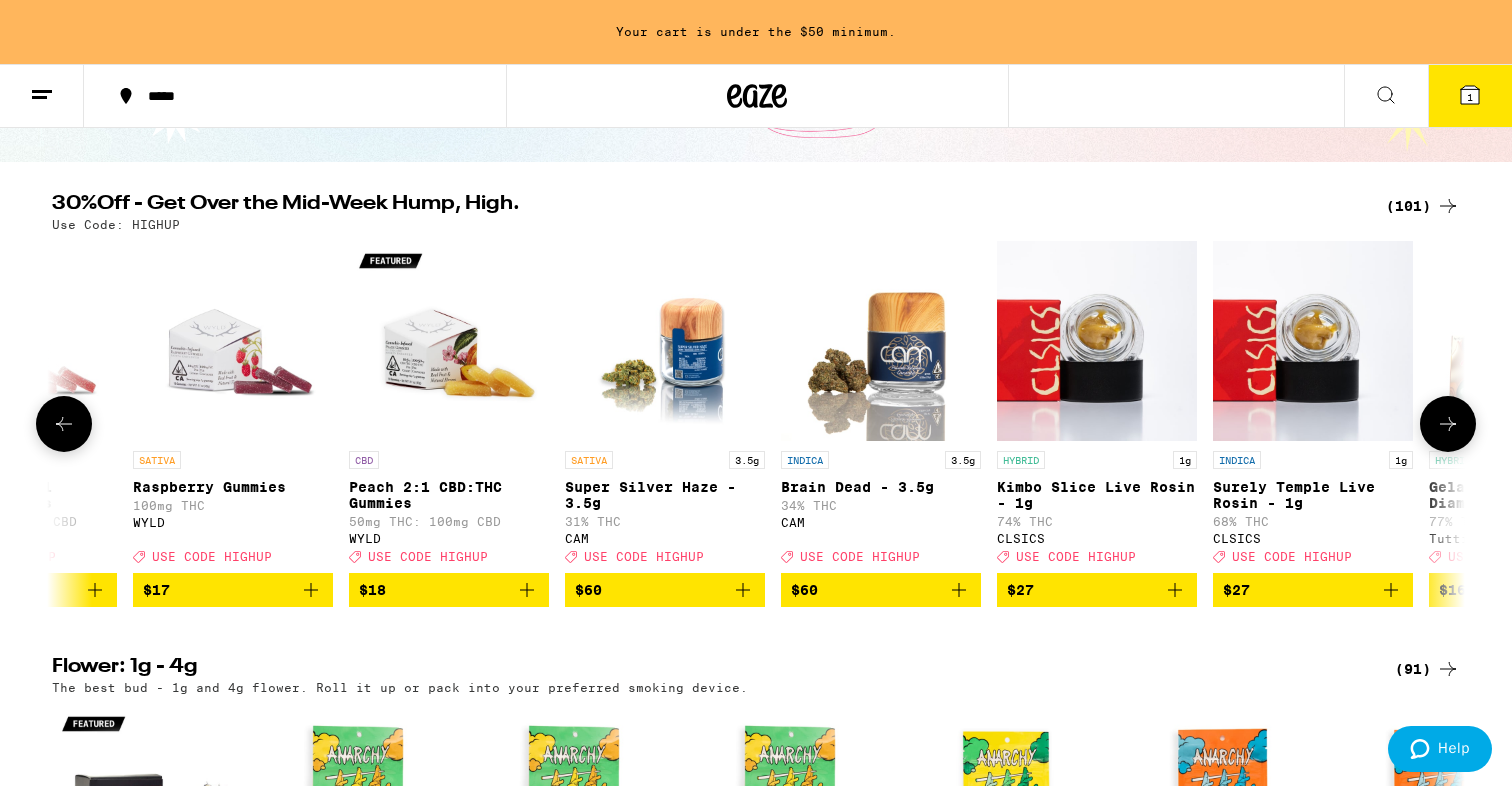 click at bounding box center (64, 424) 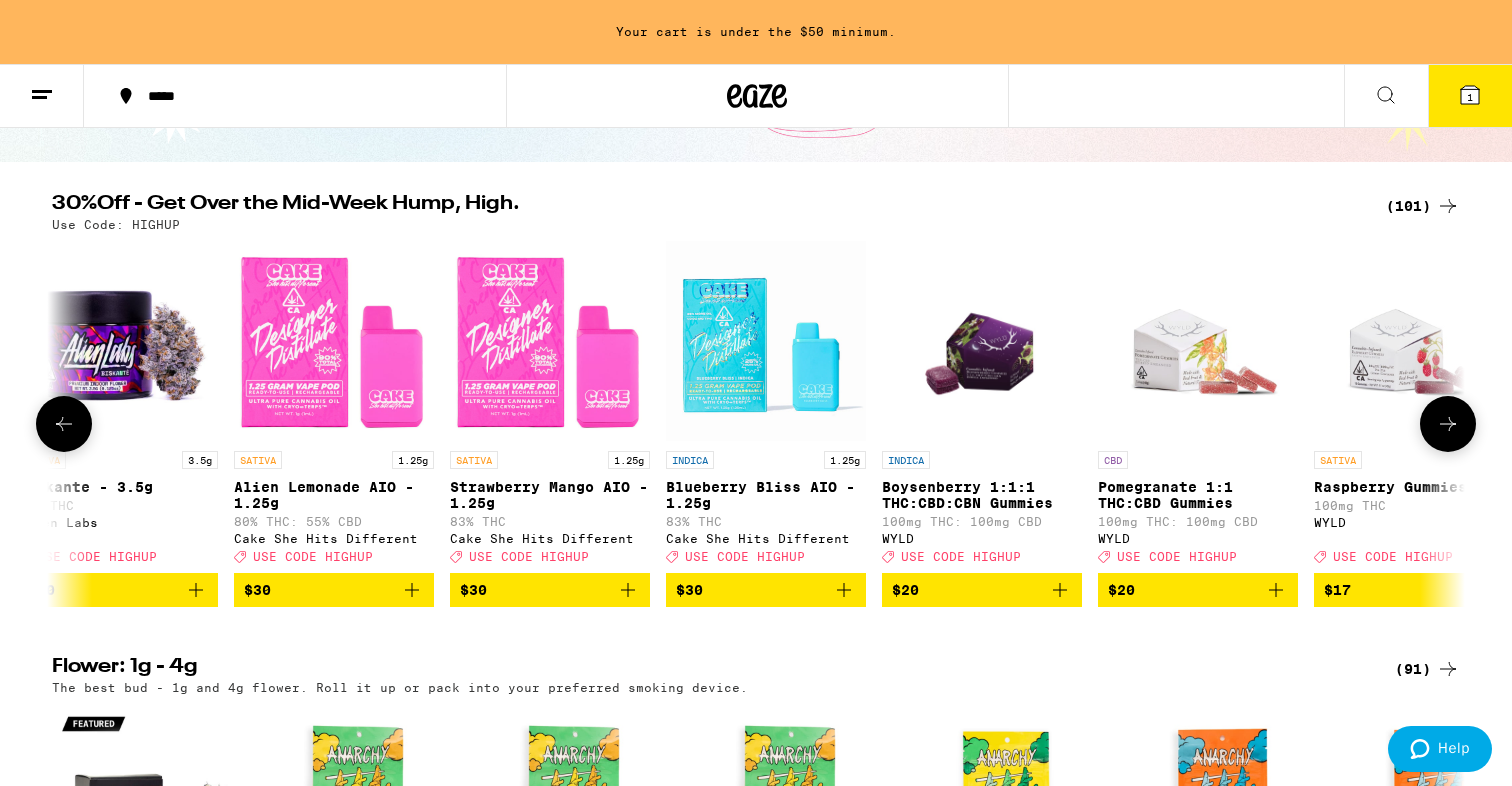 scroll, scrollTop: 0, scrollLeft: 245, axis: horizontal 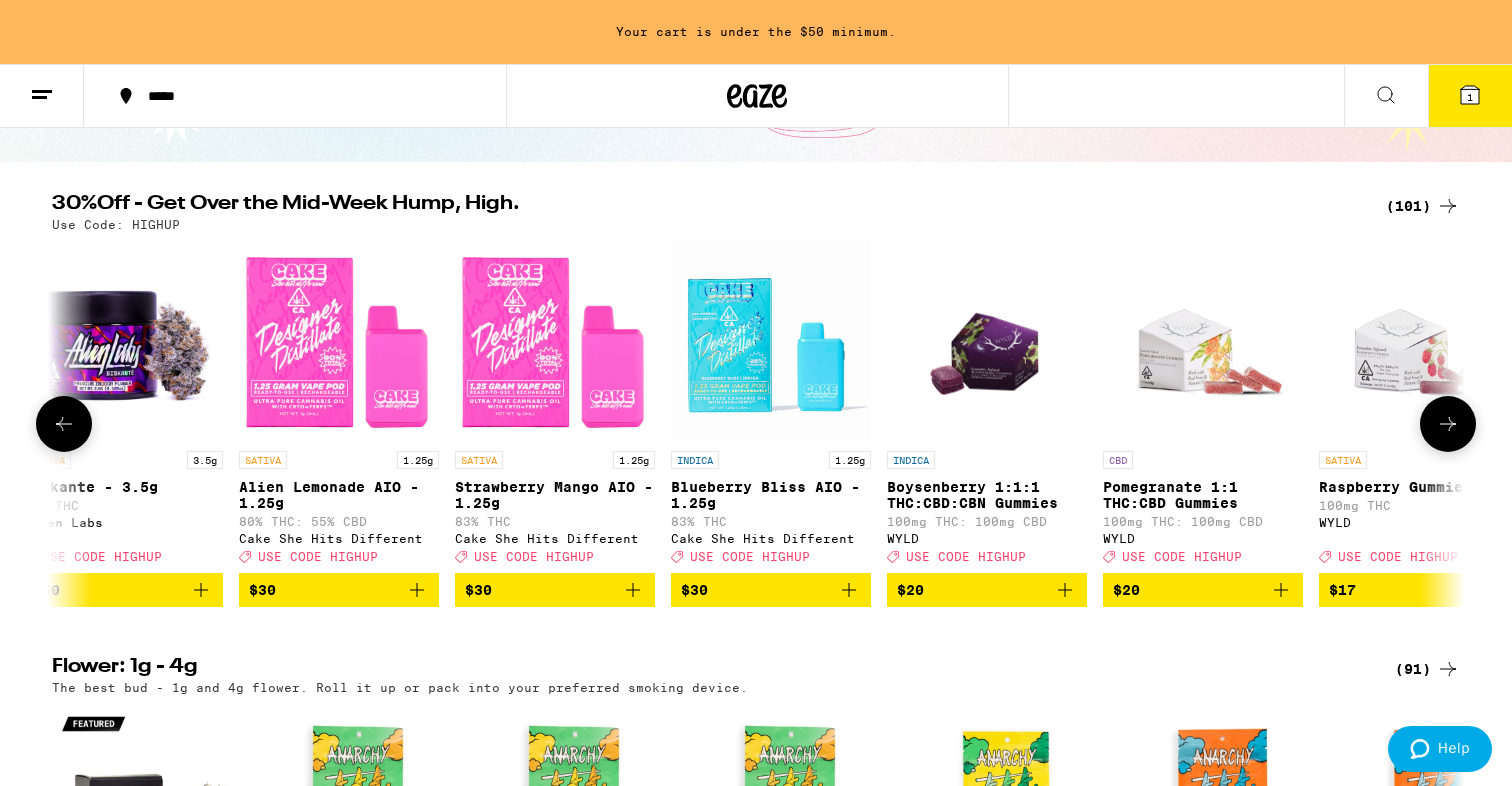 click 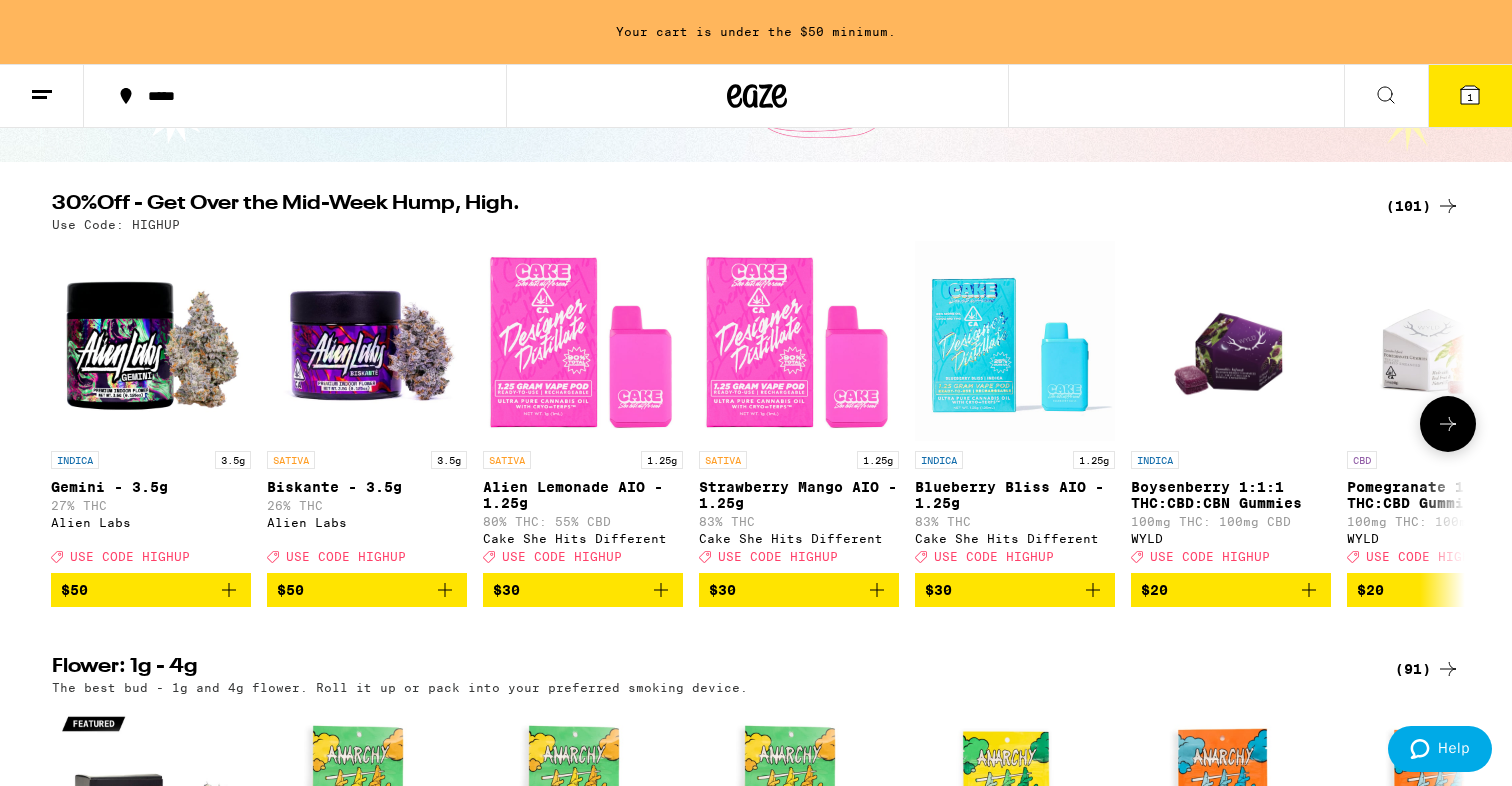 scroll, scrollTop: 0, scrollLeft: 0, axis: both 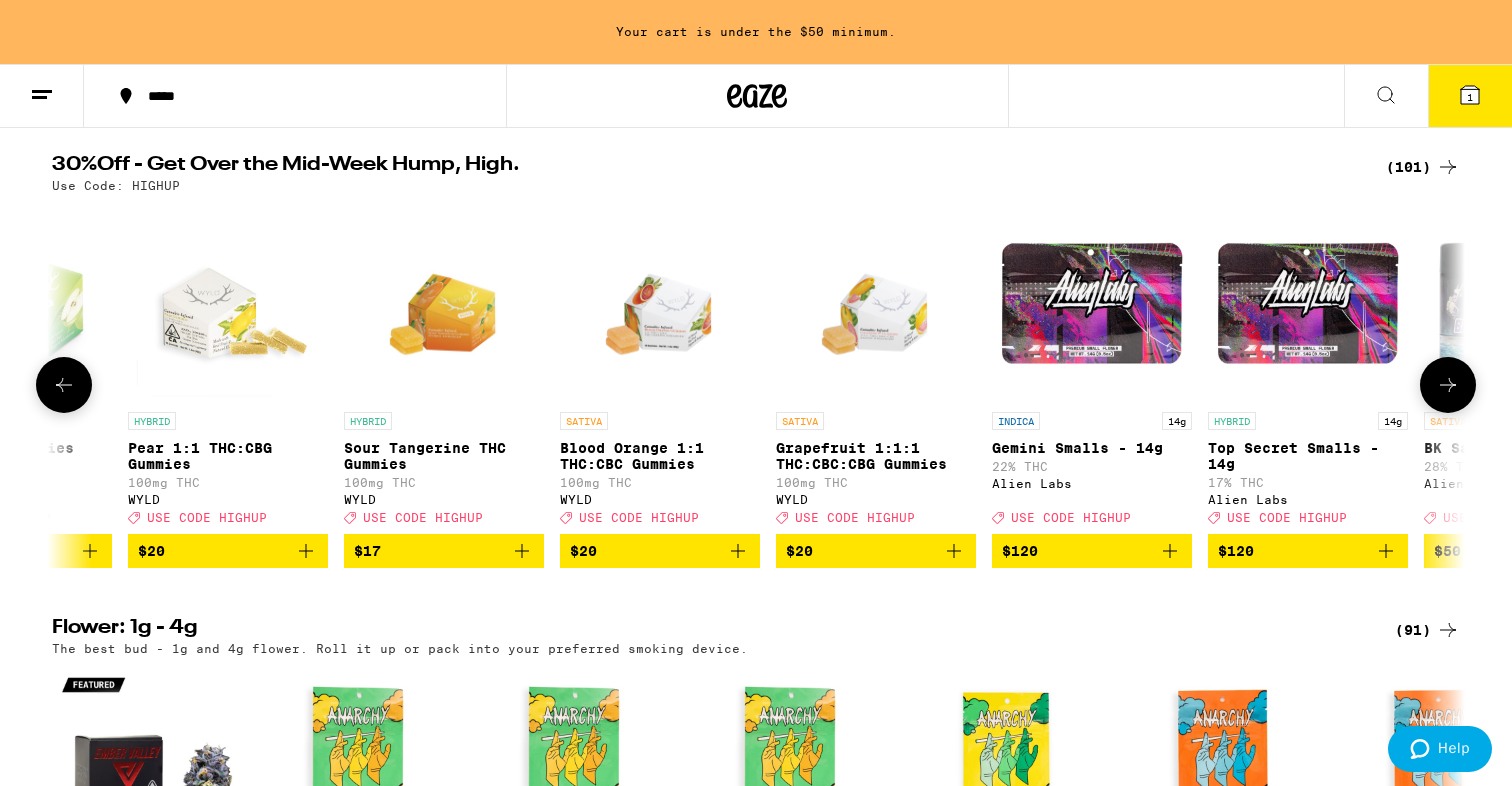 click 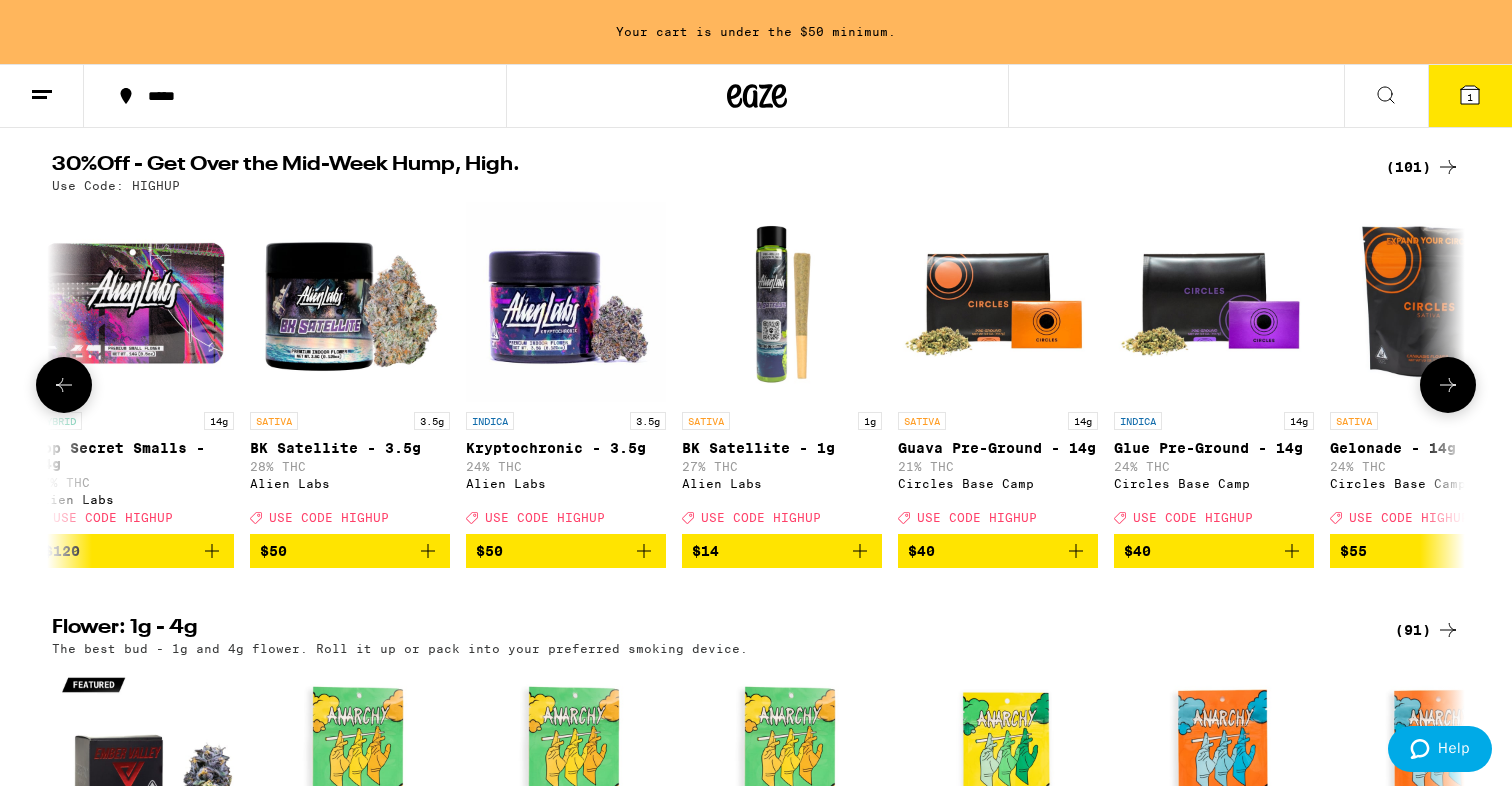 click 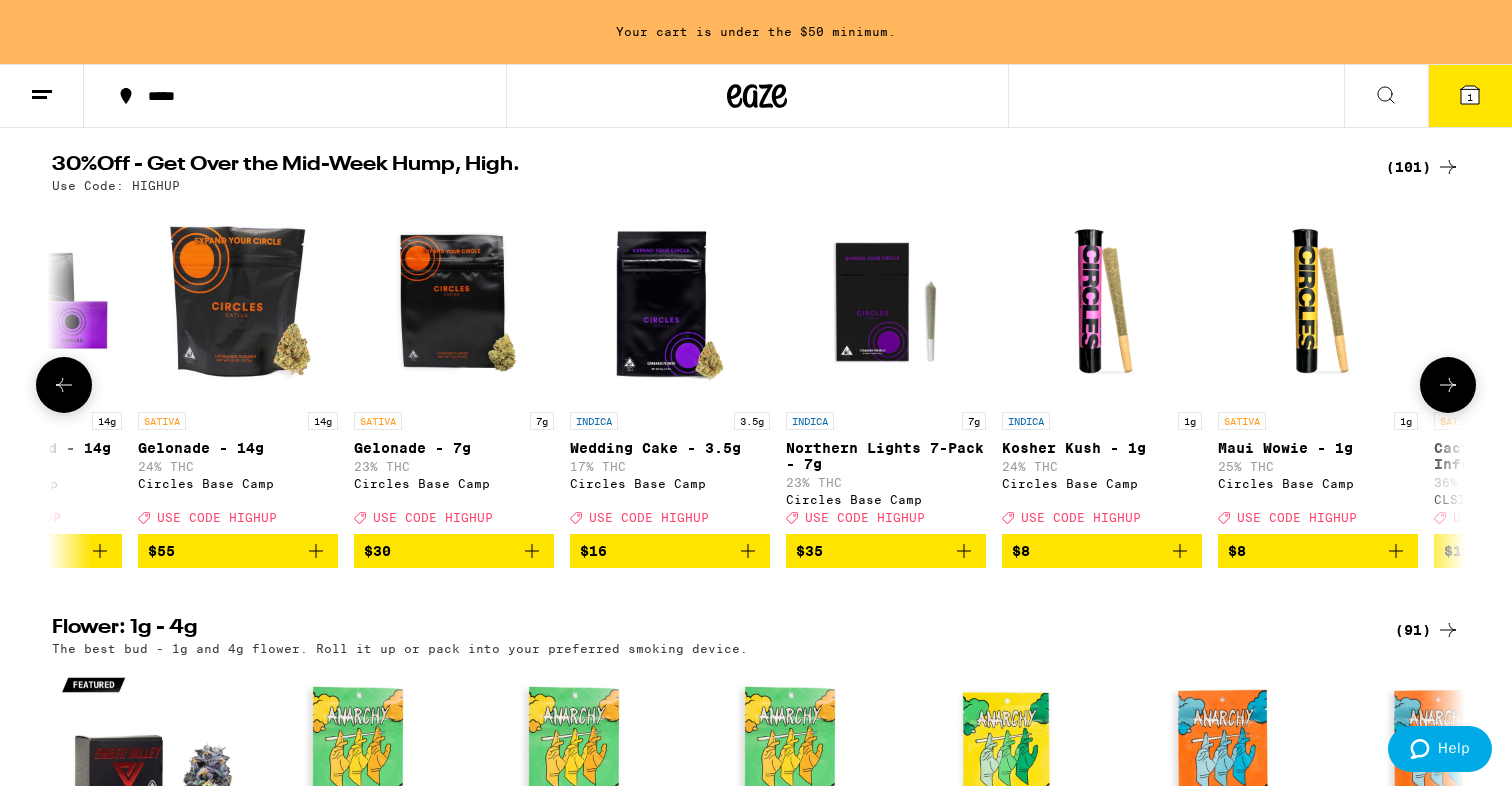 click 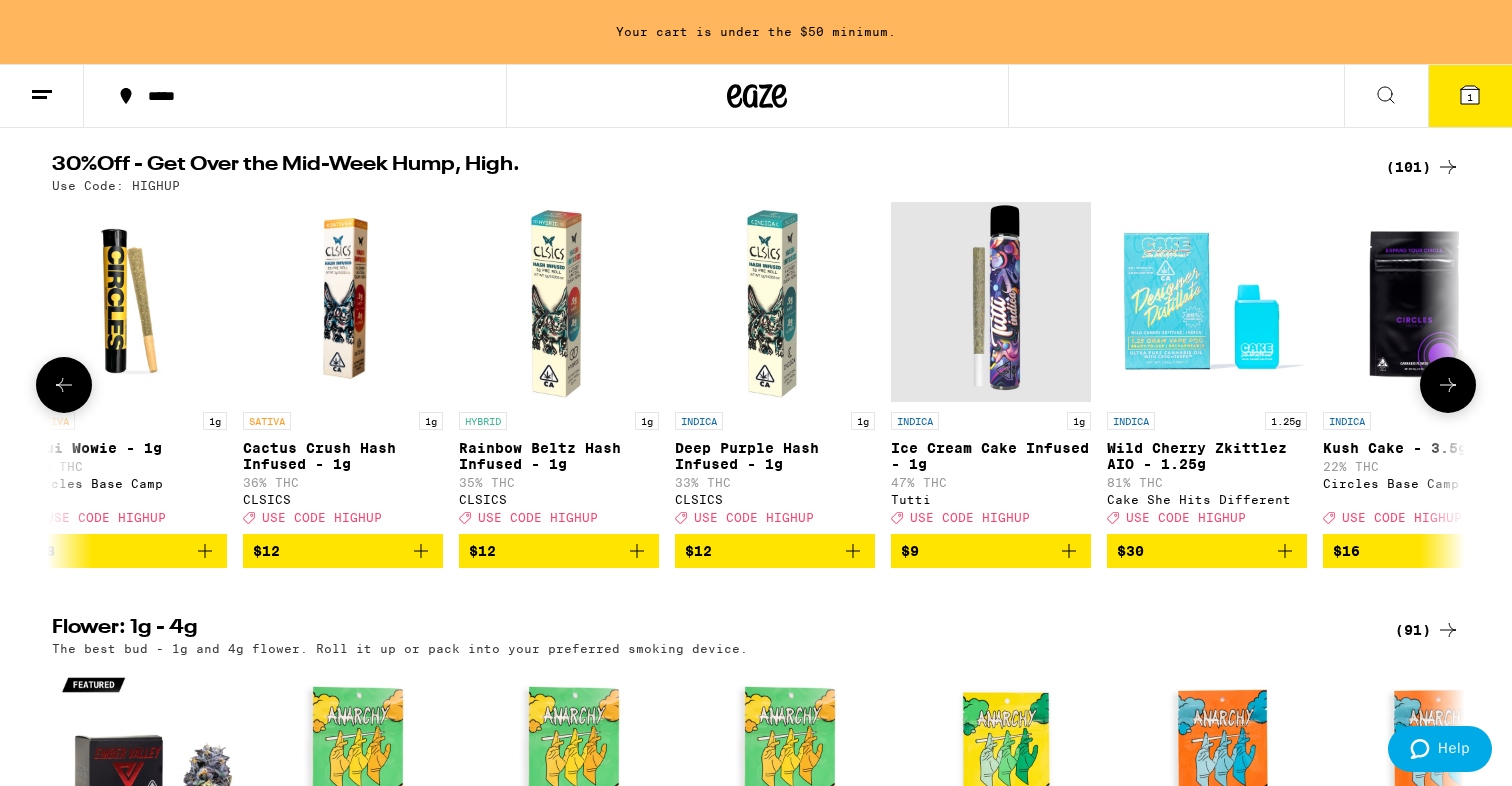 click 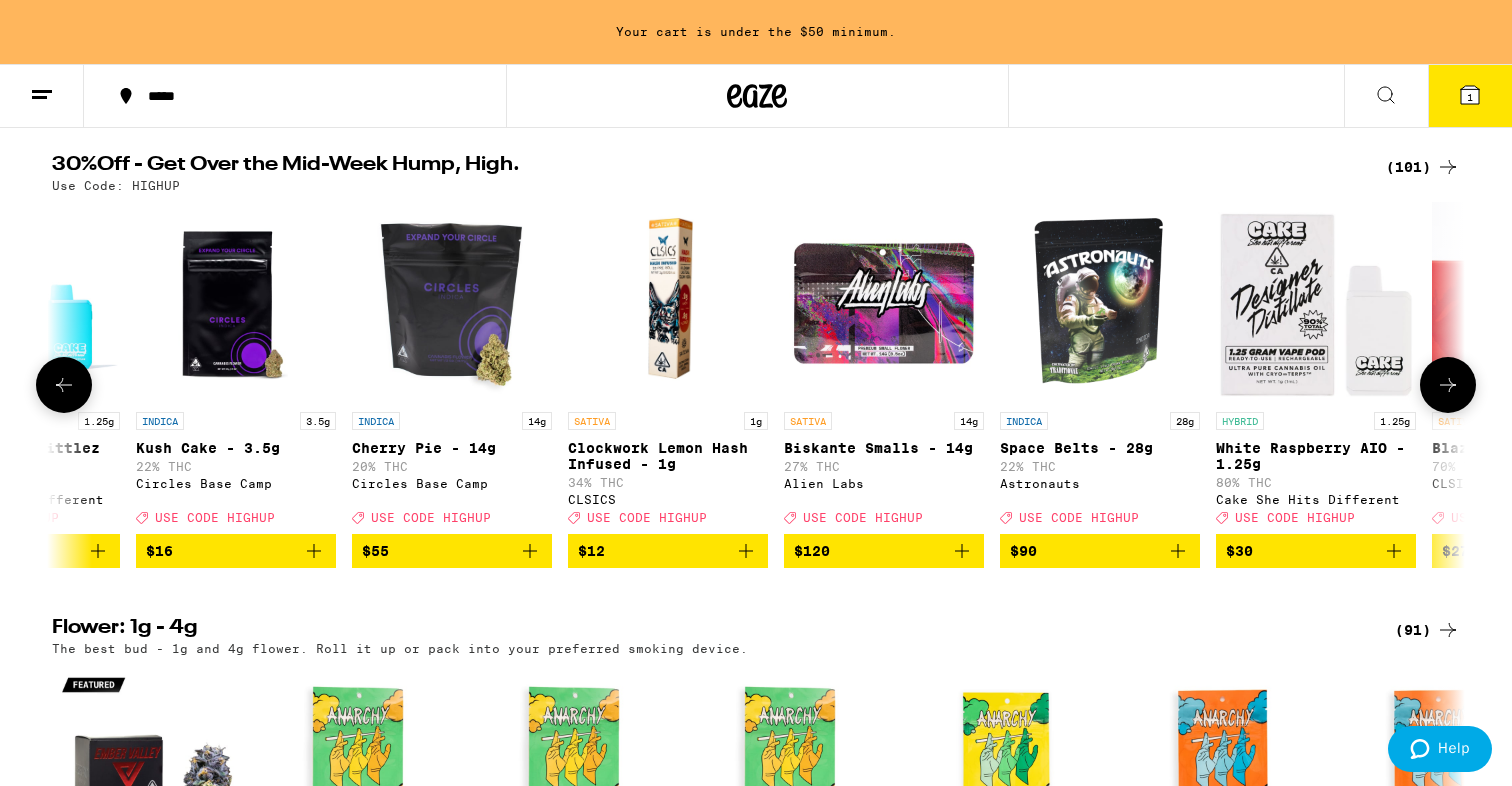 click 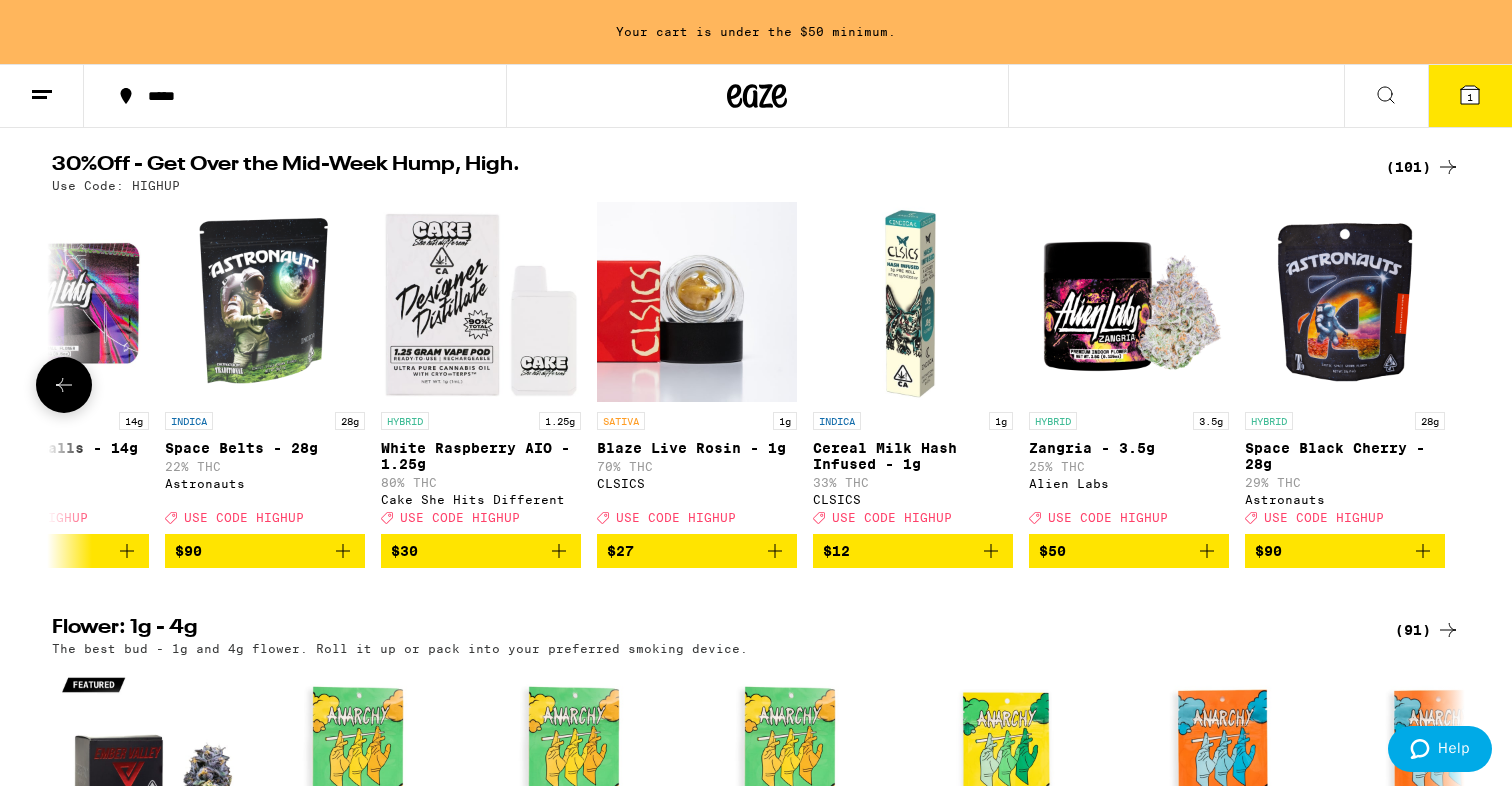 scroll, scrollTop: 0, scrollLeft: 20408, axis: horizontal 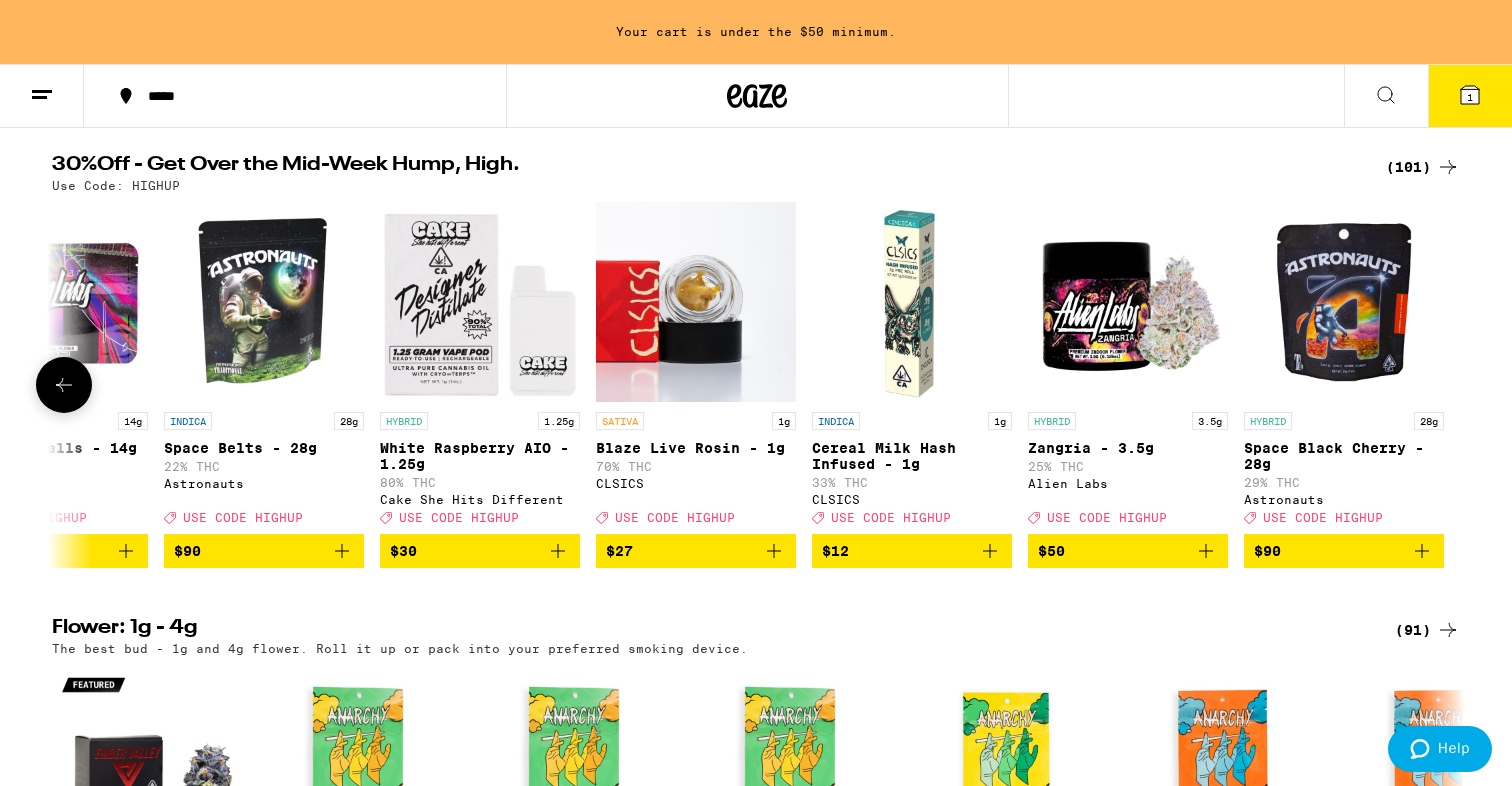 click at bounding box center [64, 385] 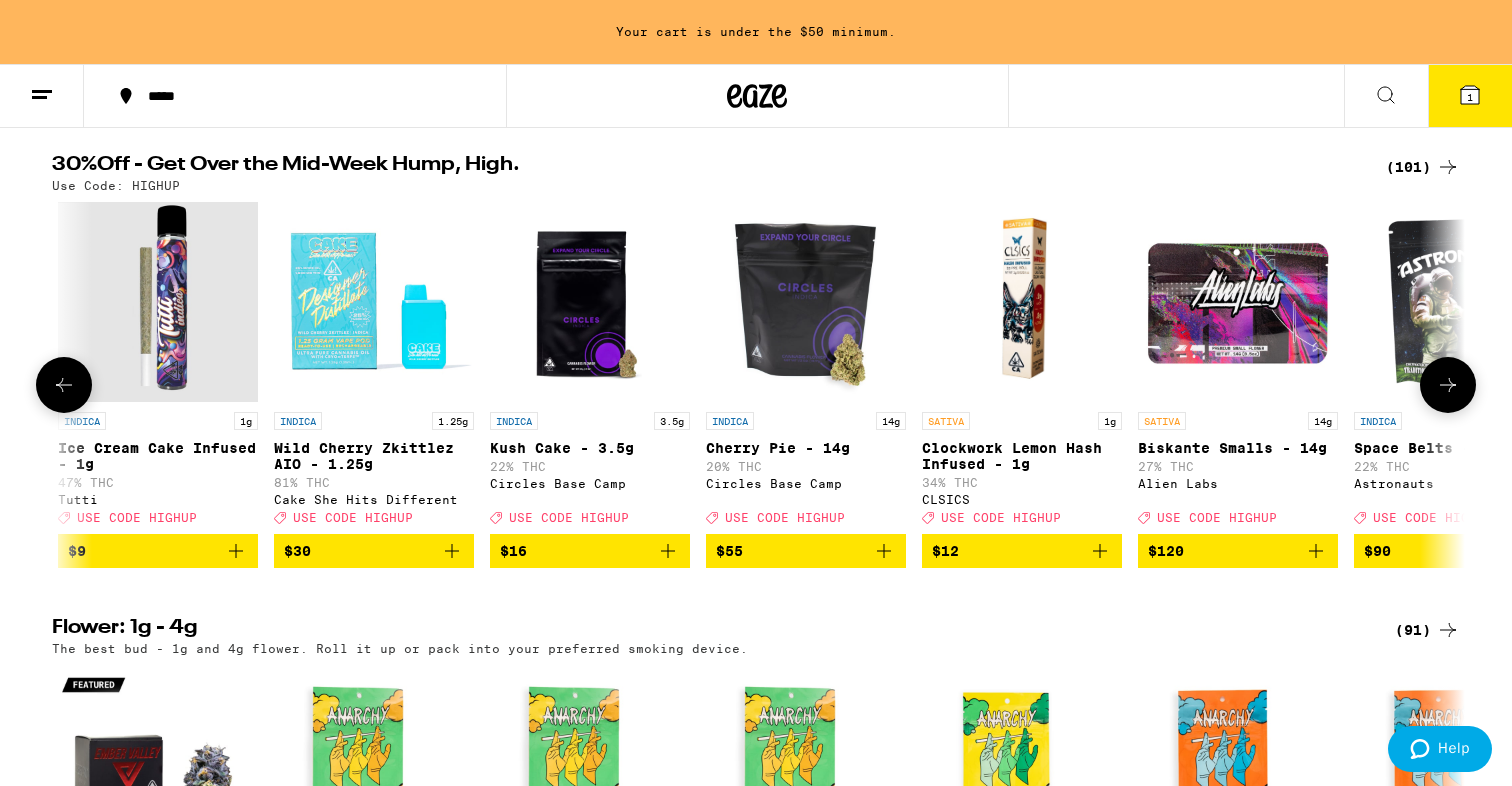 click 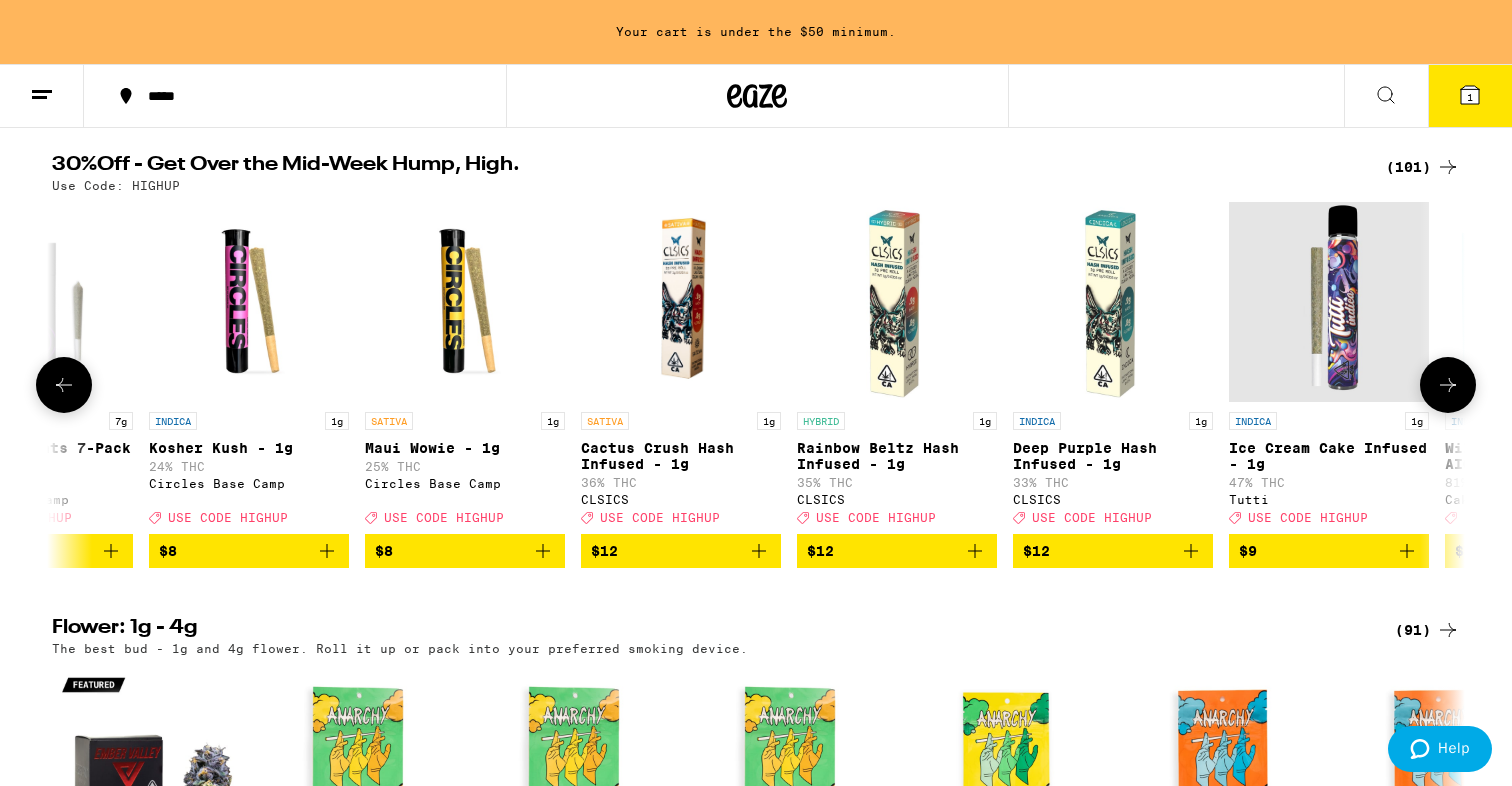 scroll, scrollTop: 0, scrollLeft: 18028, axis: horizontal 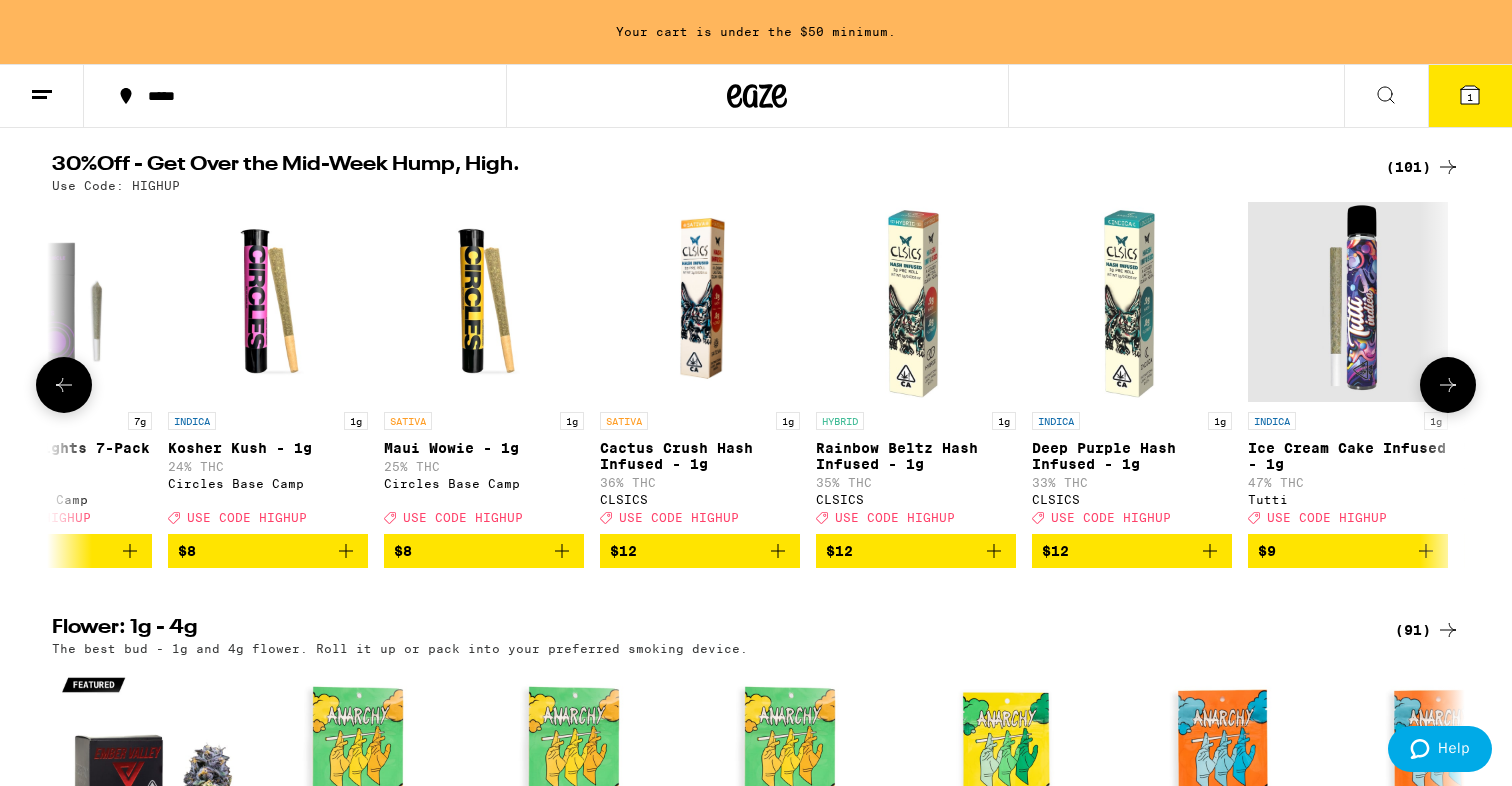 click 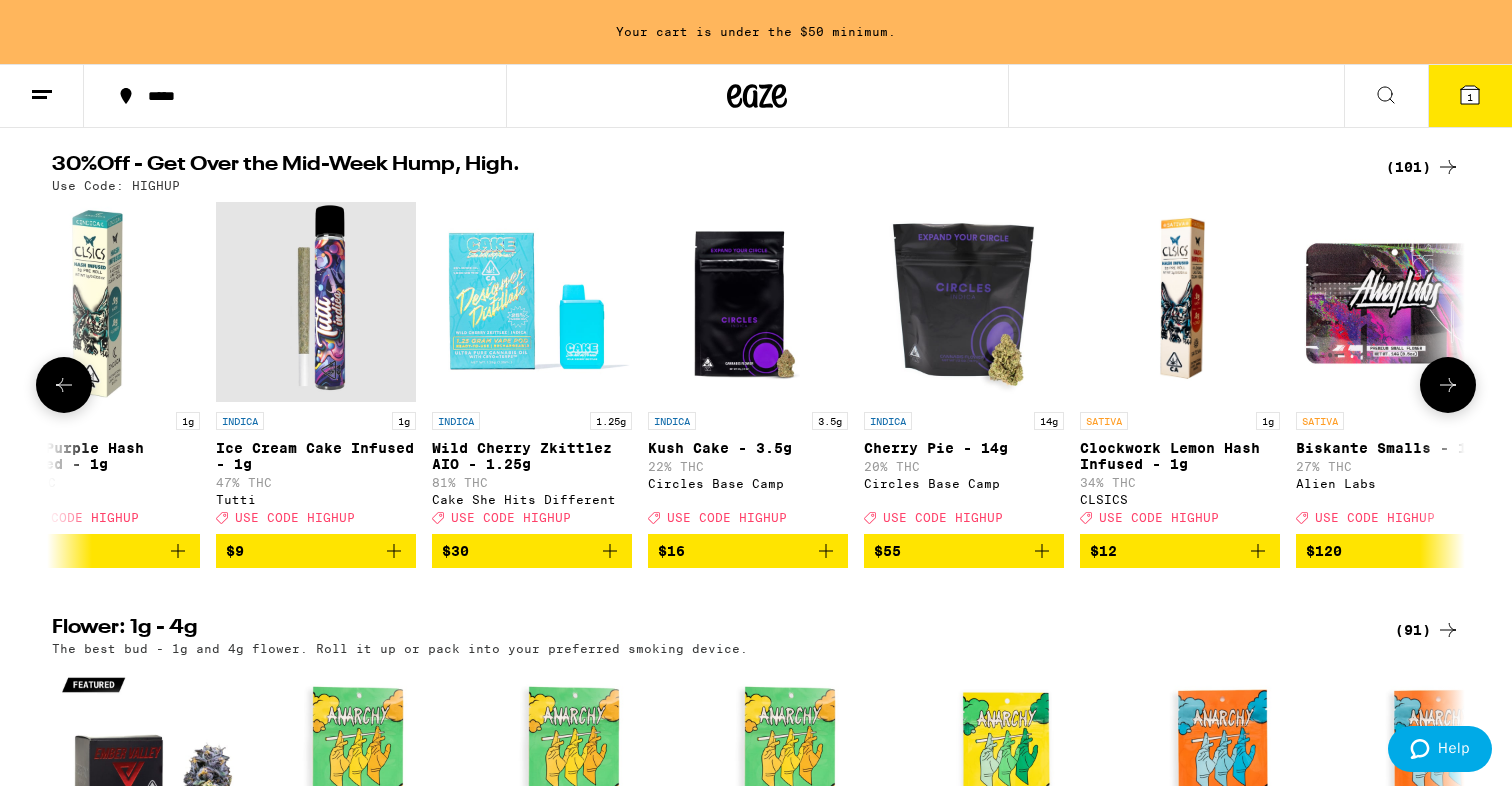 click 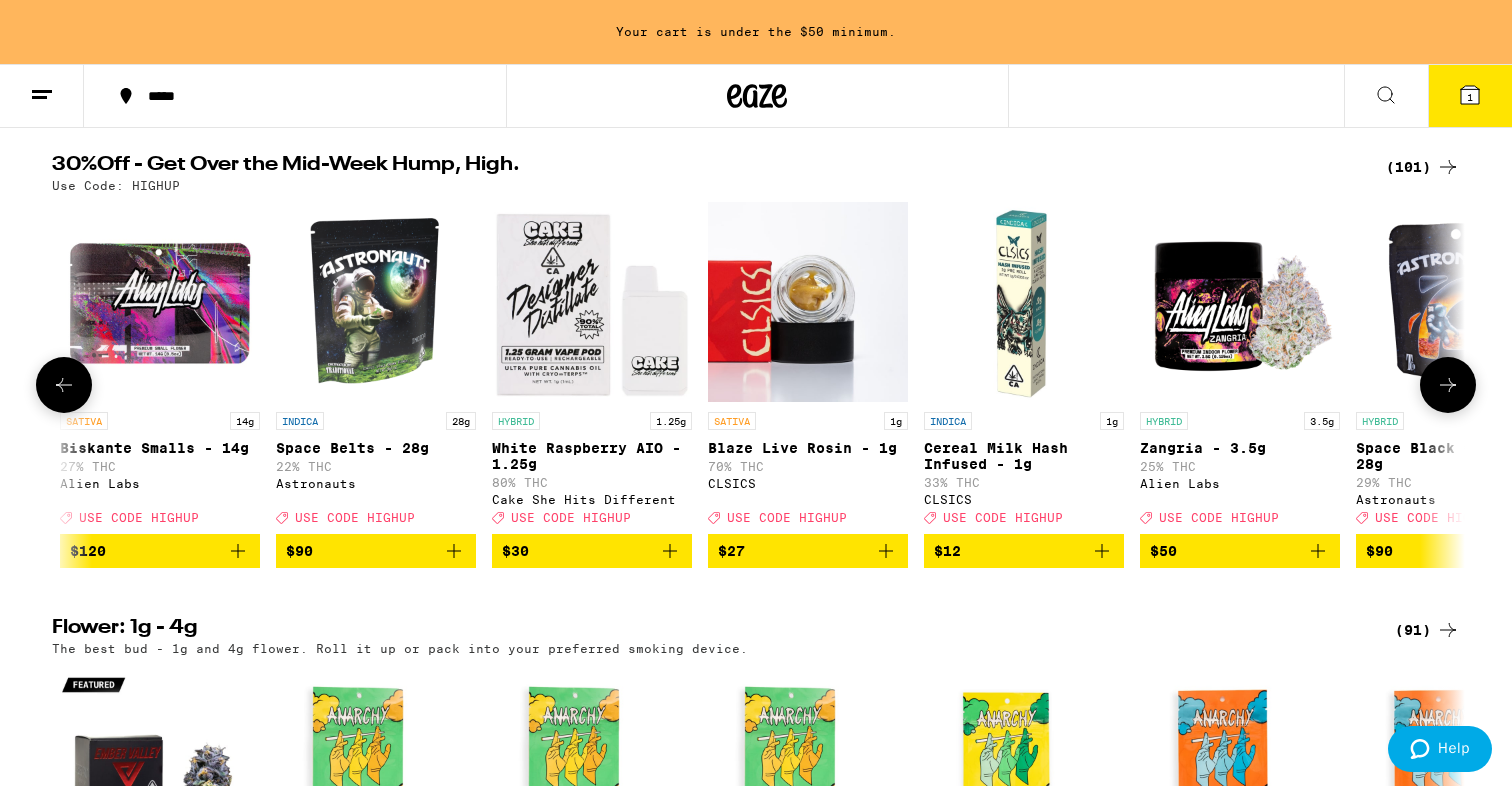 click 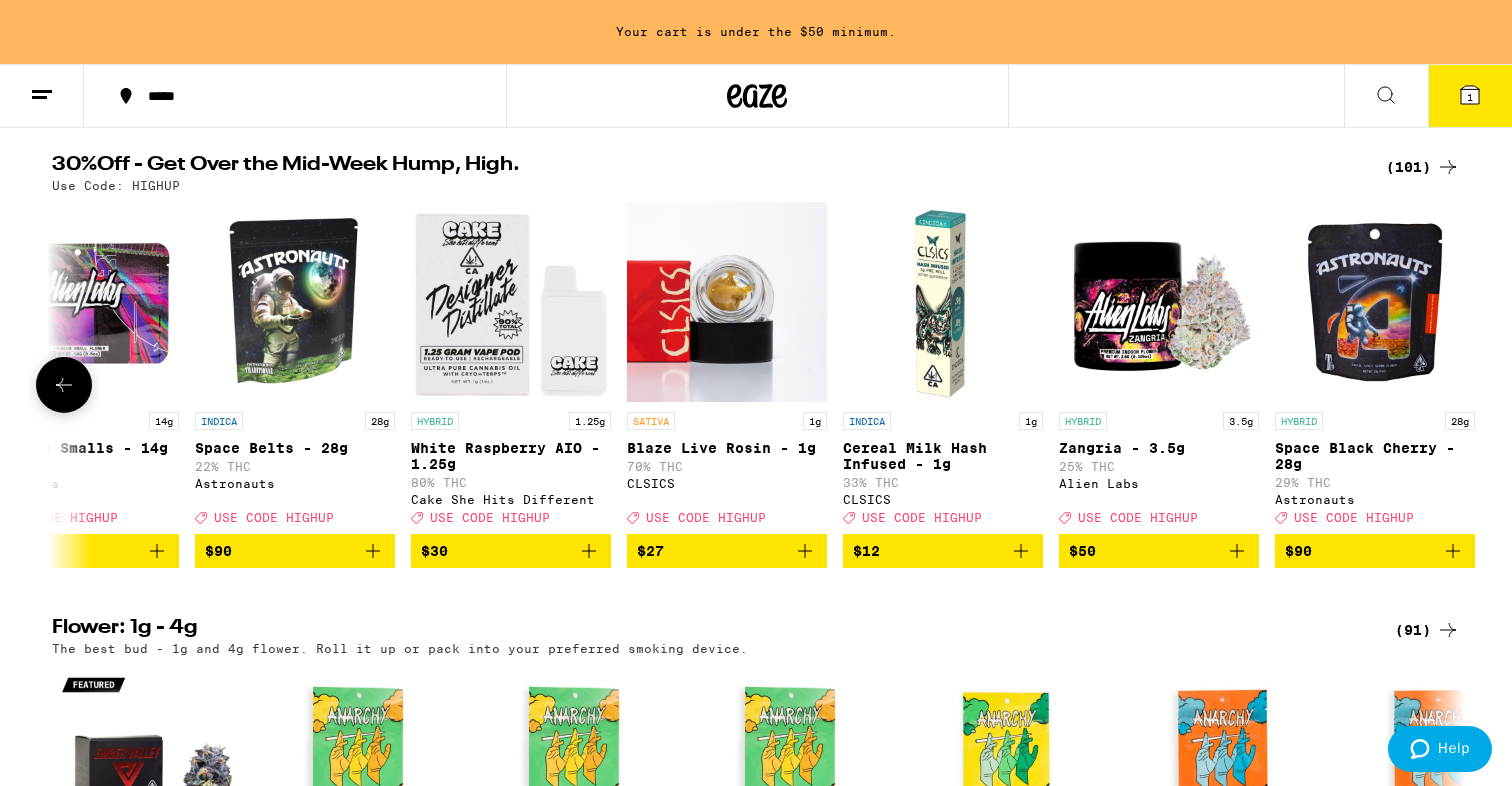 scroll, scrollTop: 0, scrollLeft: 20408, axis: horizontal 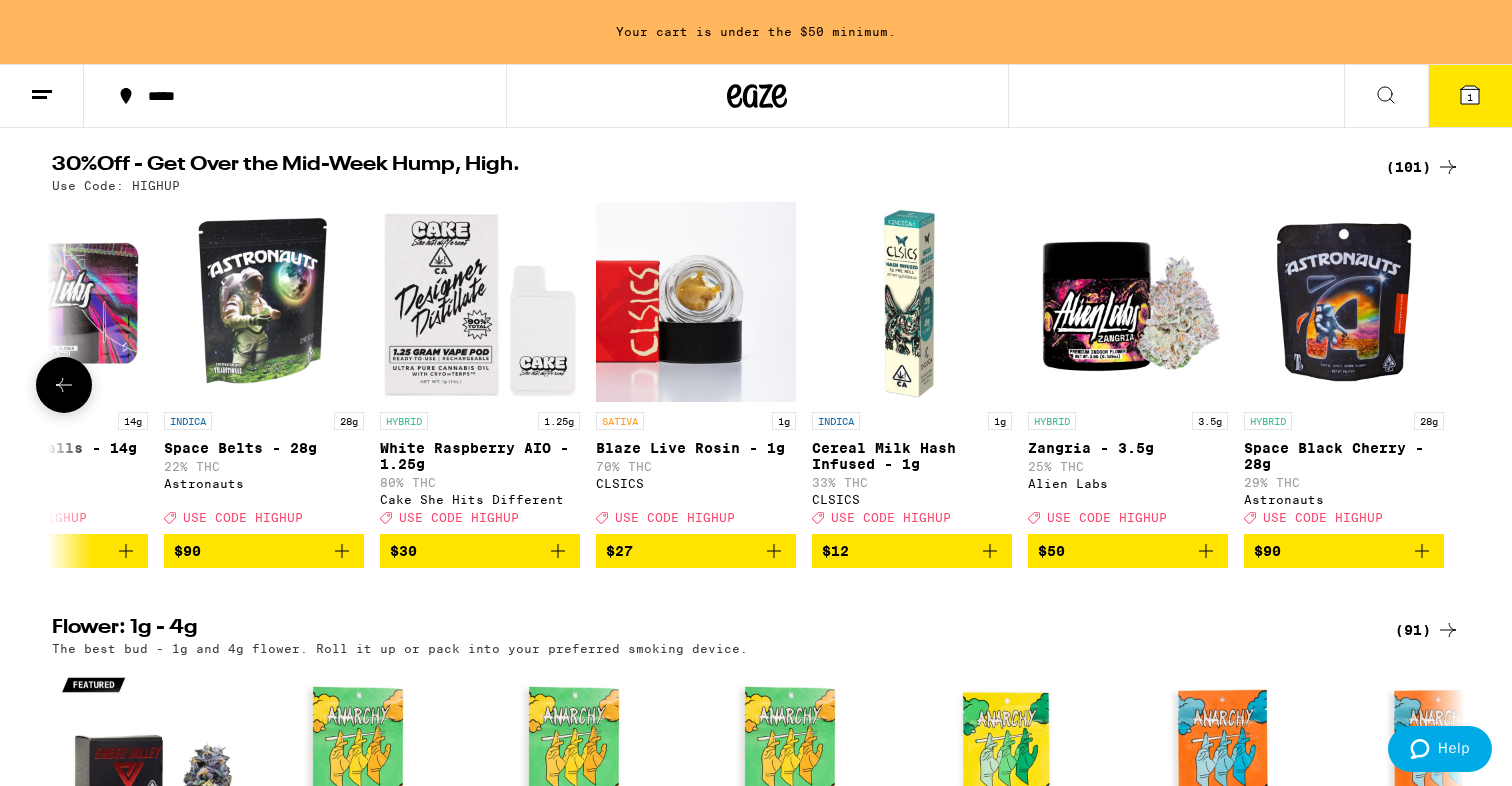 click 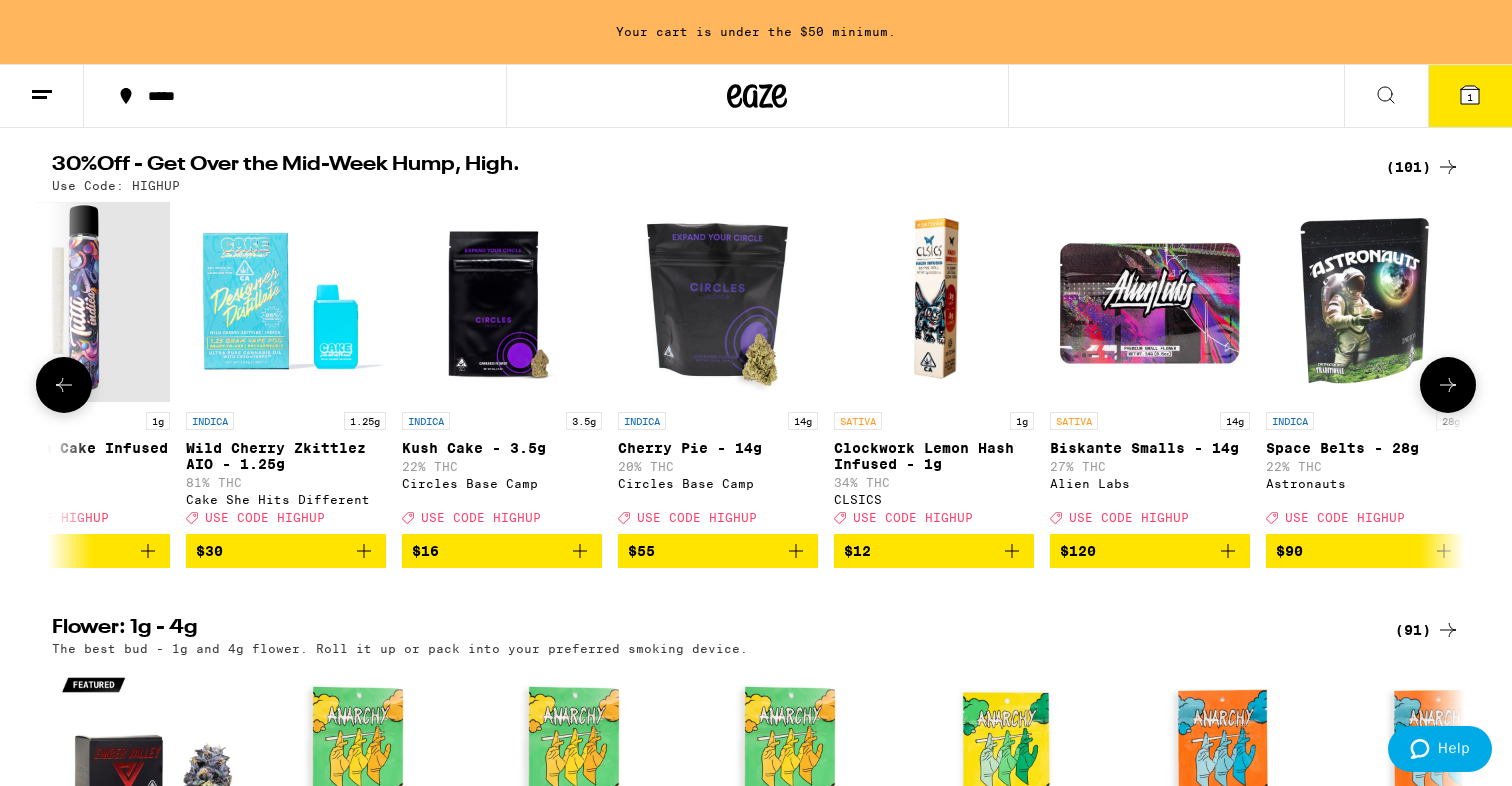 click 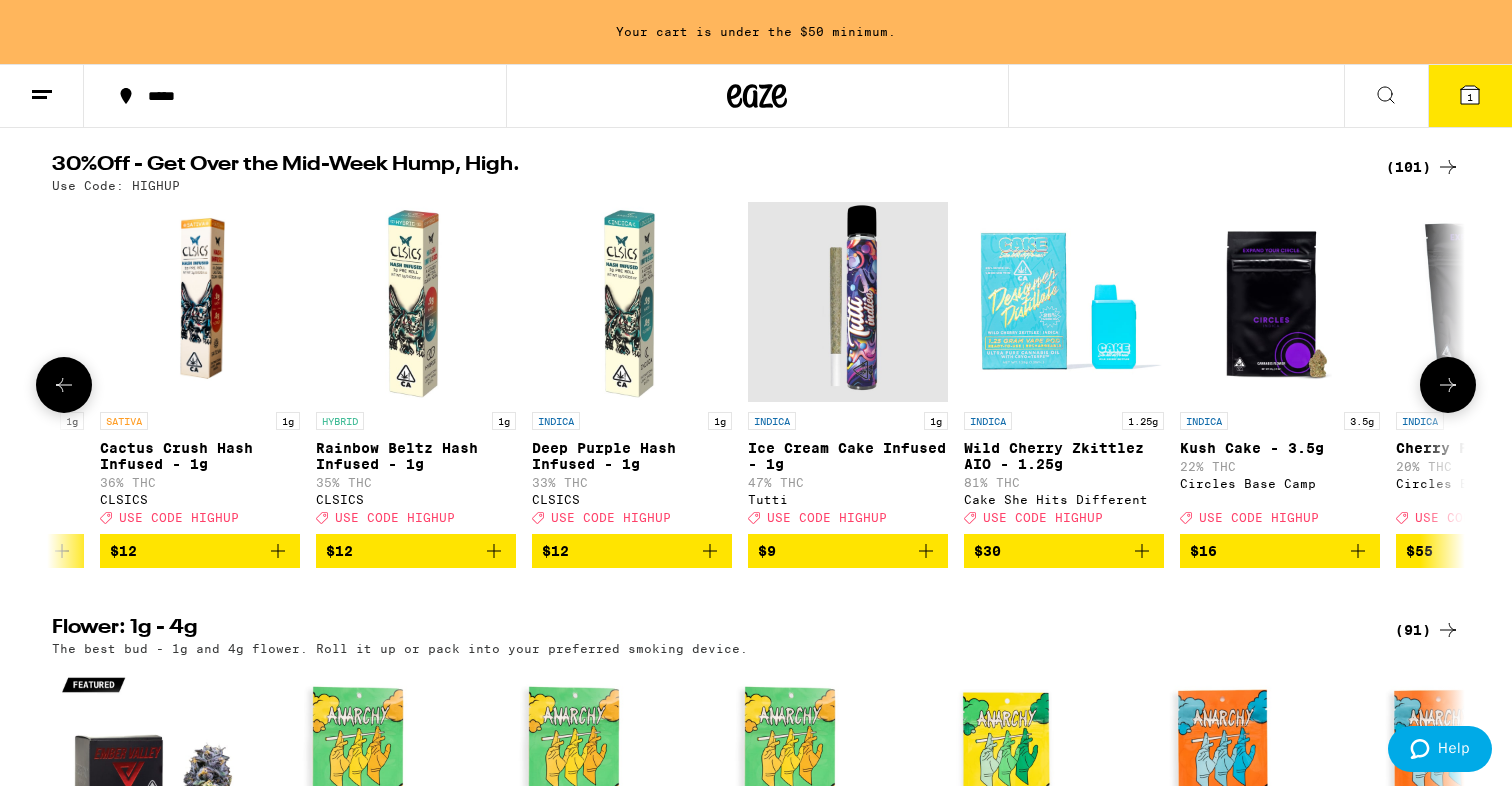 click 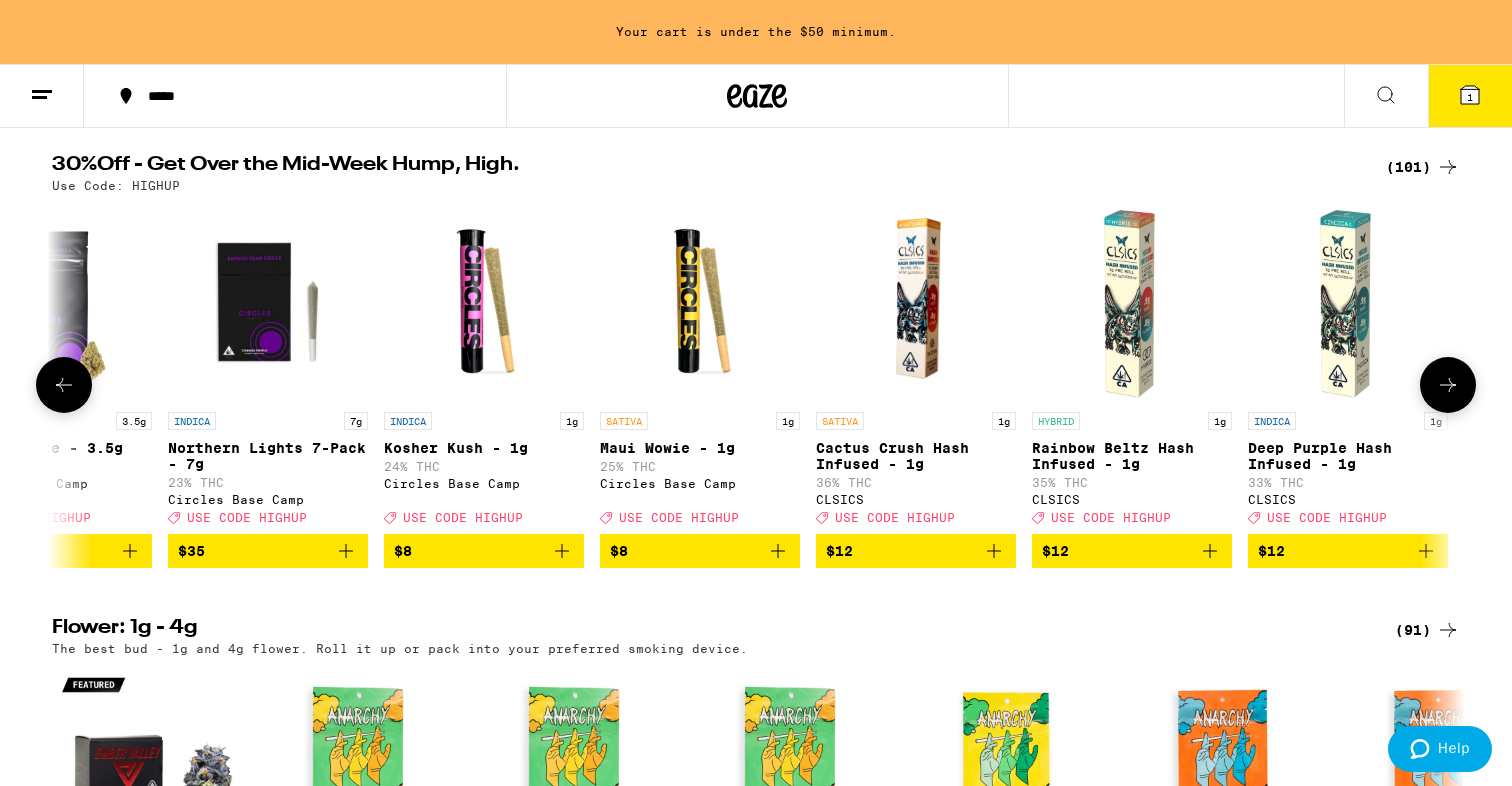 click 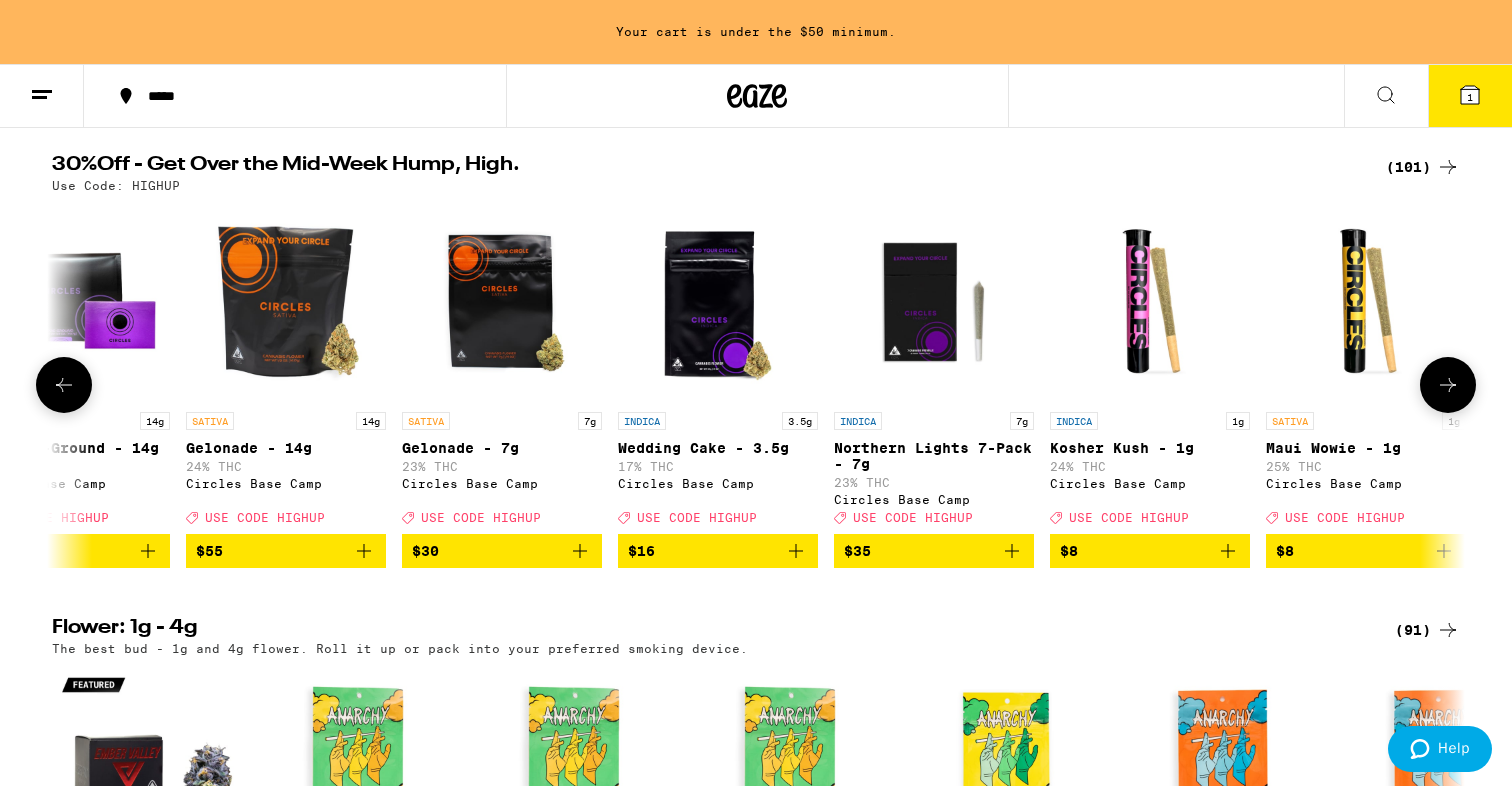 click 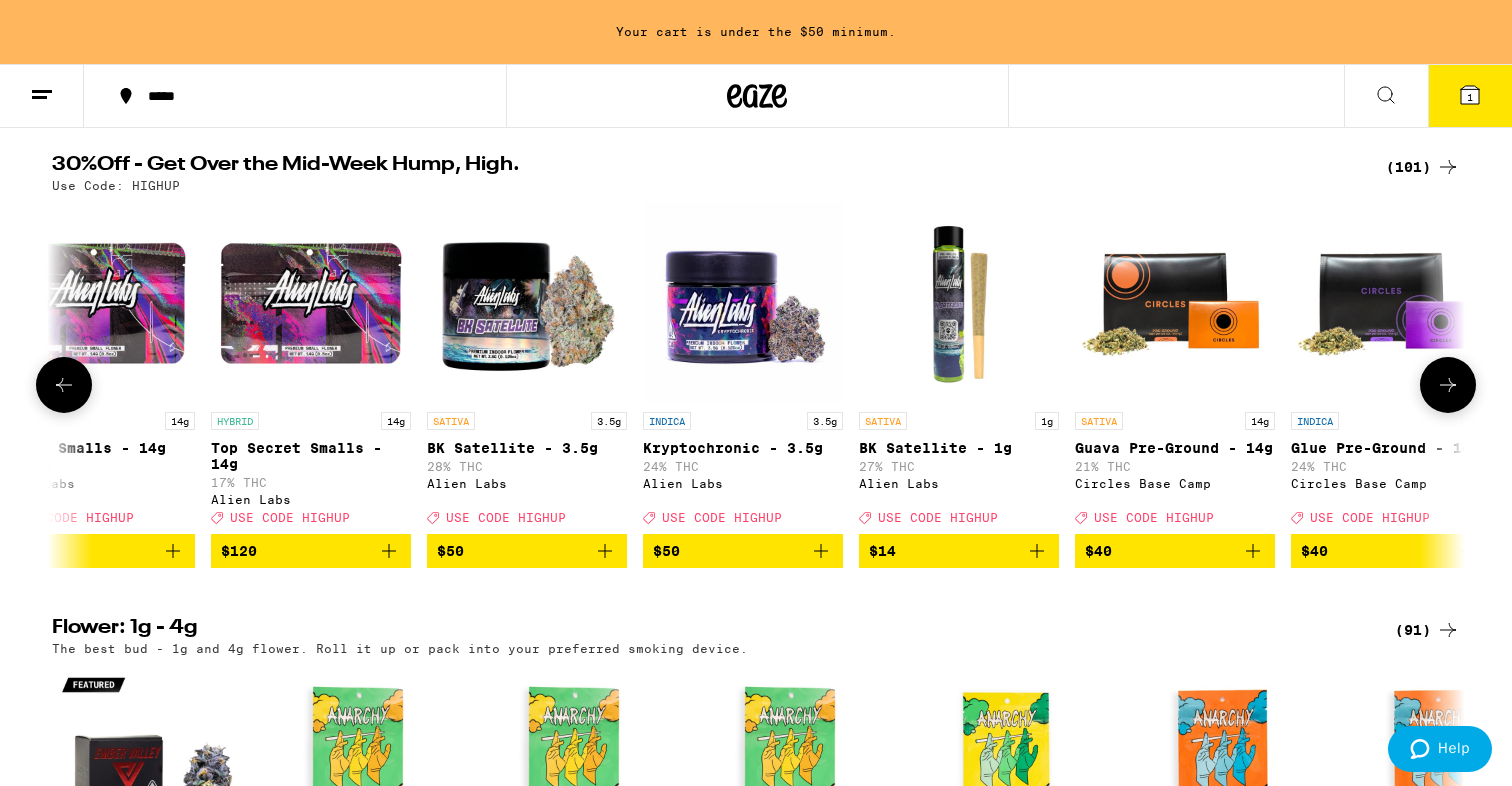 click 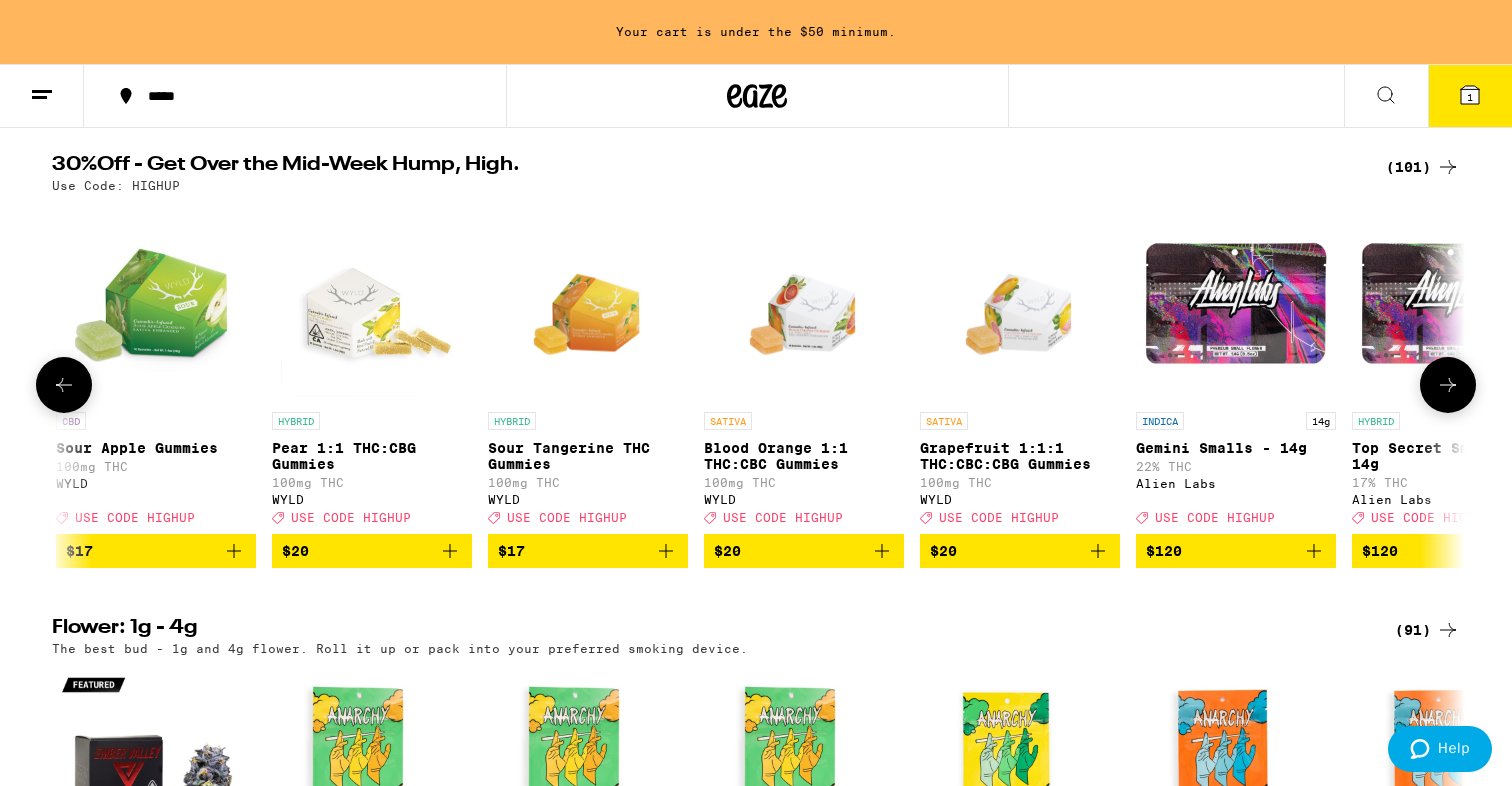 click 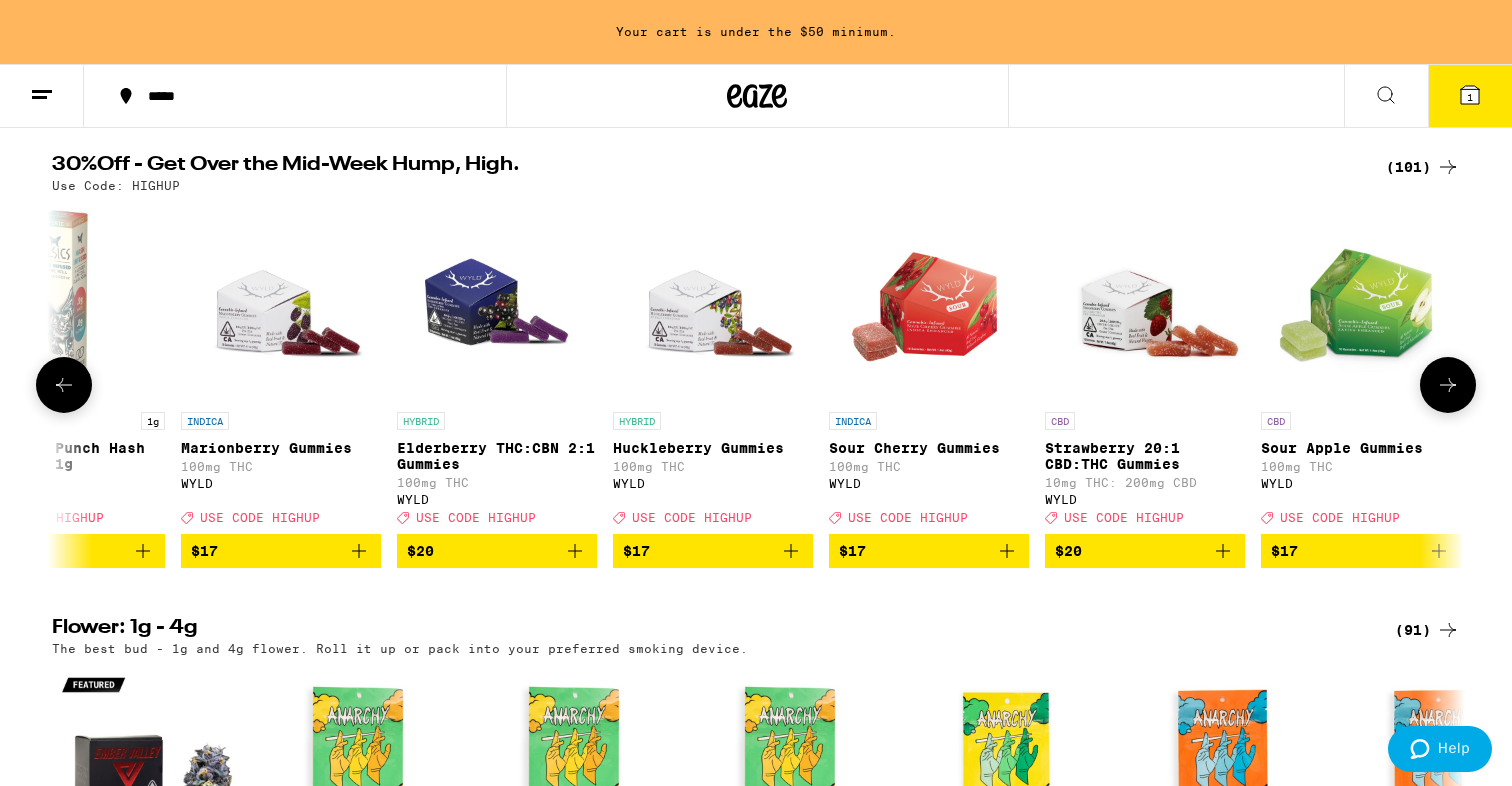 click 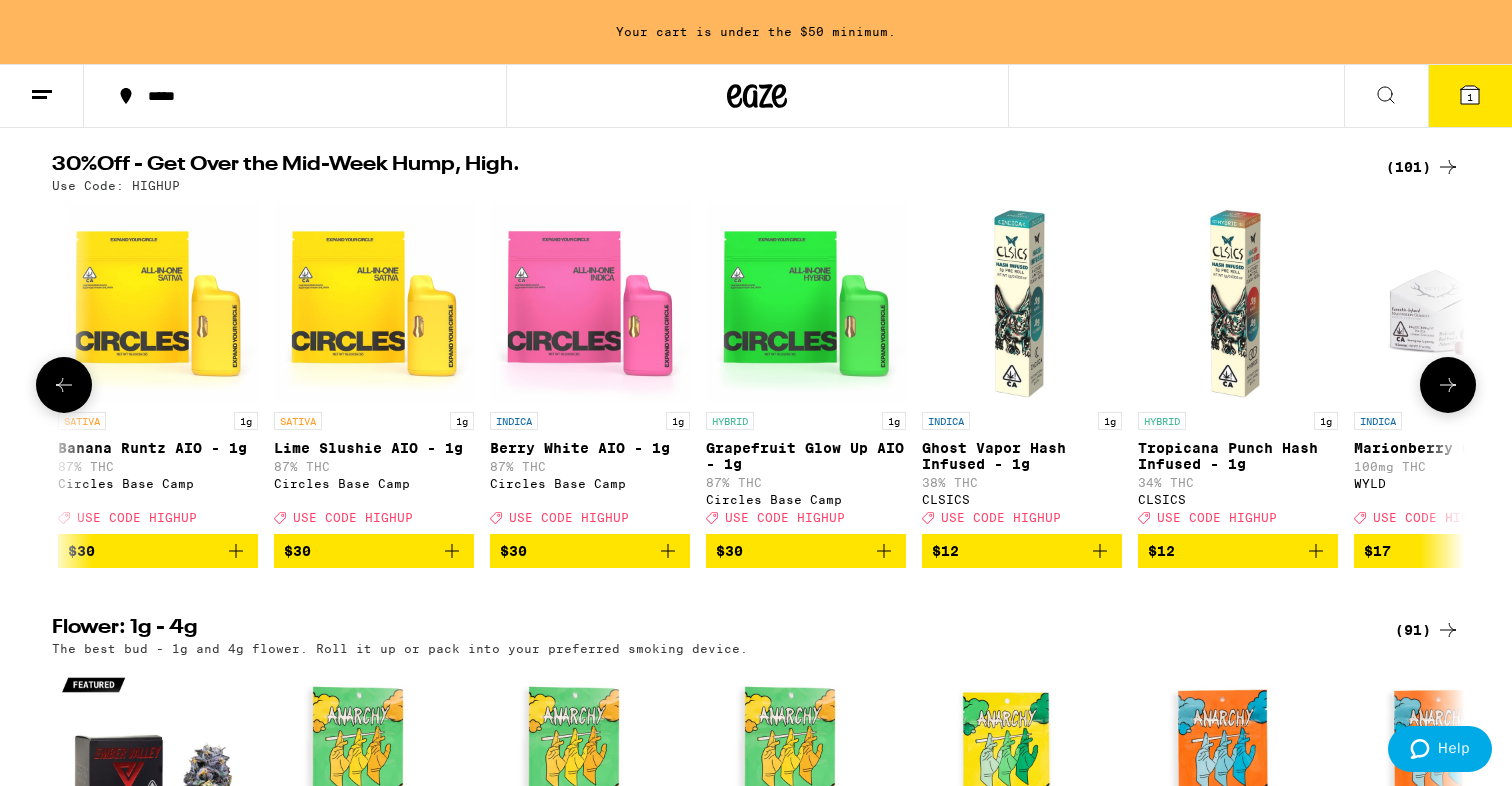 click 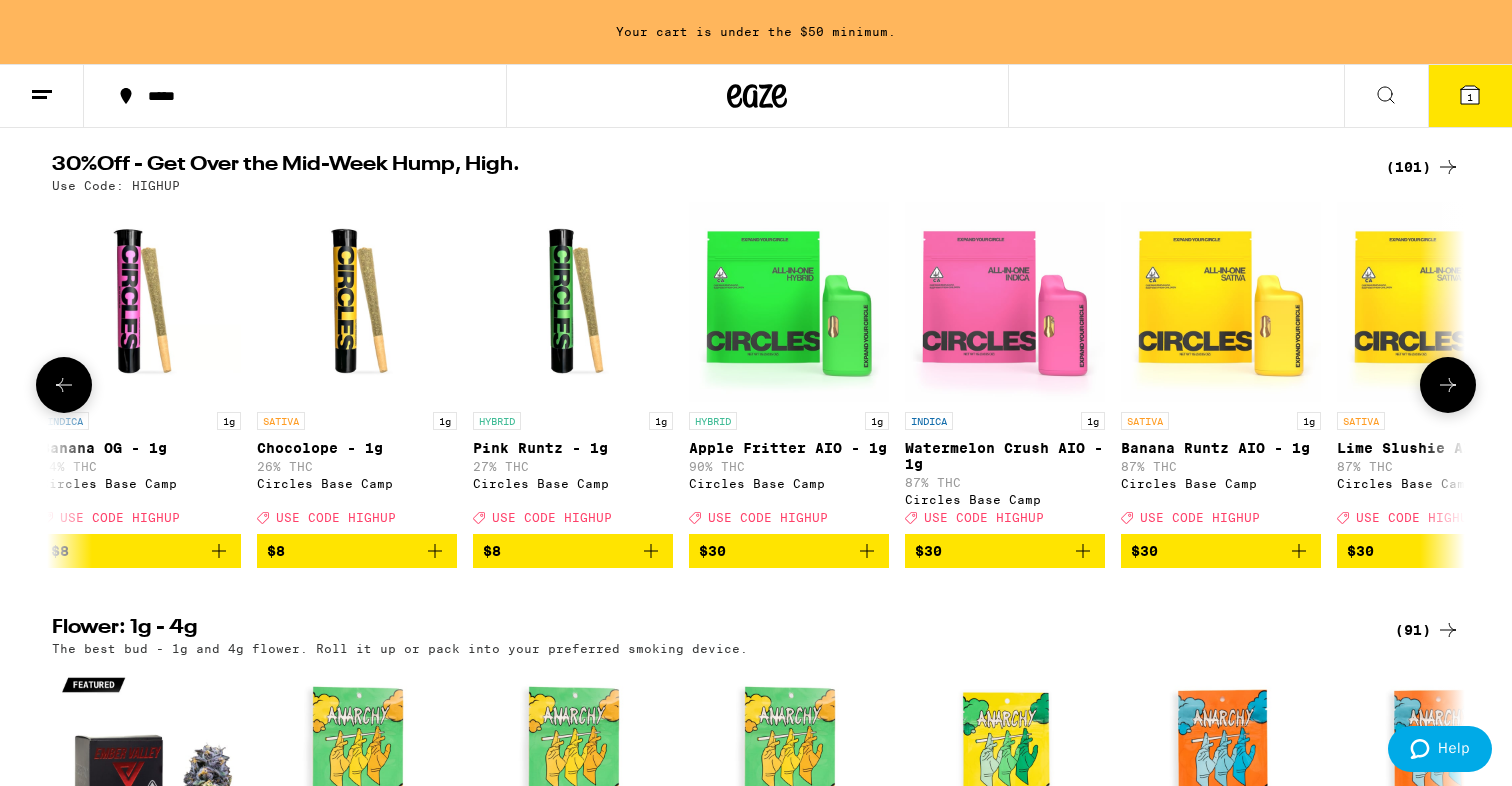 click 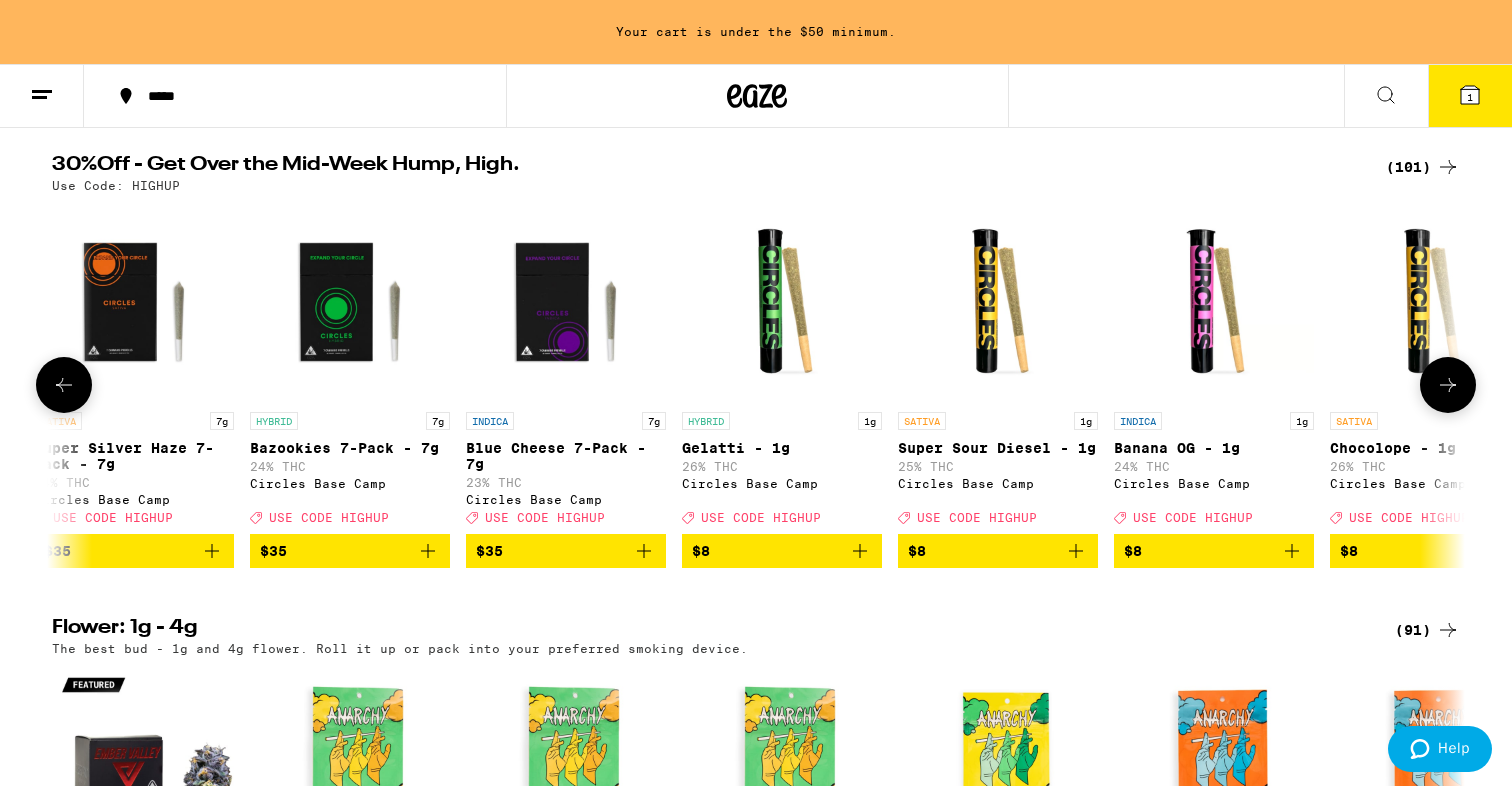 click 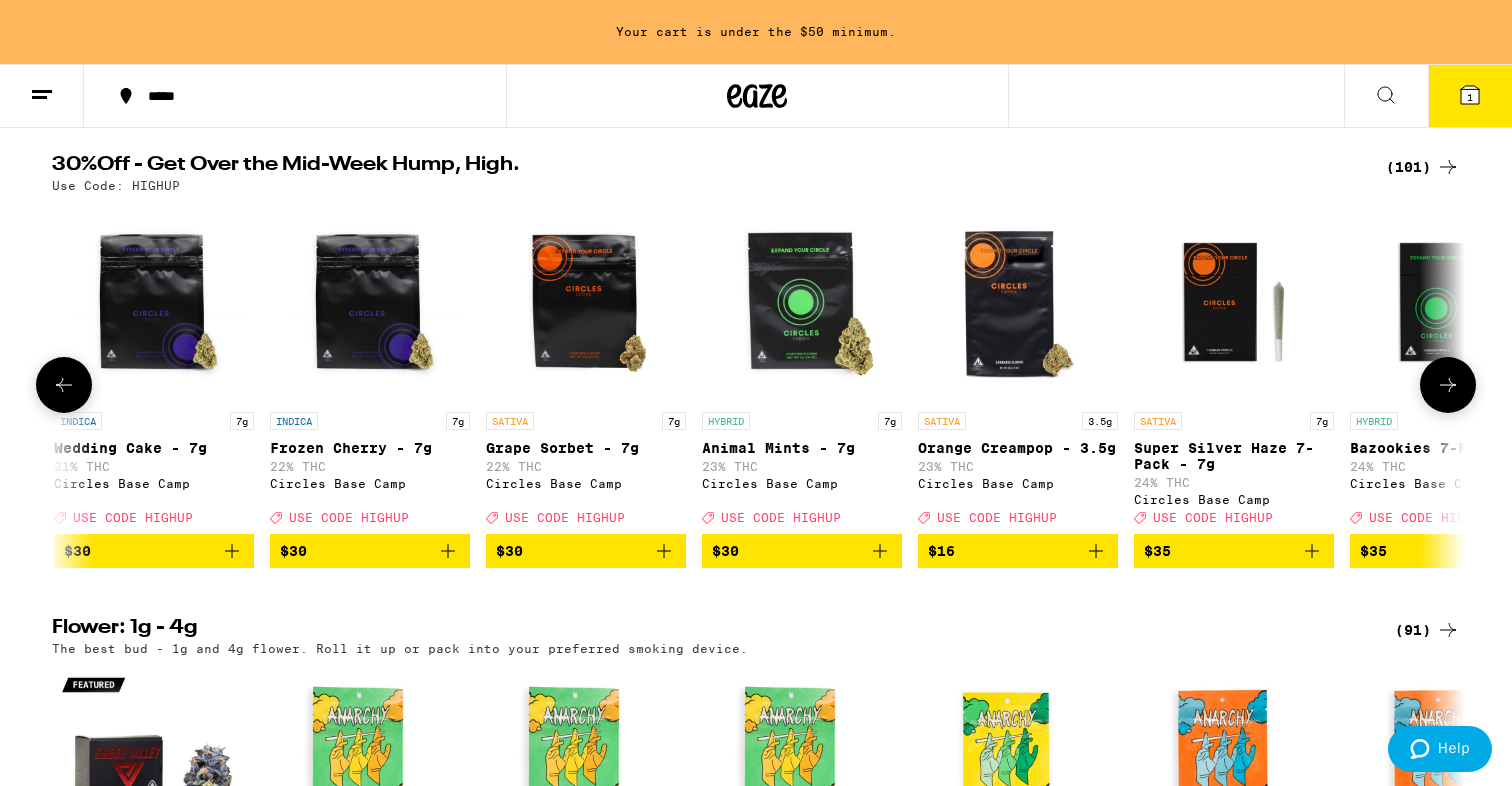 click 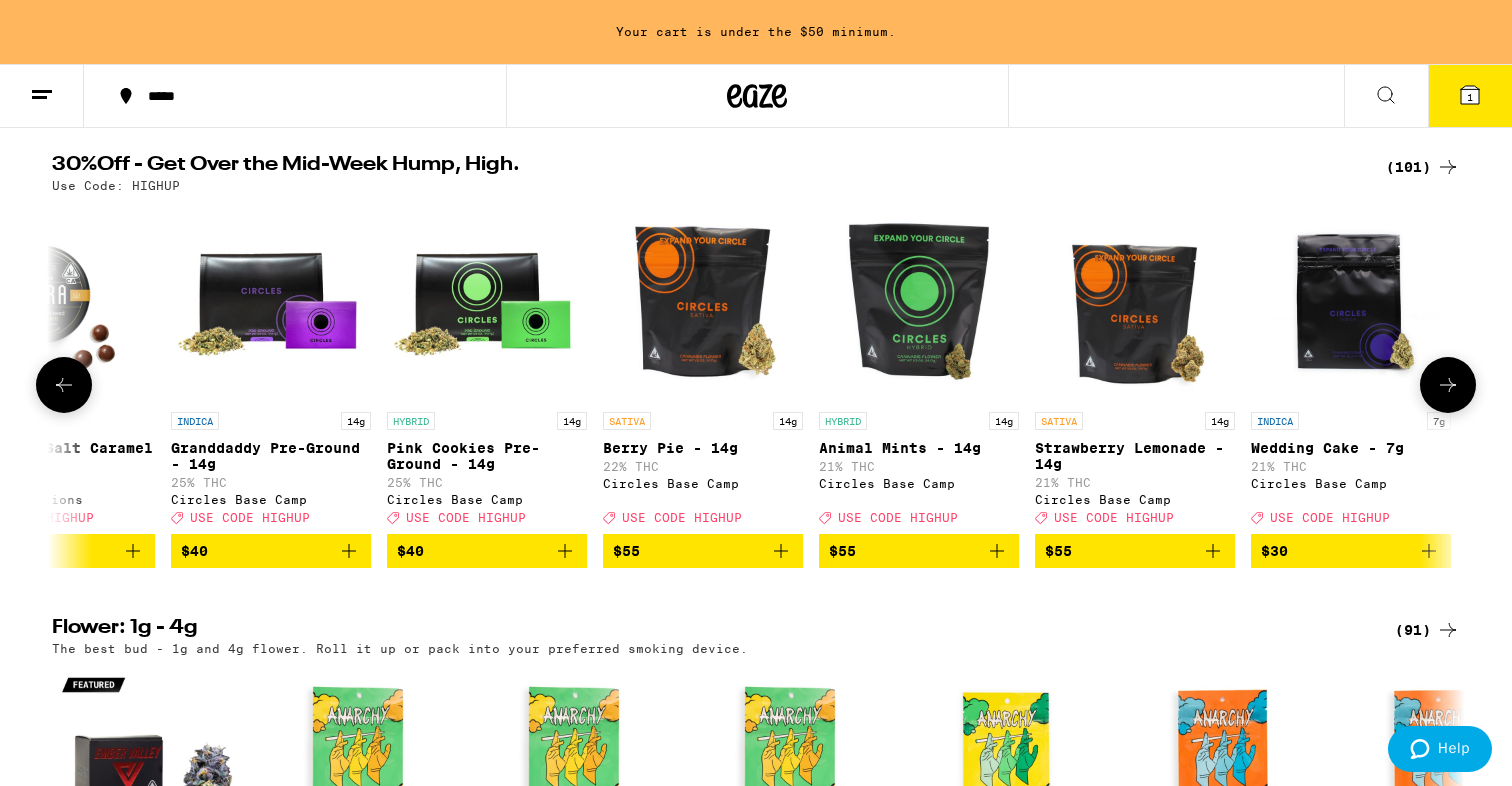 click 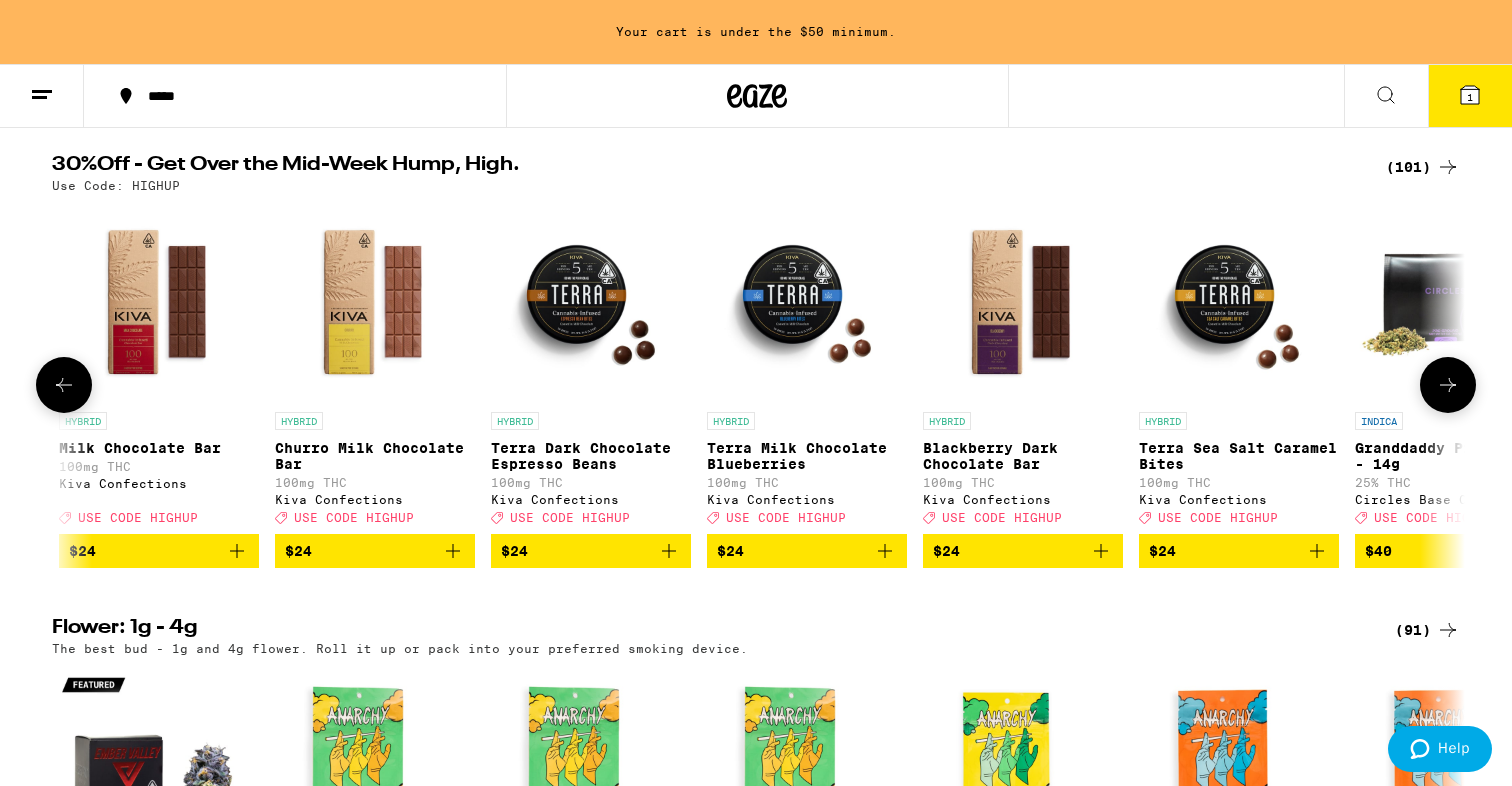 click 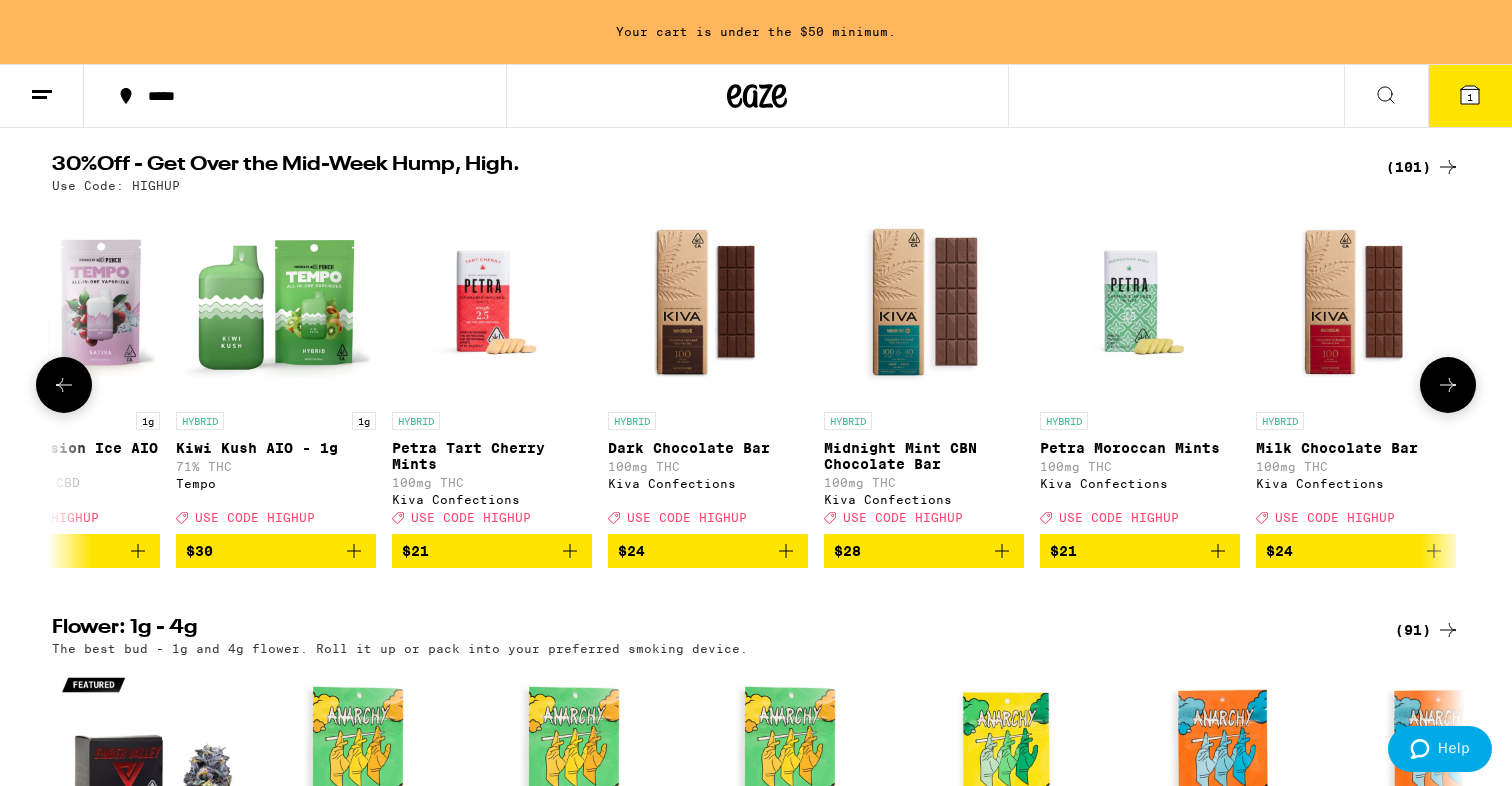 click 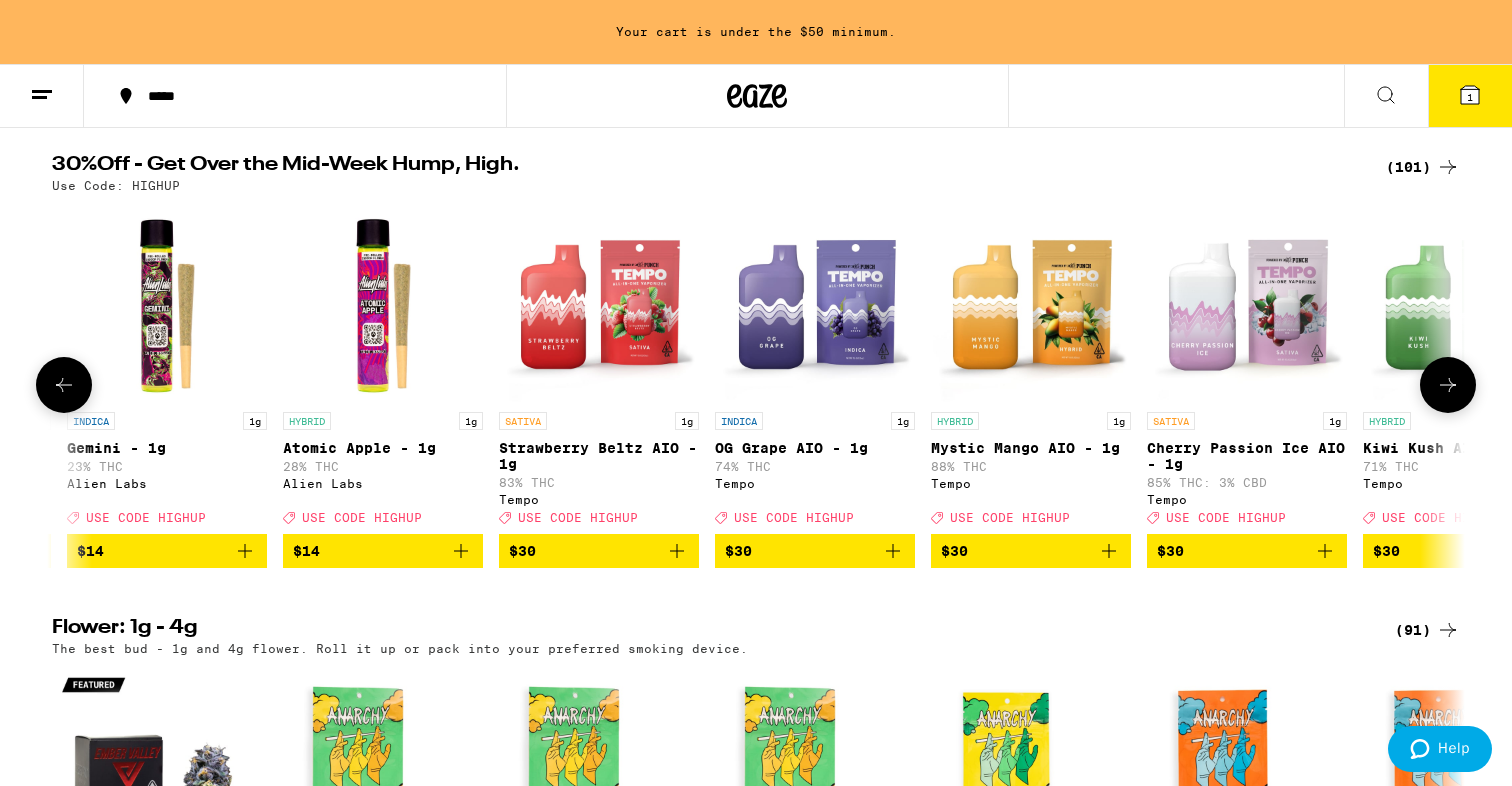 click at bounding box center [64, 385] 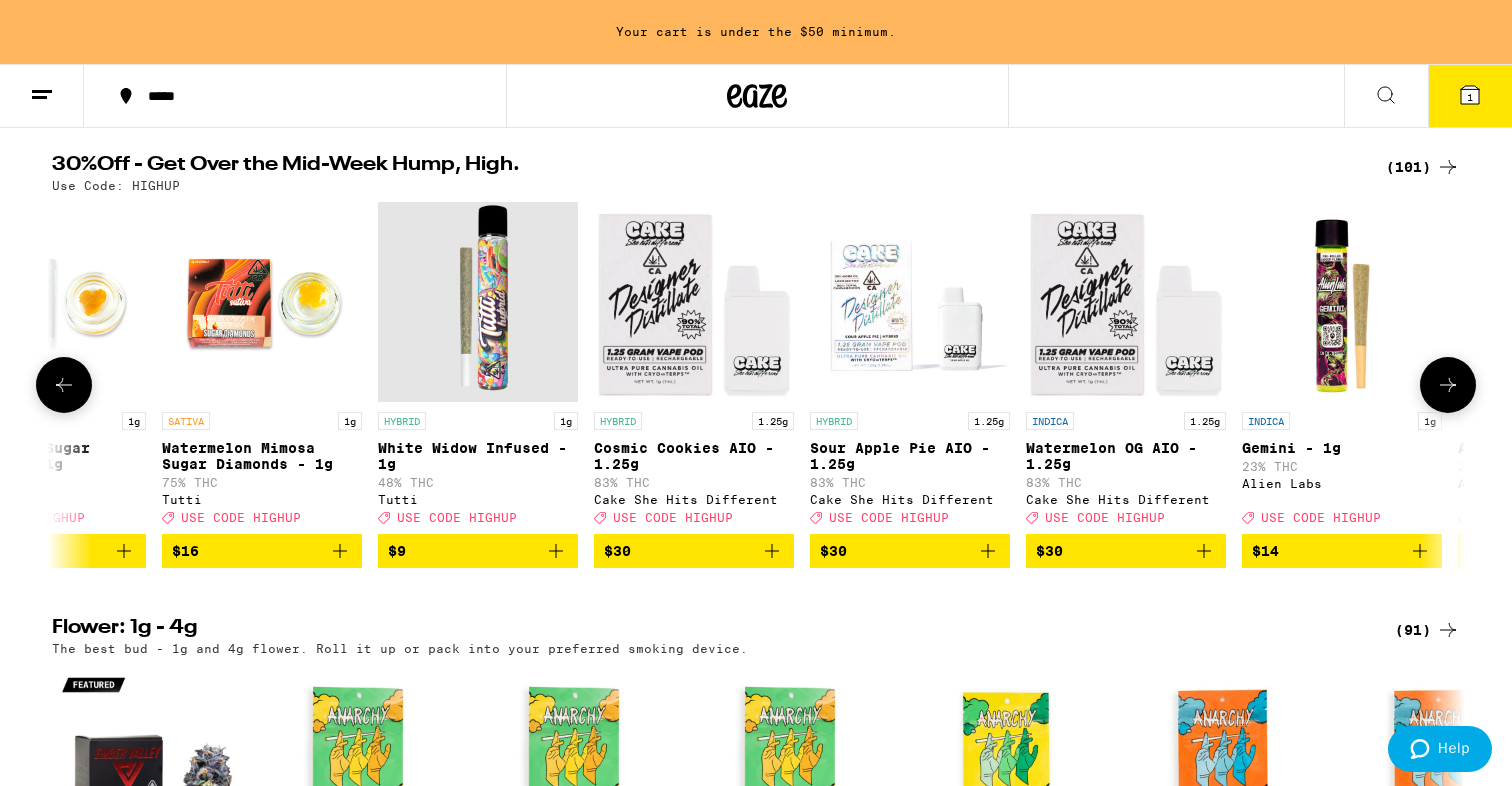 scroll, scrollTop: 0, scrollLeft: 3115, axis: horizontal 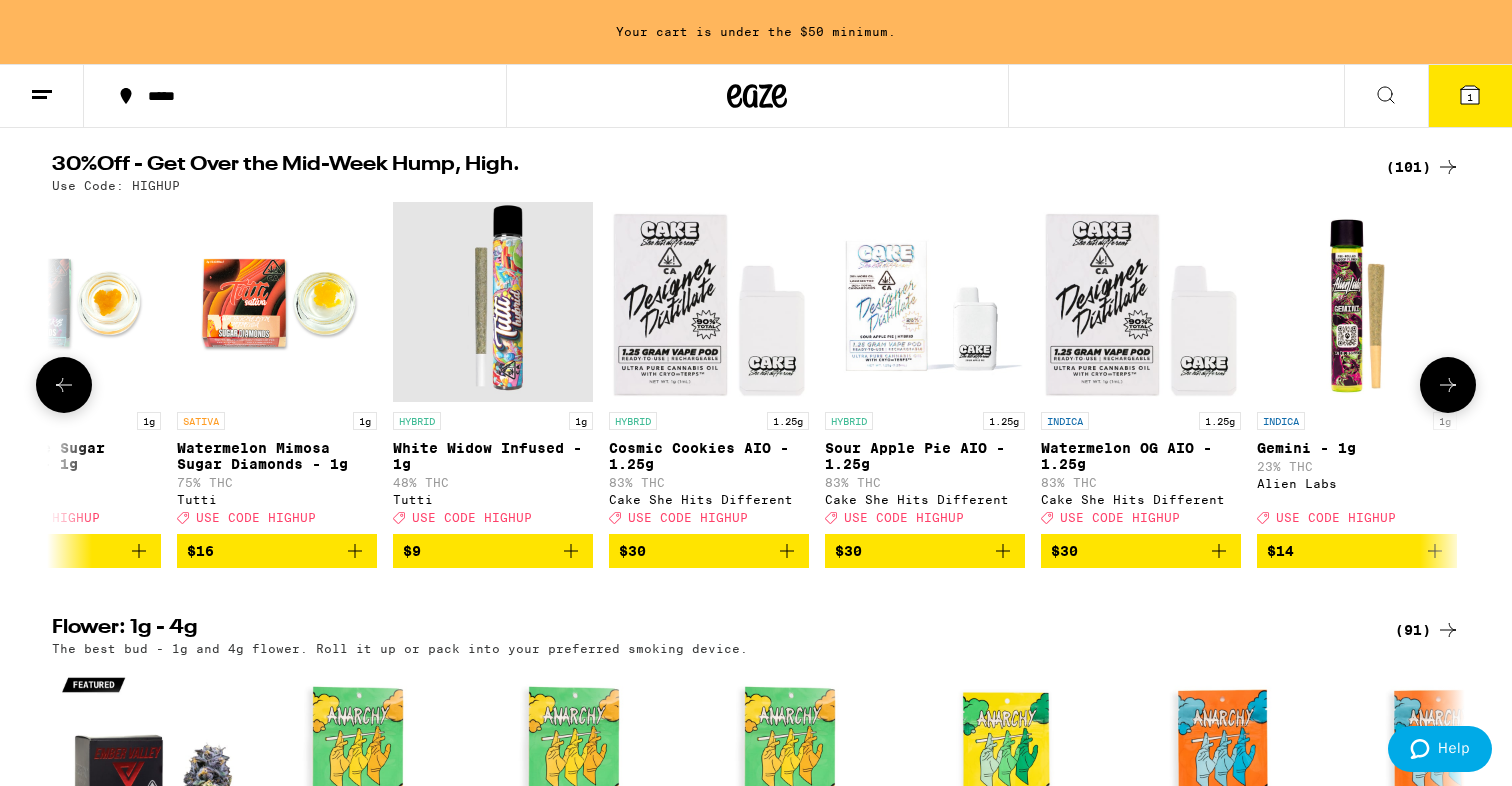 click at bounding box center [64, 385] 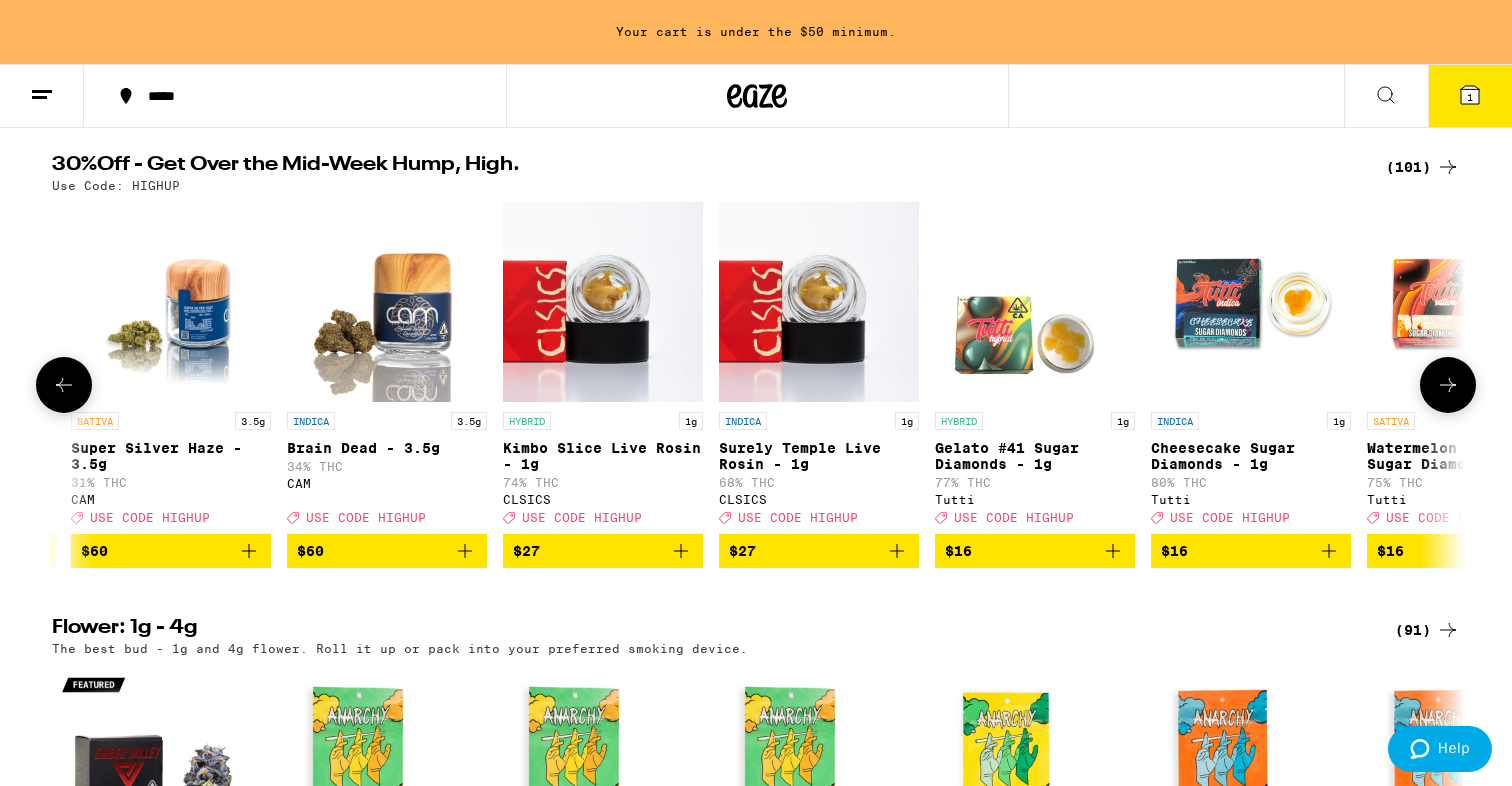 click at bounding box center [64, 385] 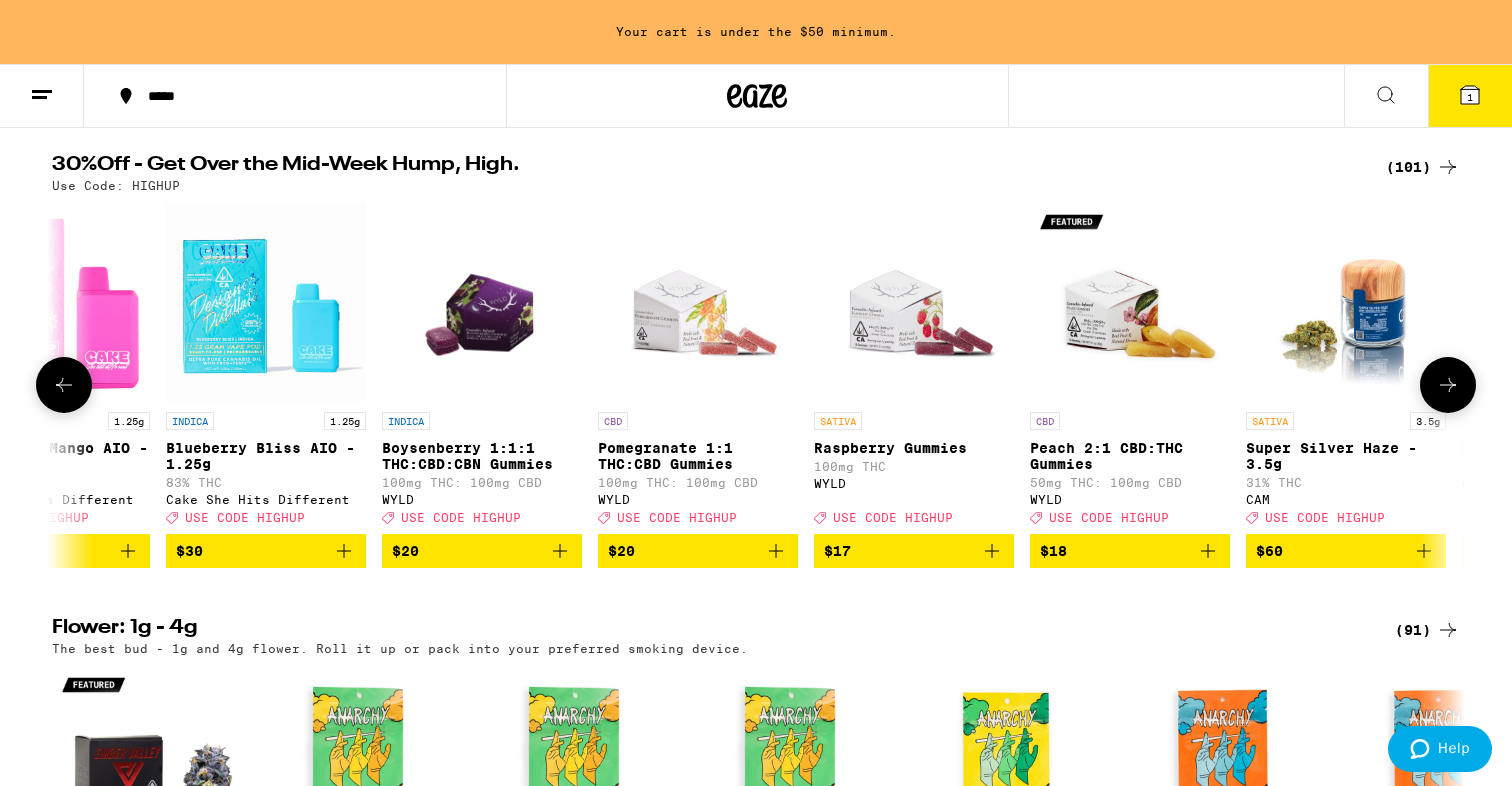 scroll, scrollTop: 0, scrollLeft: 735, axis: horizontal 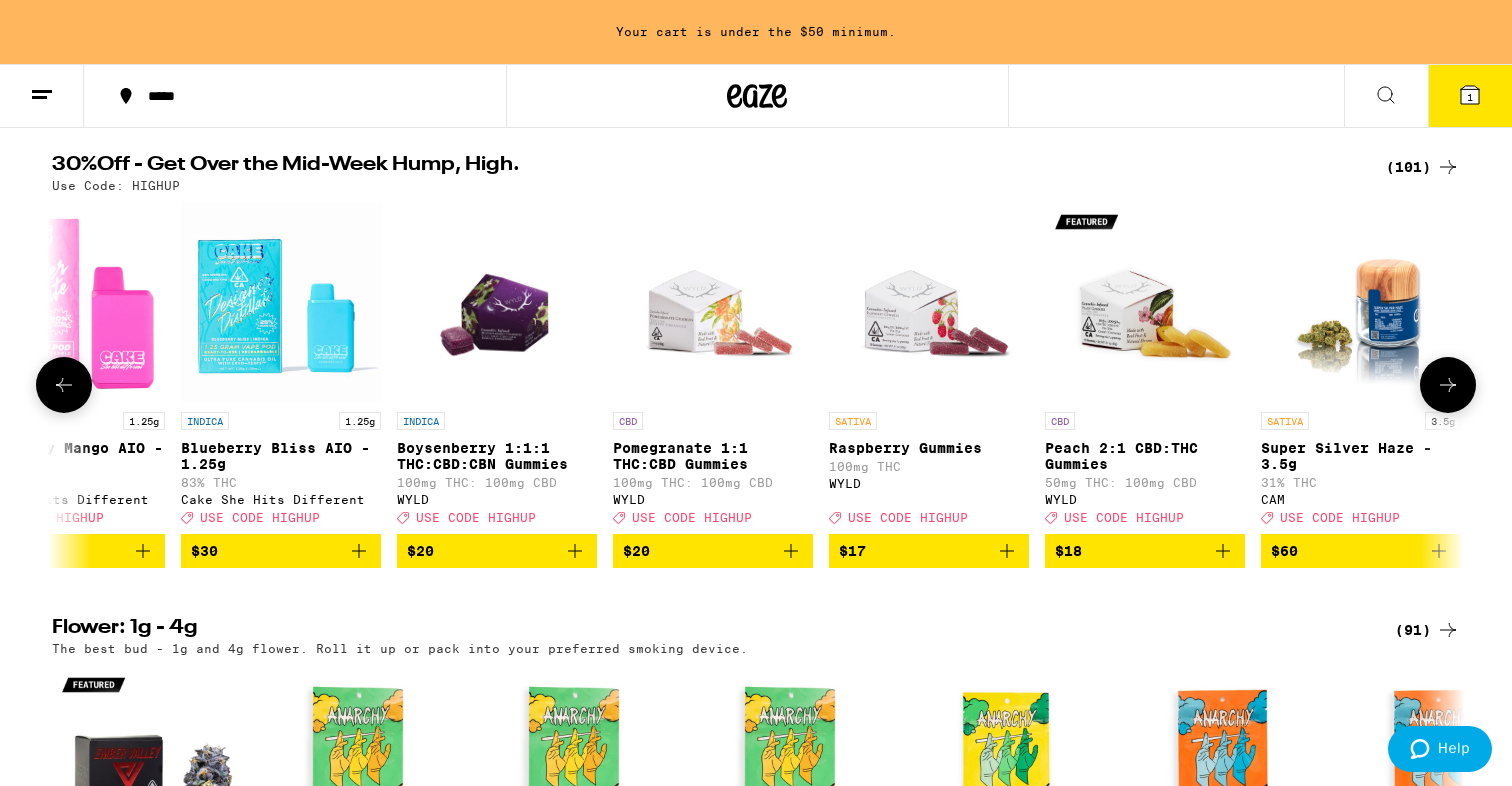 click 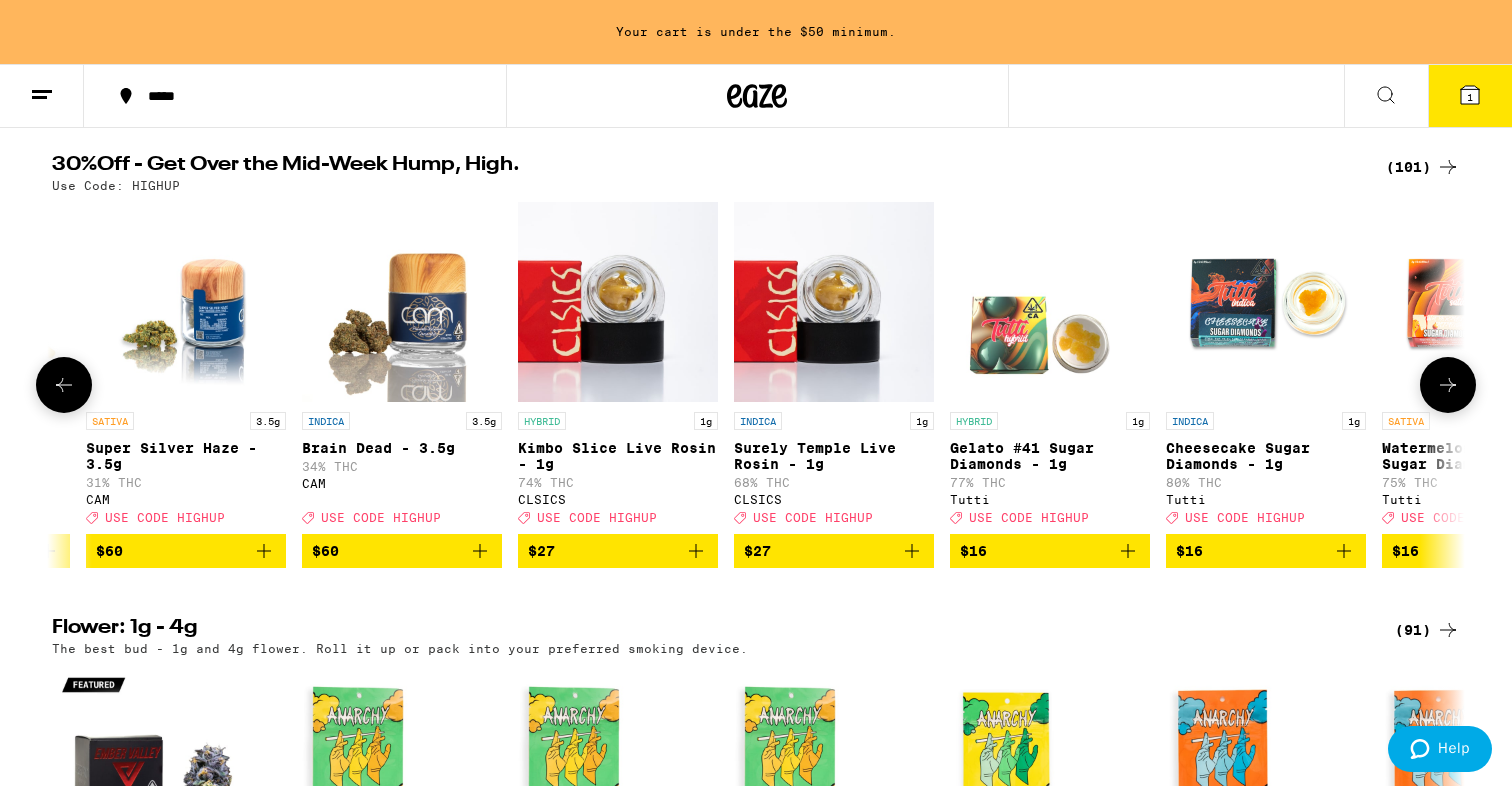 scroll, scrollTop: 0, scrollLeft: 1925, axis: horizontal 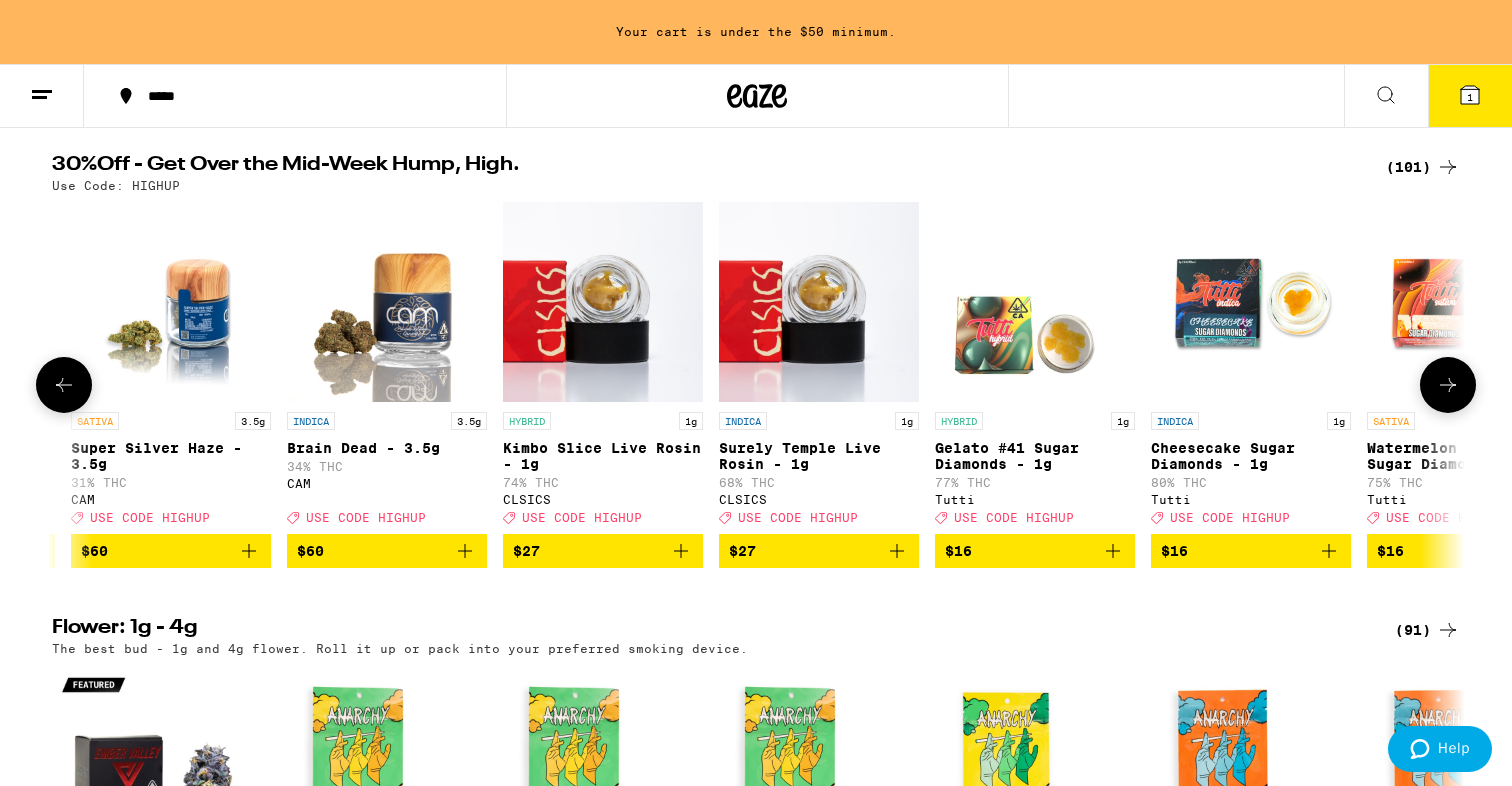 click 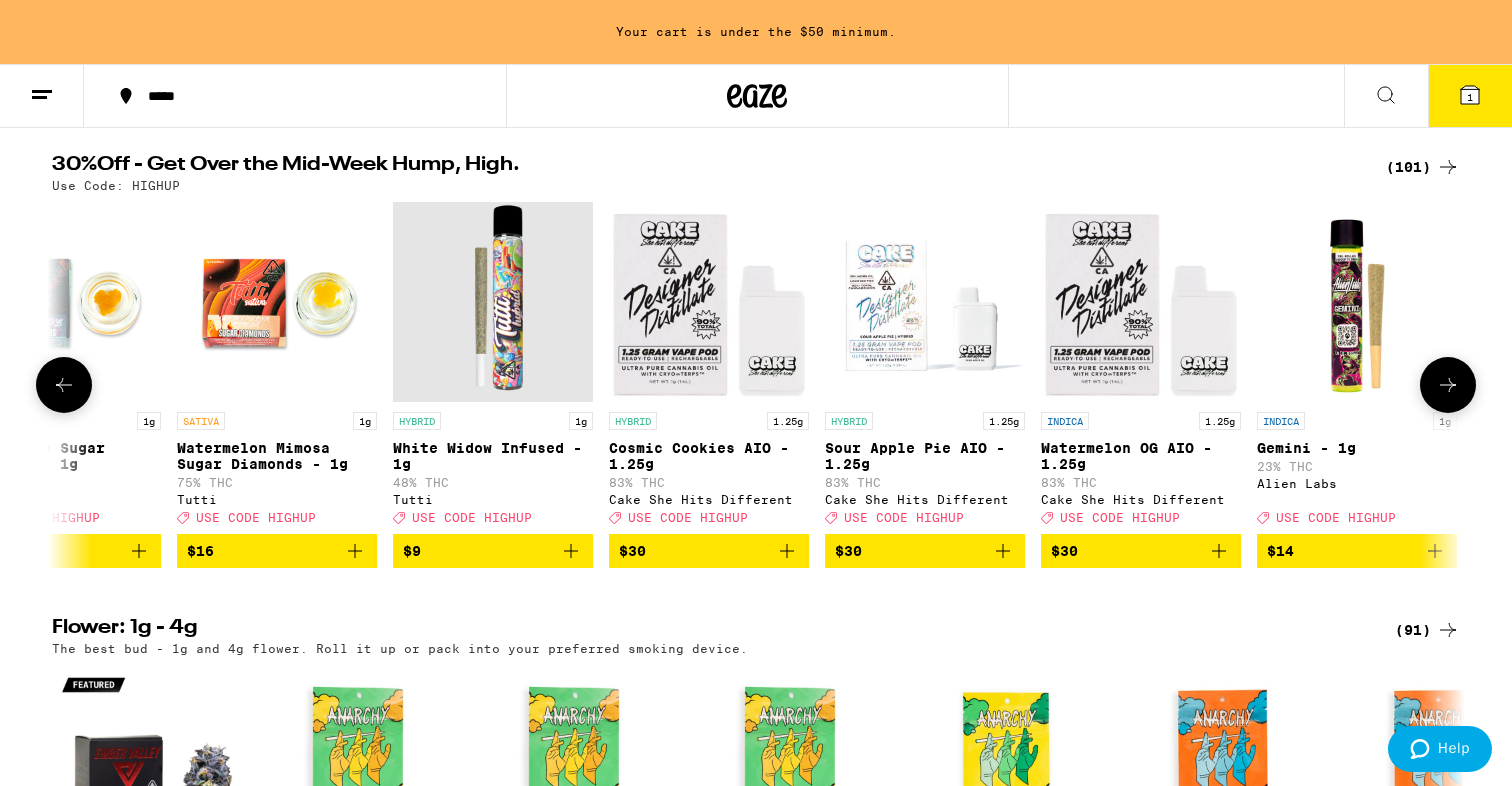 click 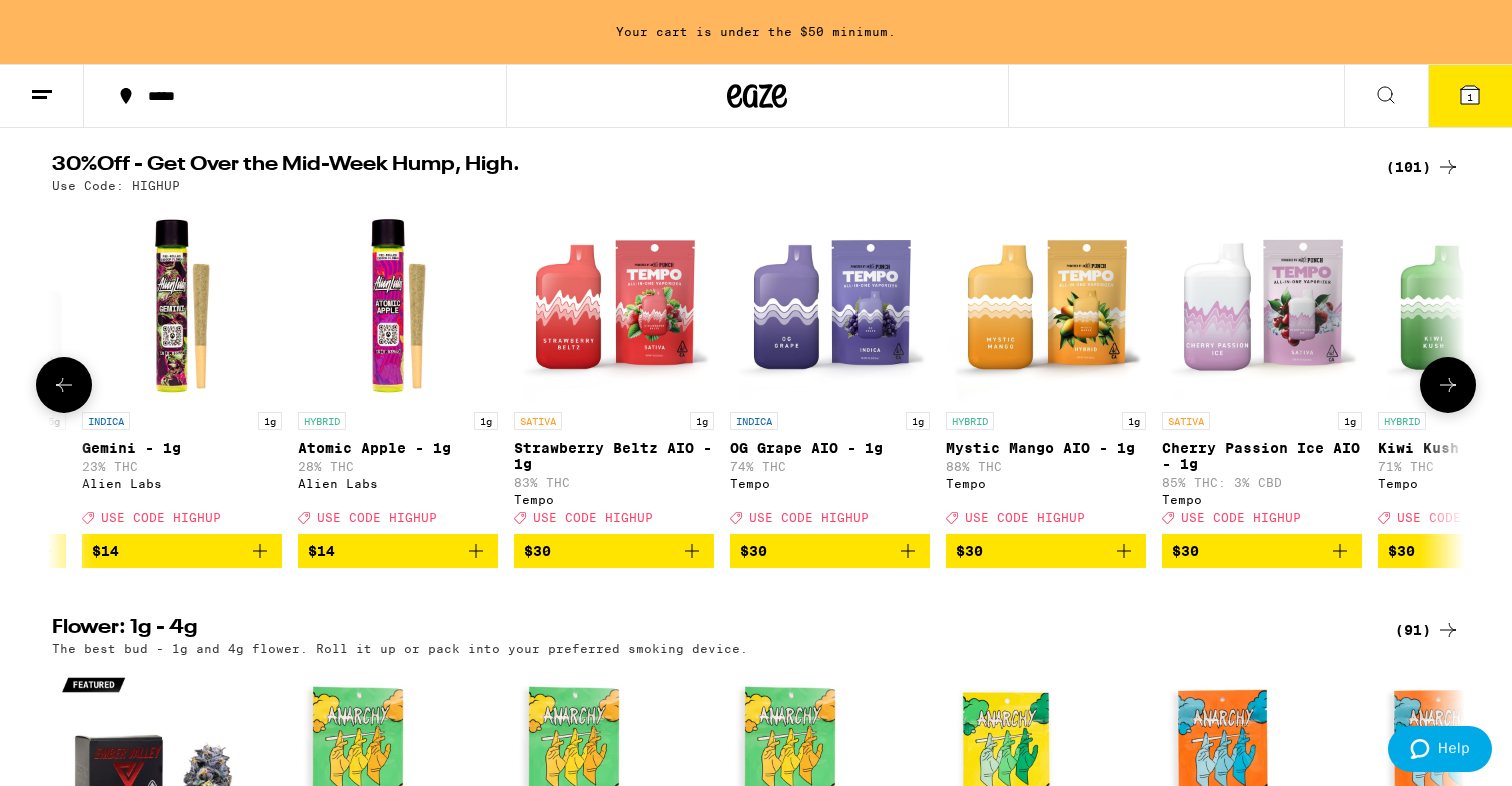scroll, scrollTop: 0, scrollLeft: 4305, axis: horizontal 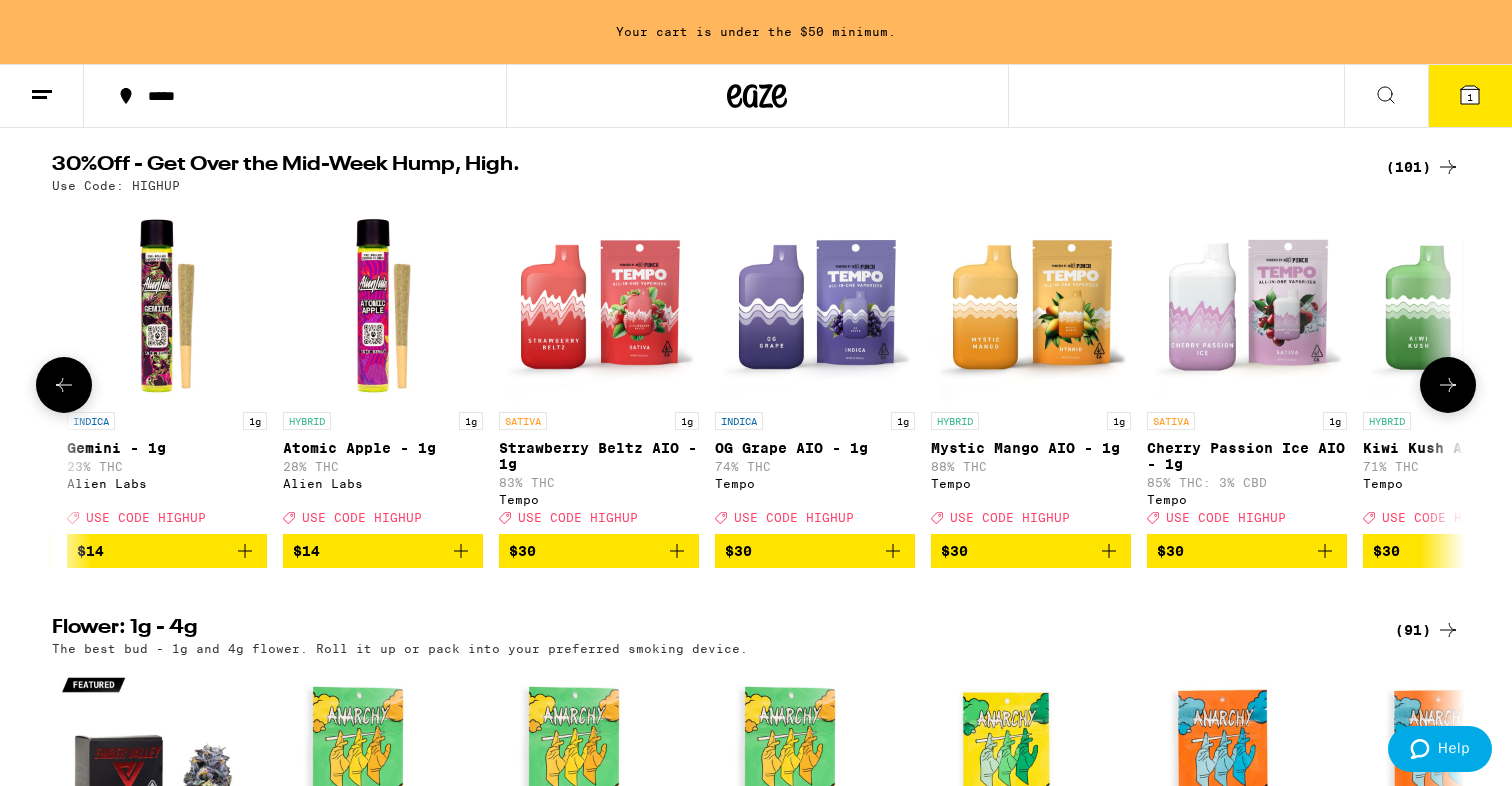 click at bounding box center [64, 385] 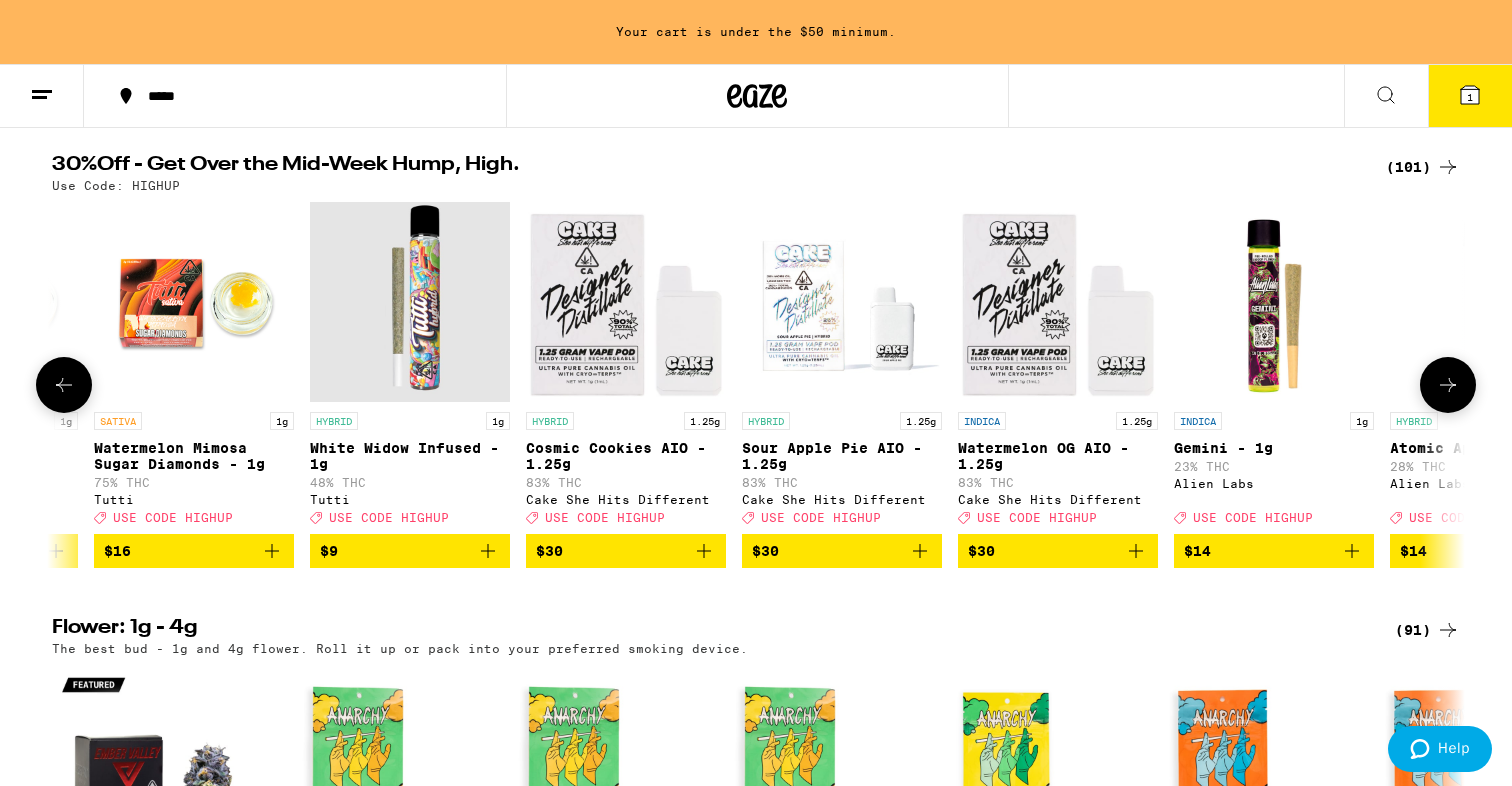 click at bounding box center [64, 385] 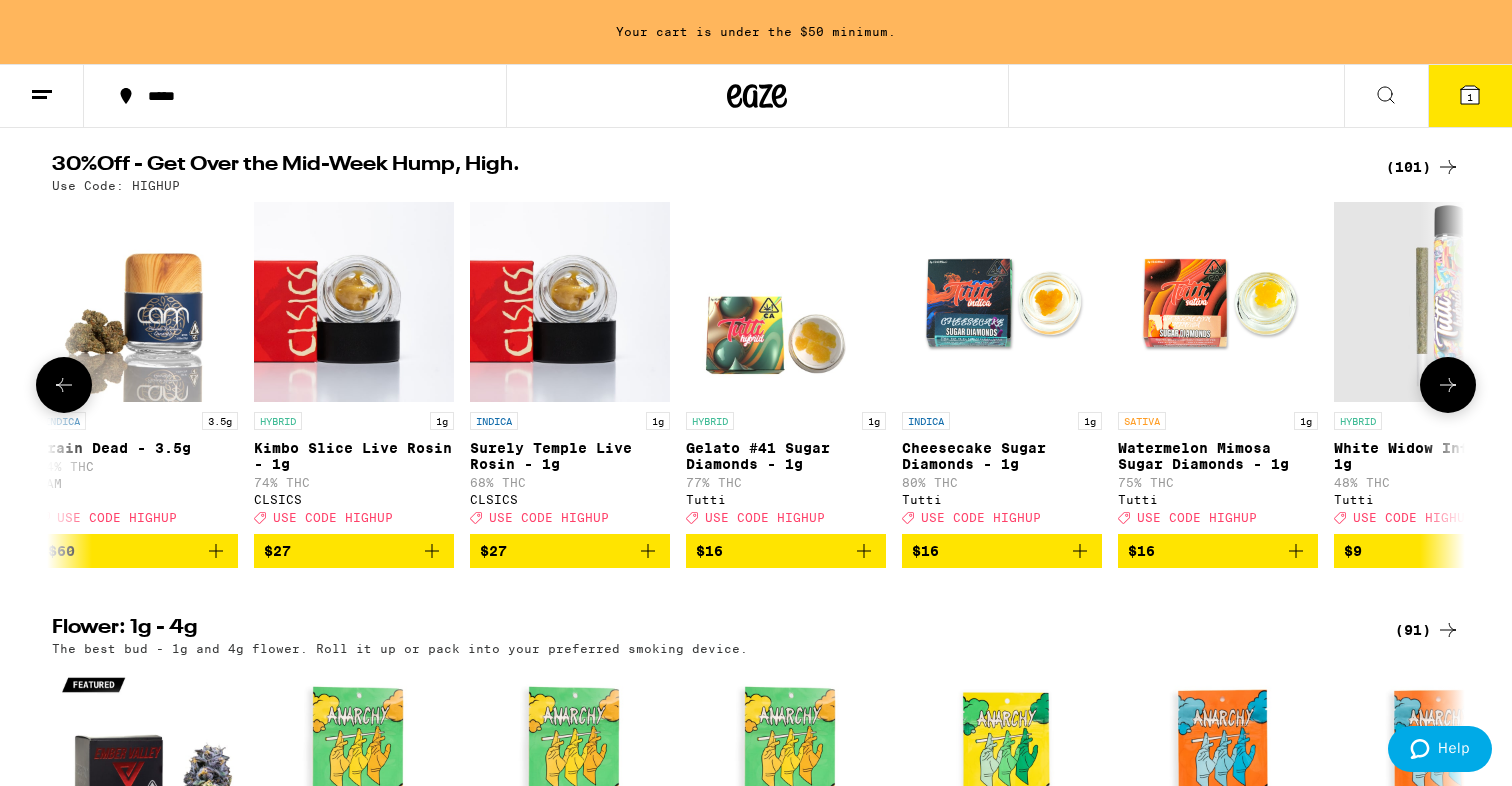 click at bounding box center (64, 385) 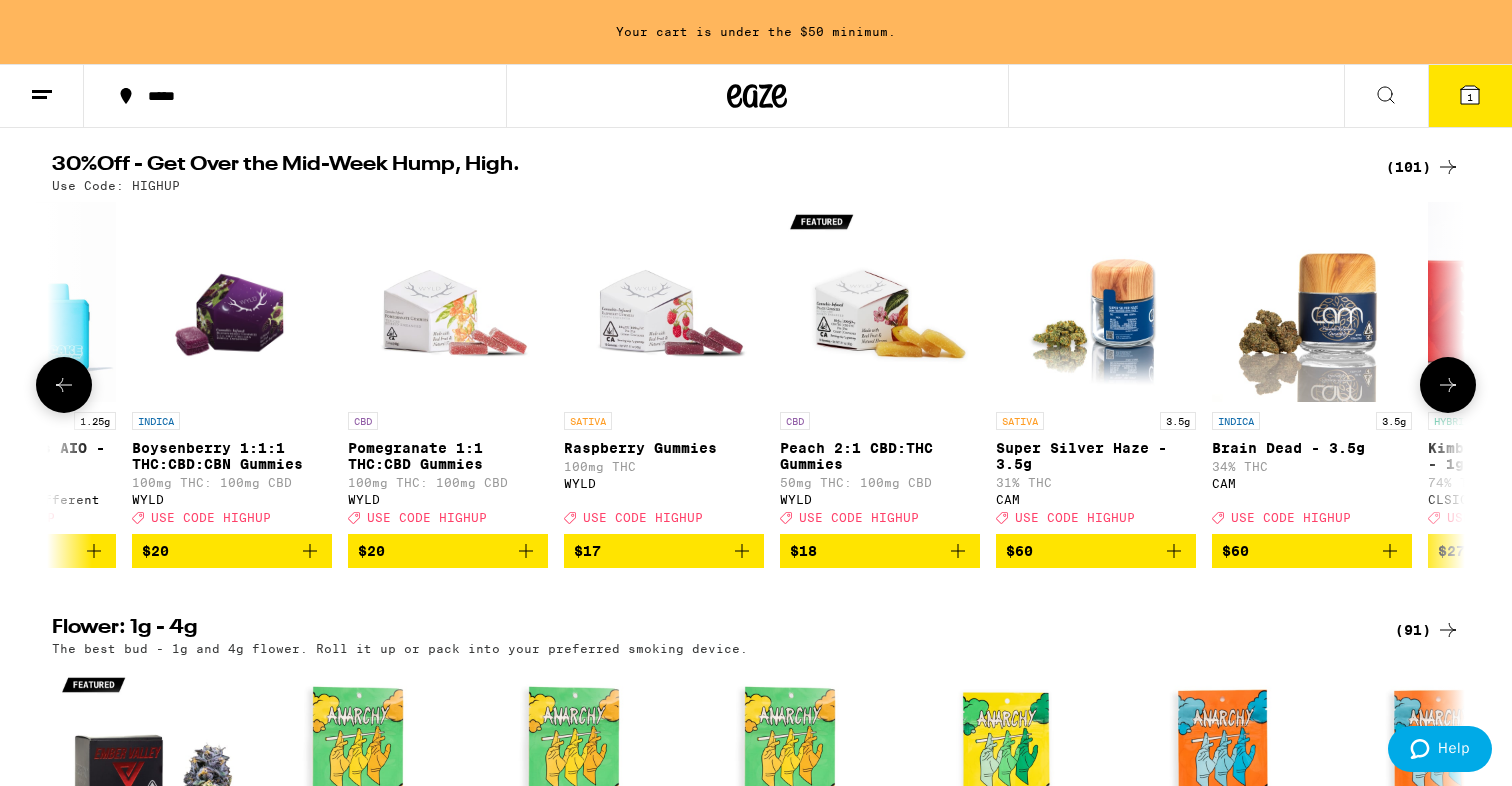 click at bounding box center [64, 385] 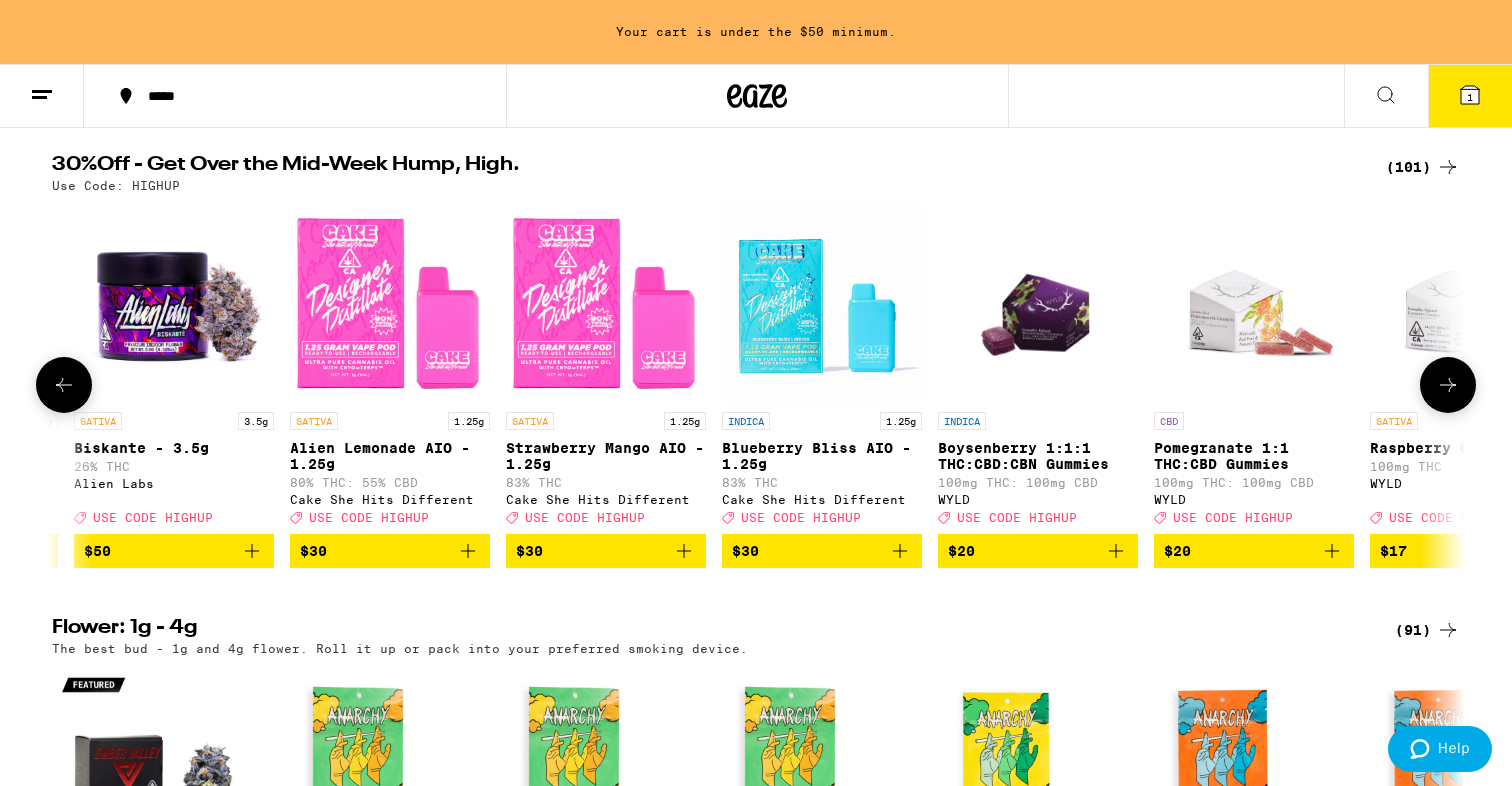 click at bounding box center [64, 385] 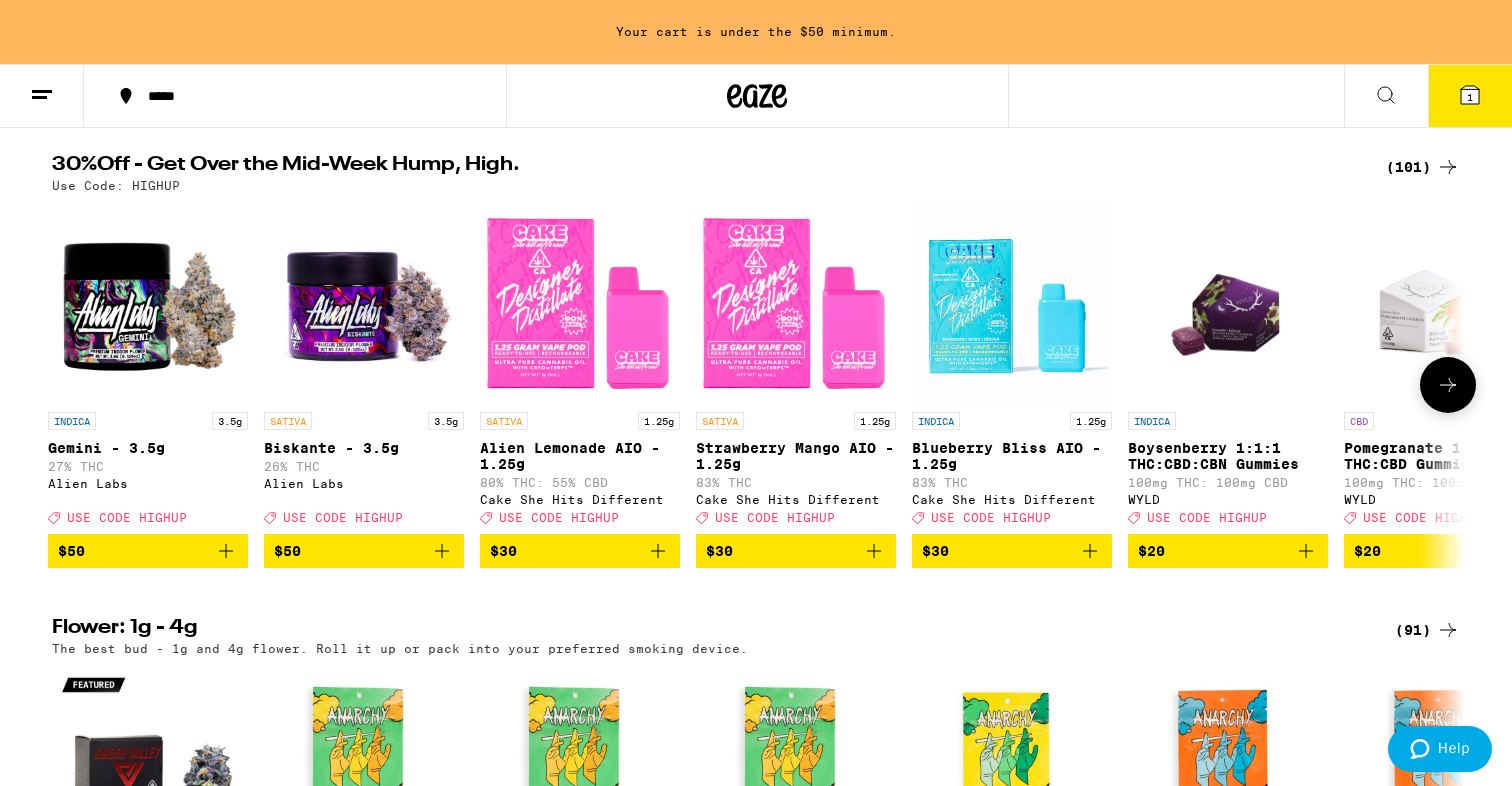 scroll, scrollTop: 0, scrollLeft: 0, axis: both 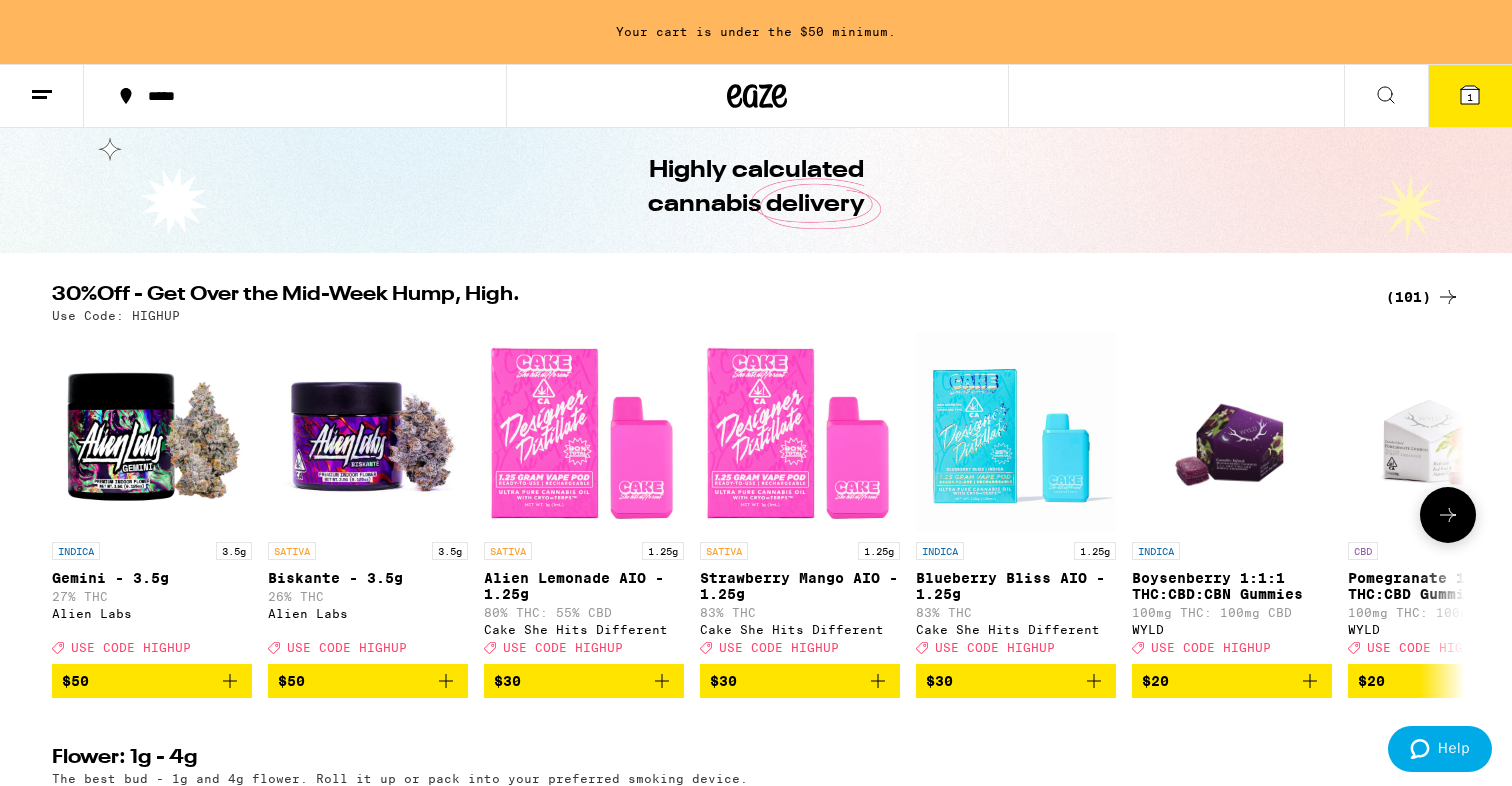 click at bounding box center [1448, 515] 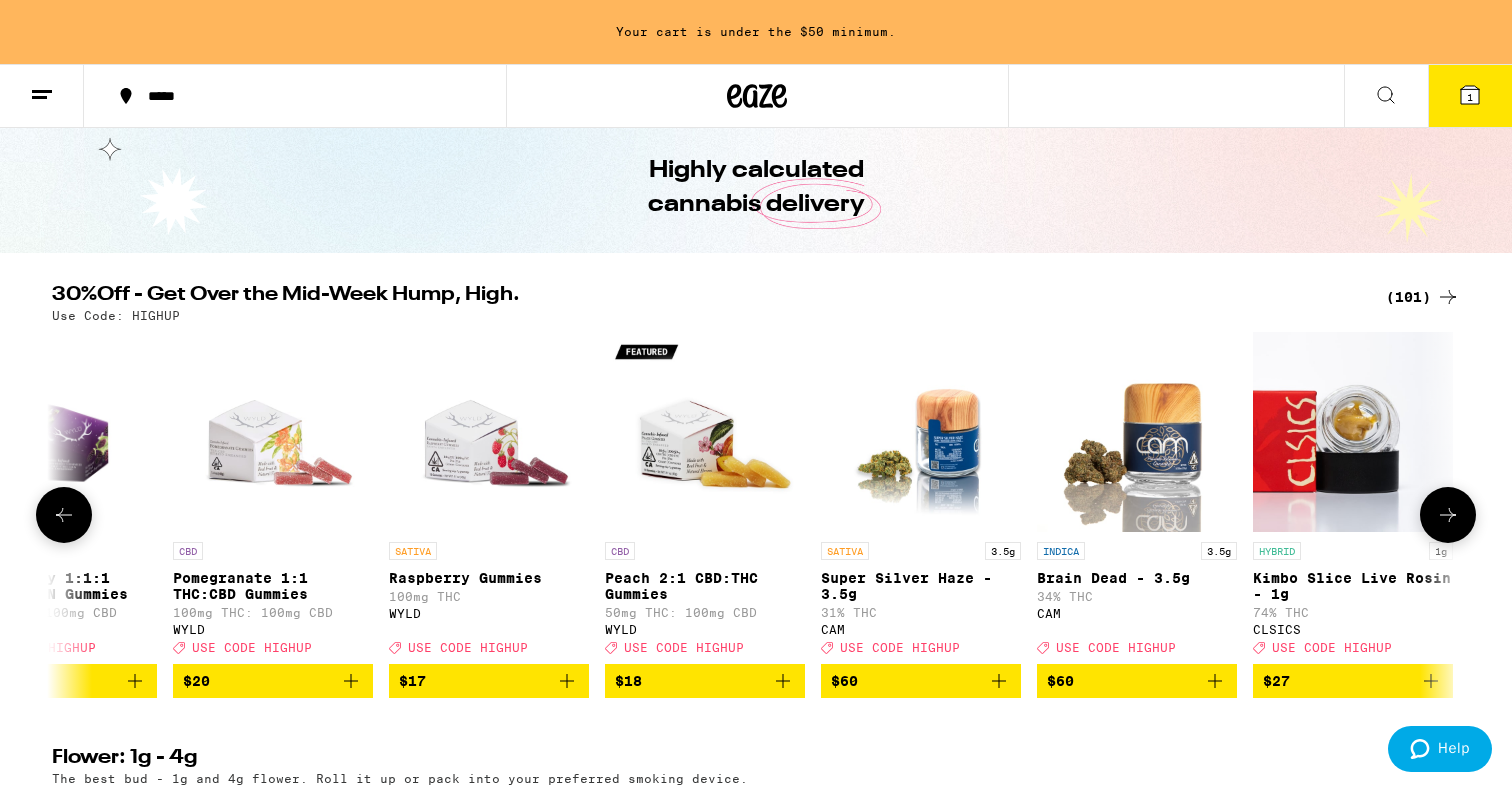 click at bounding box center [1448, 515] 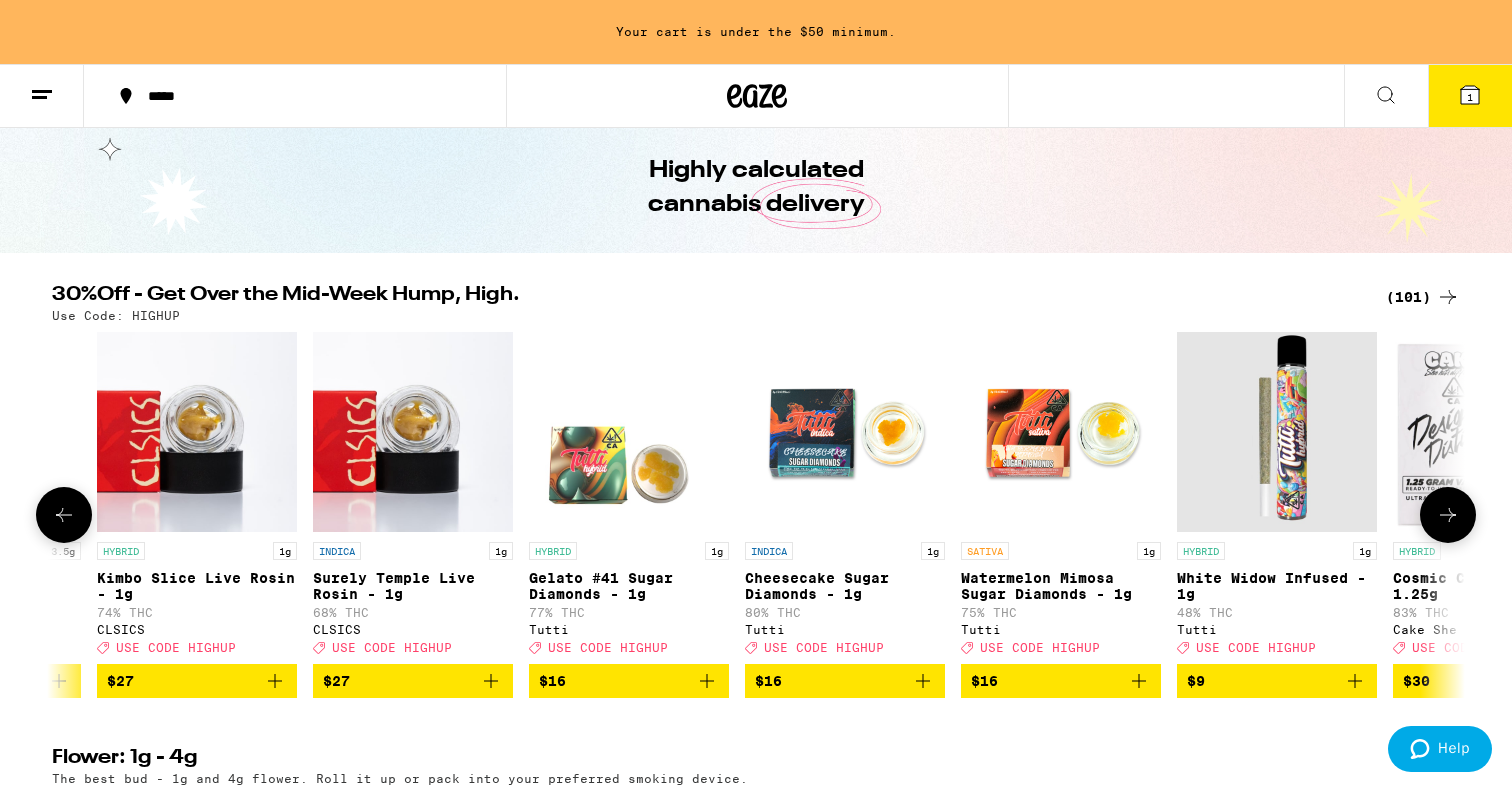 click at bounding box center (1448, 515) 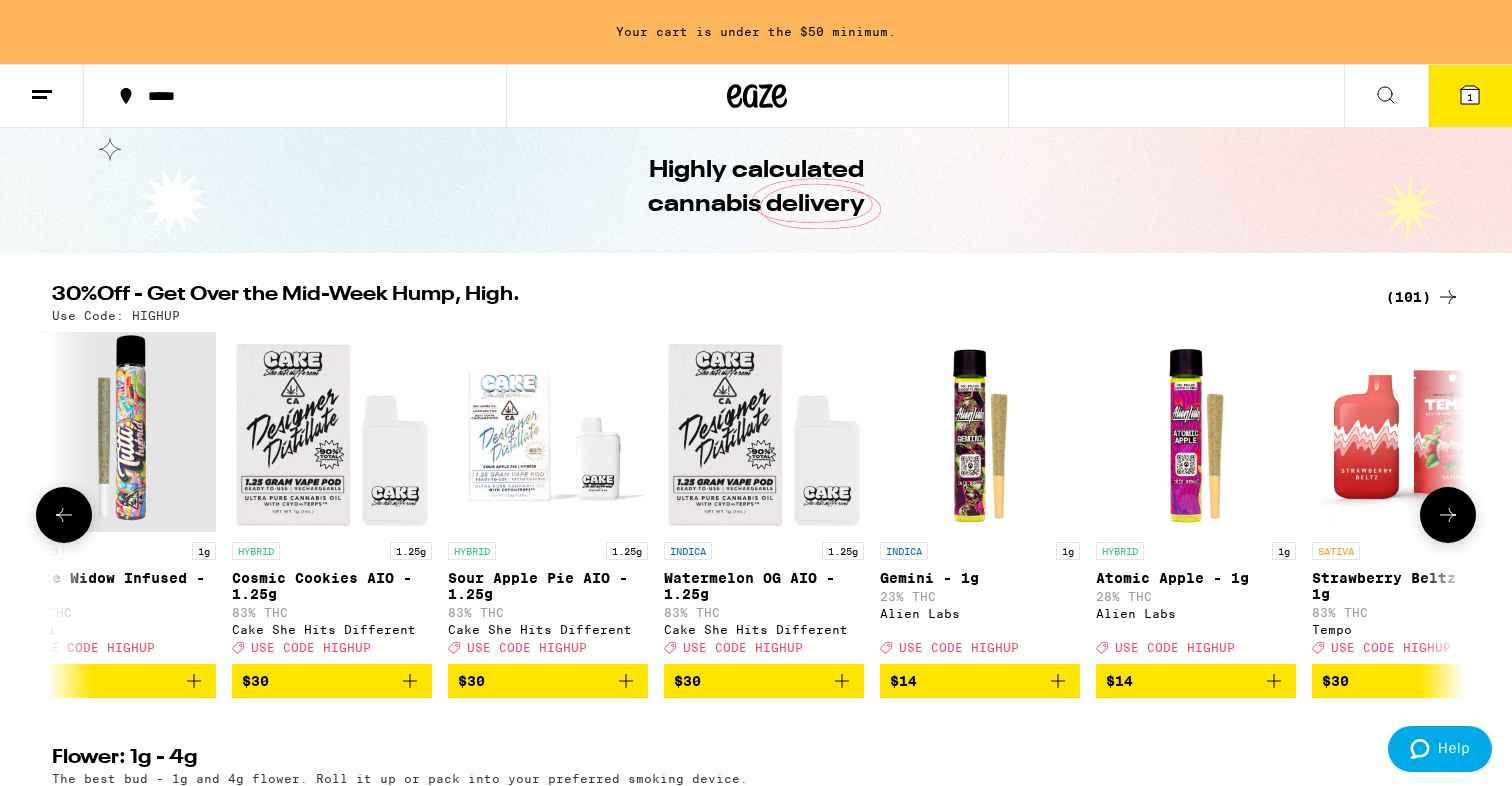 click at bounding box center [1448, 515] 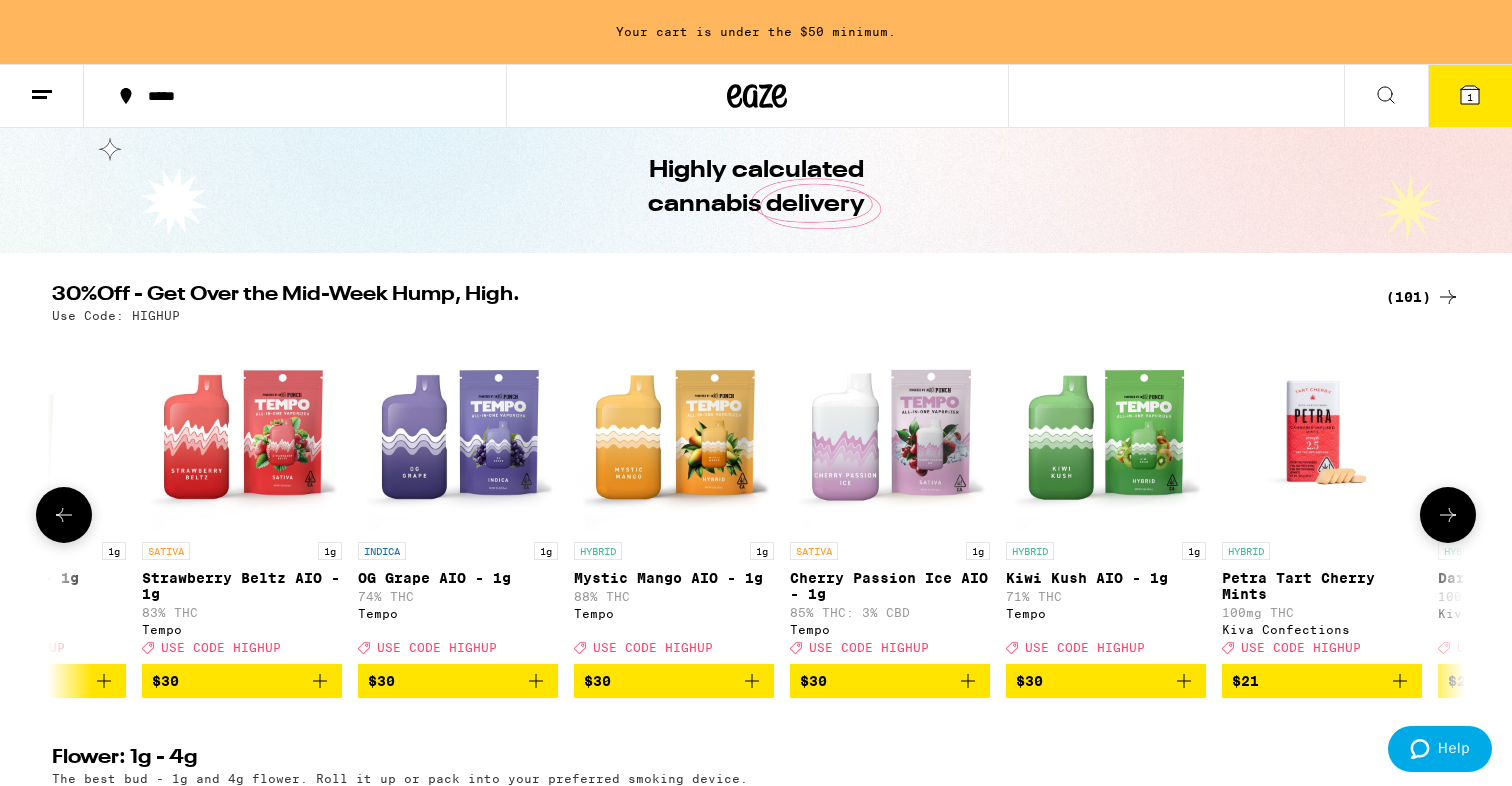 click at bounding box center [1448, 515] 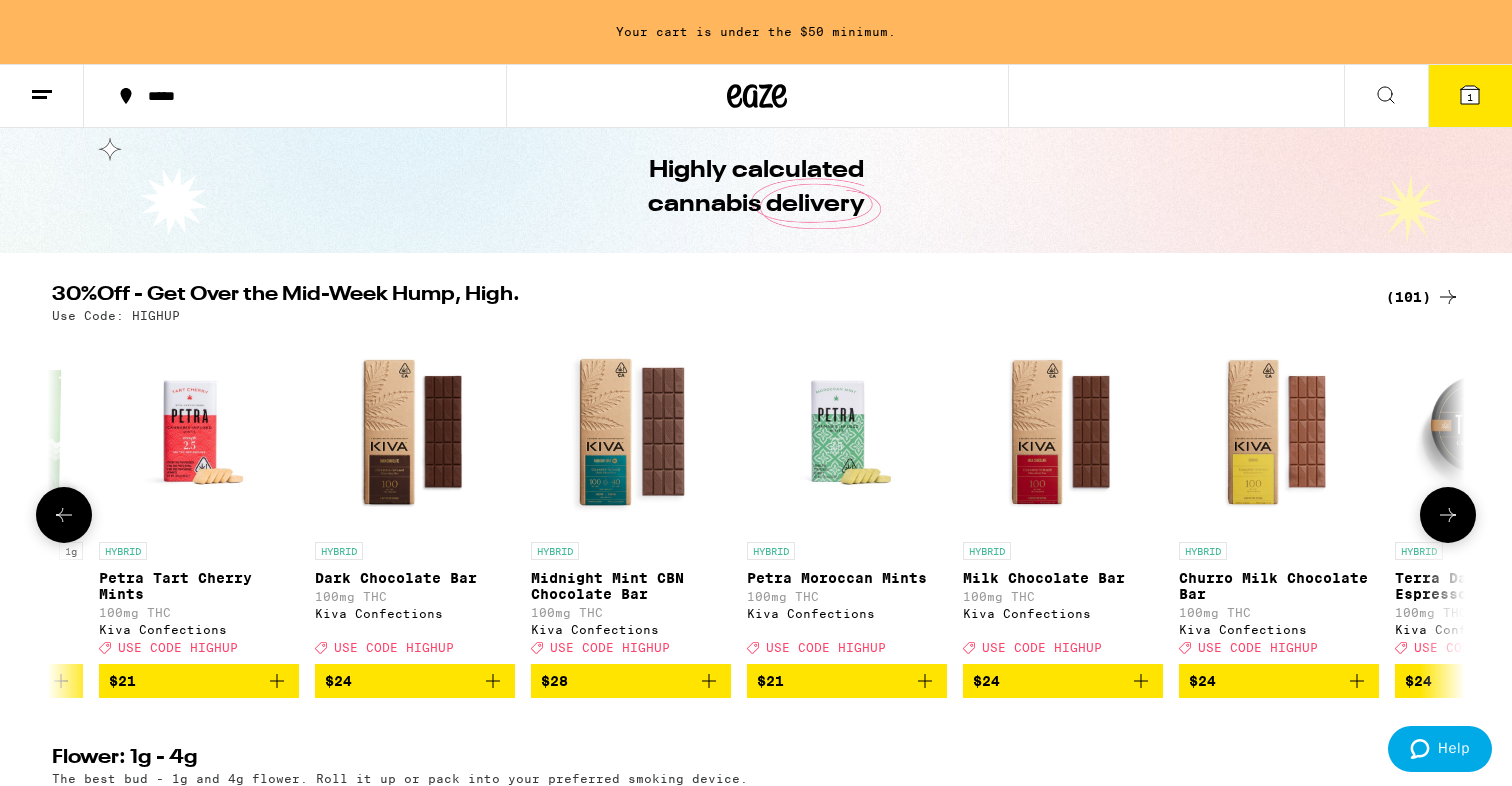 click at bounding box center (1448, 515) 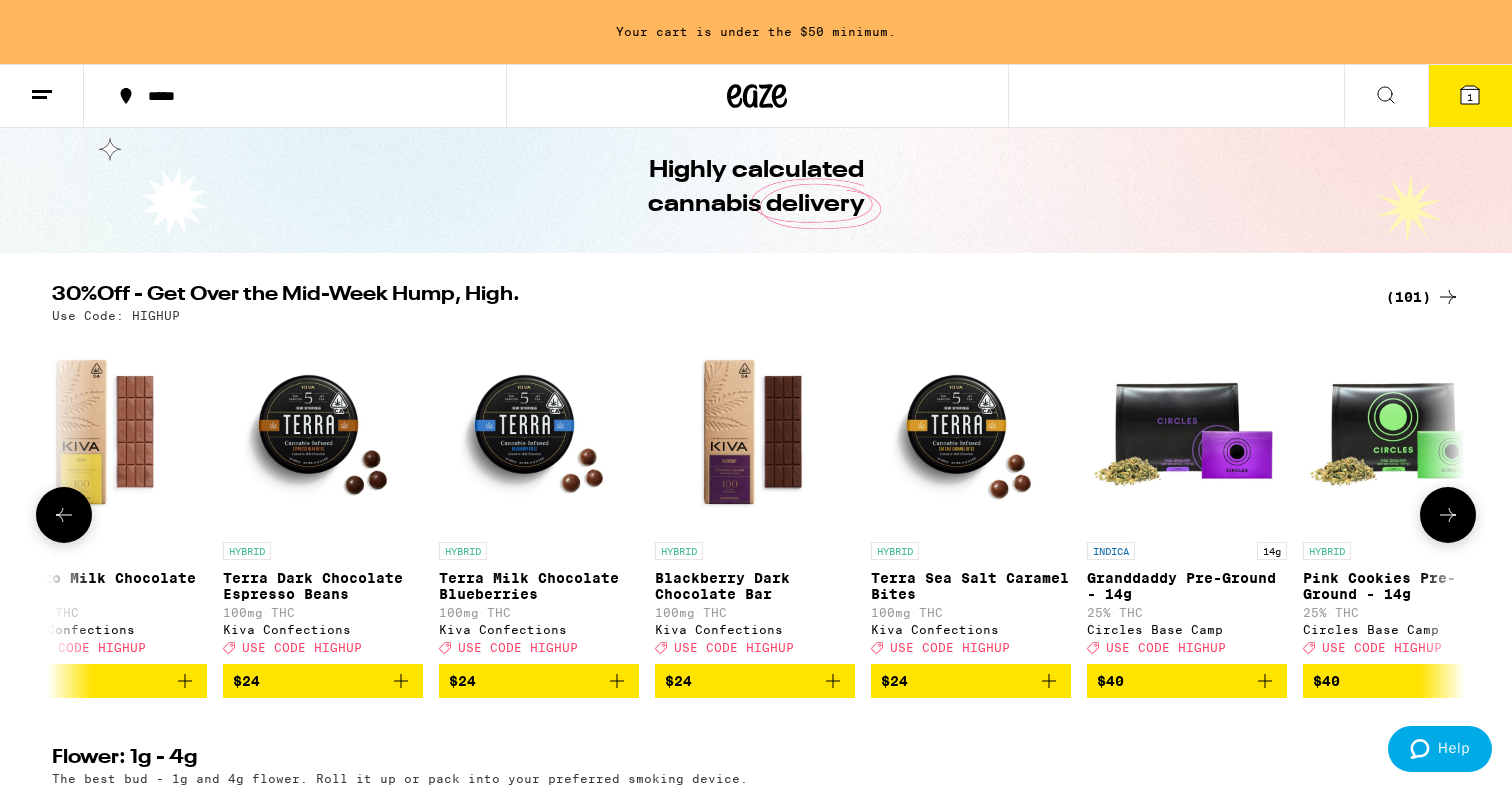 click at bounding box center (1448, 515) 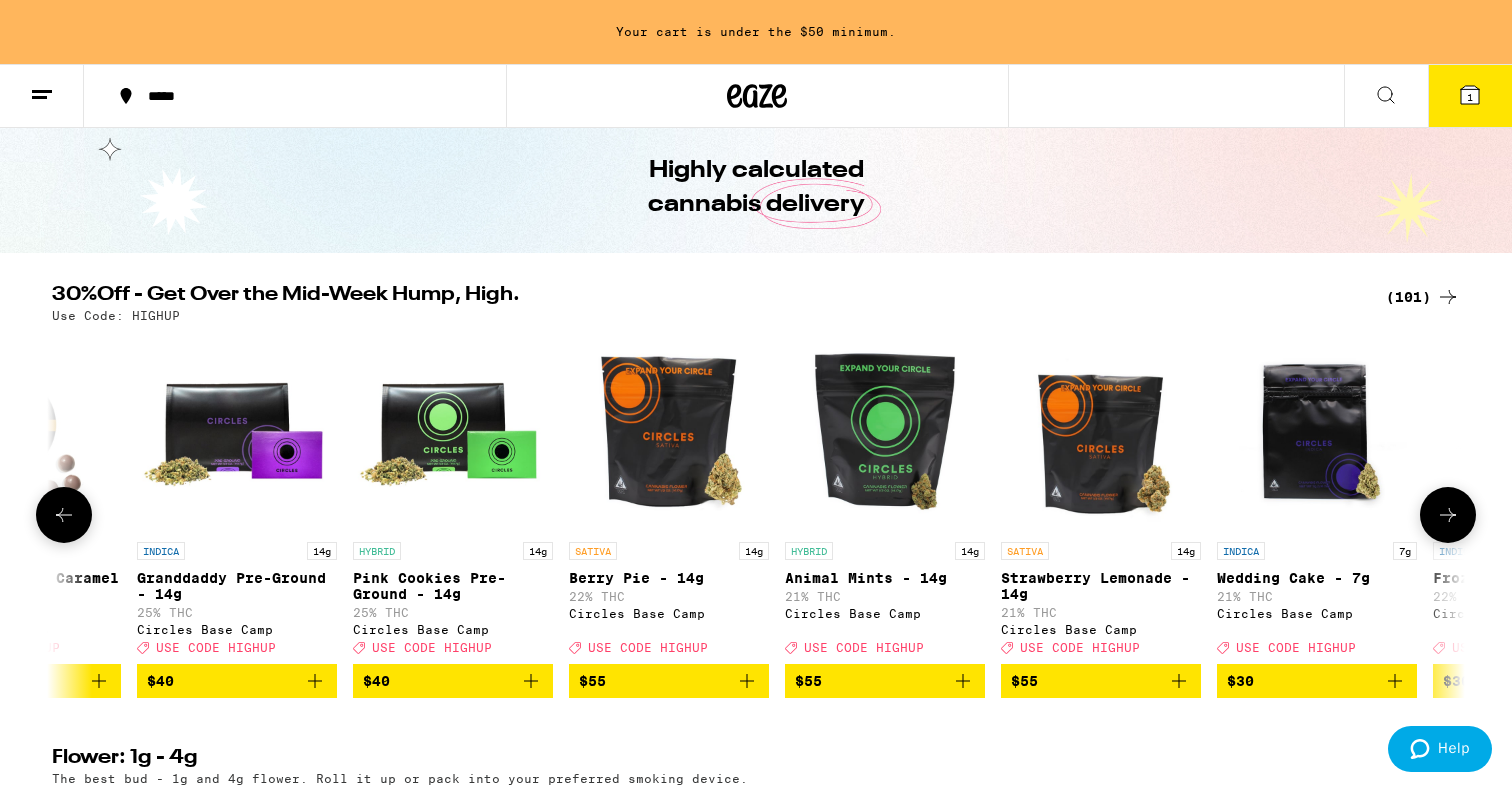click at bounding box center [1448, 515] 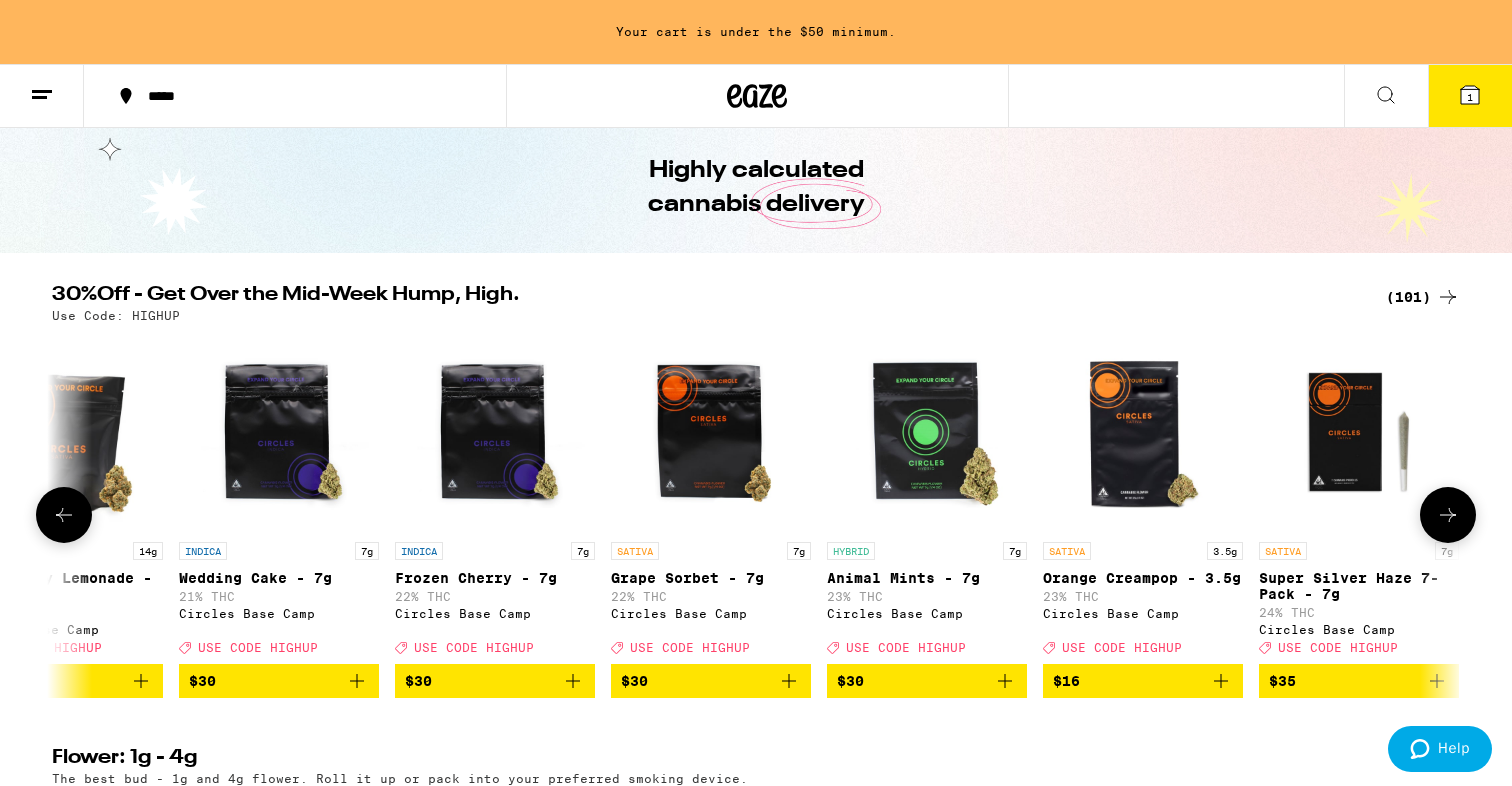 click at bounding box center [1448, 515] 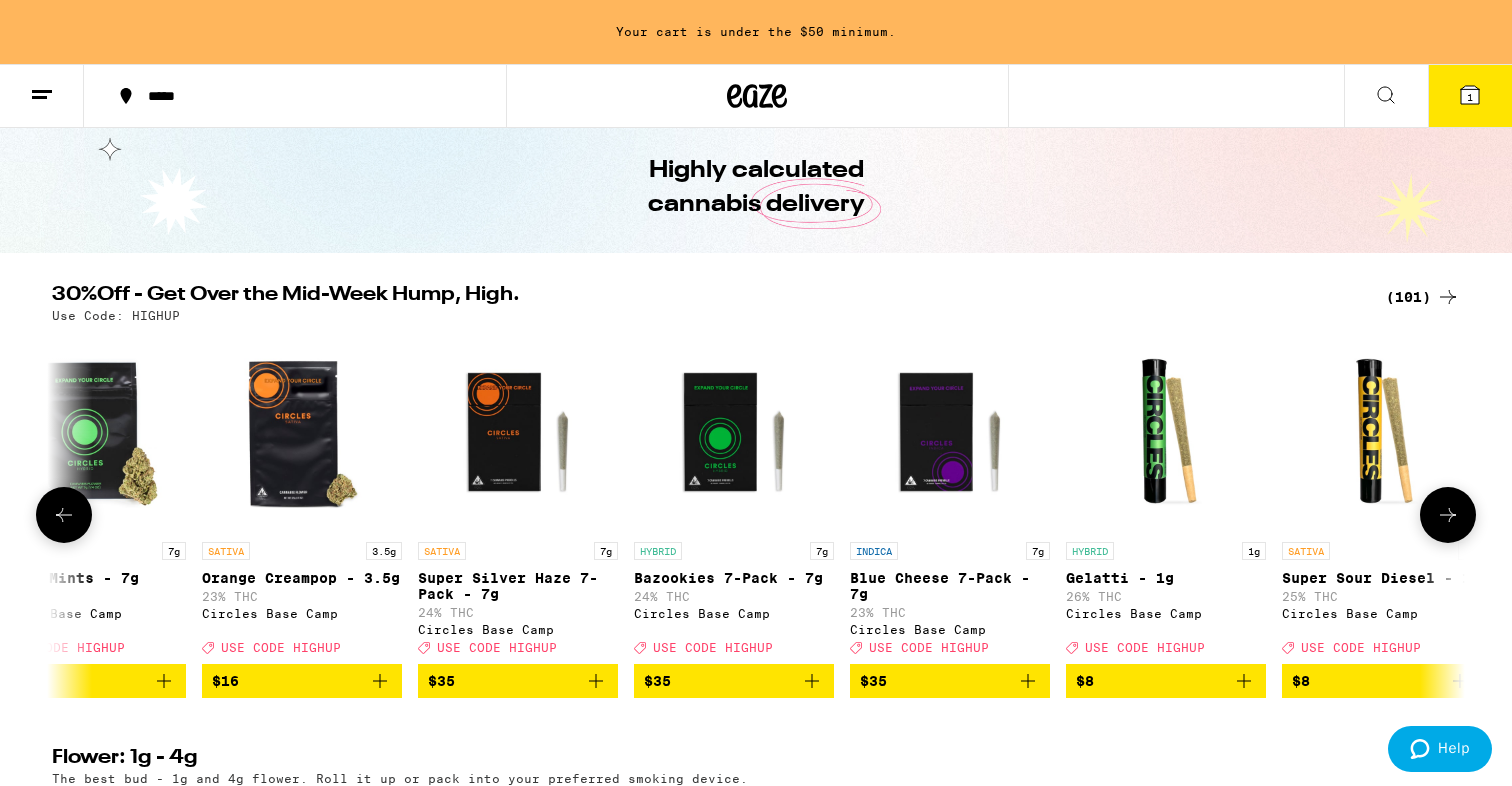 click at bounding box center [1448, 515] 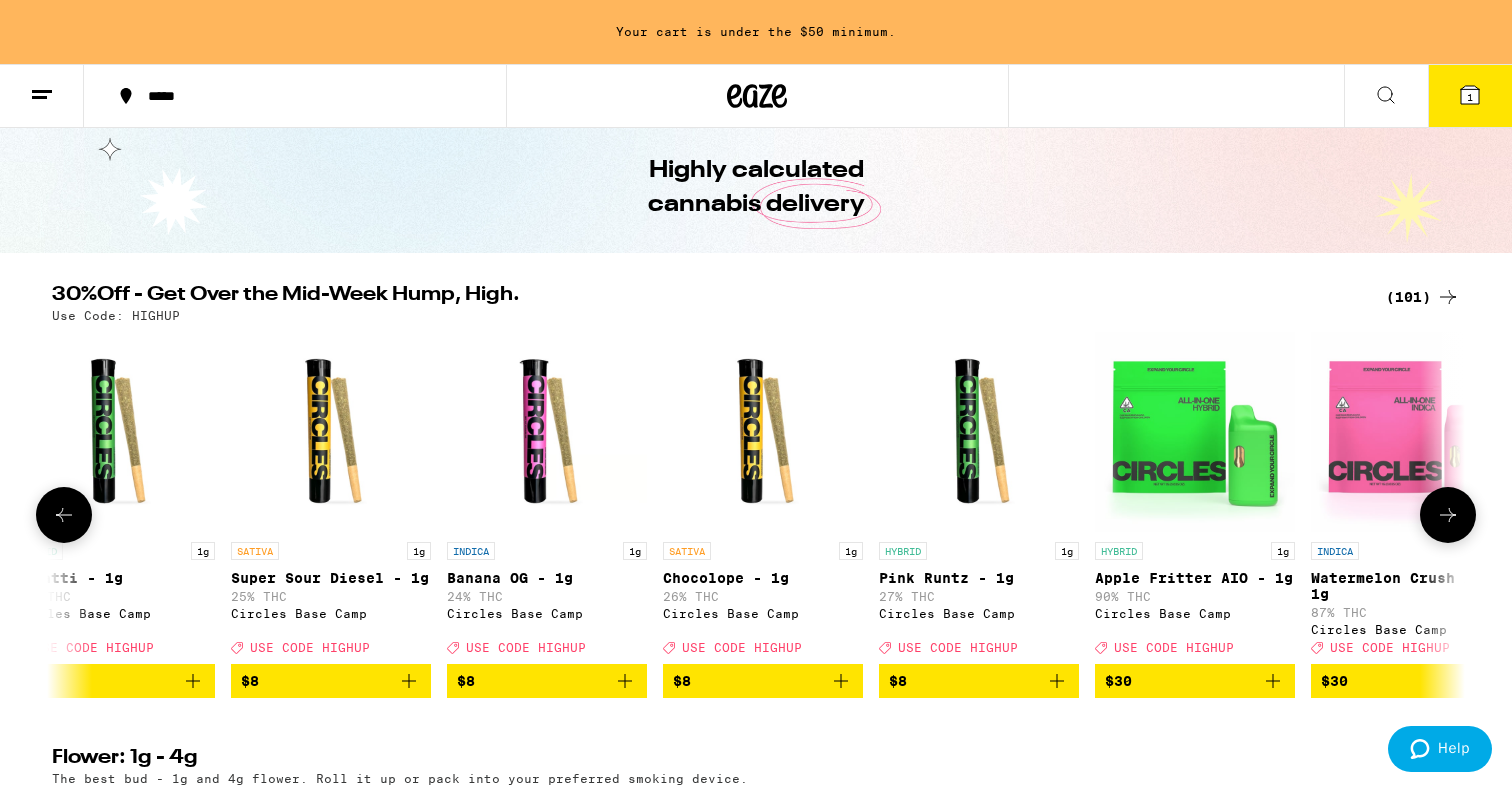 click at bounding box center (1448, 515) 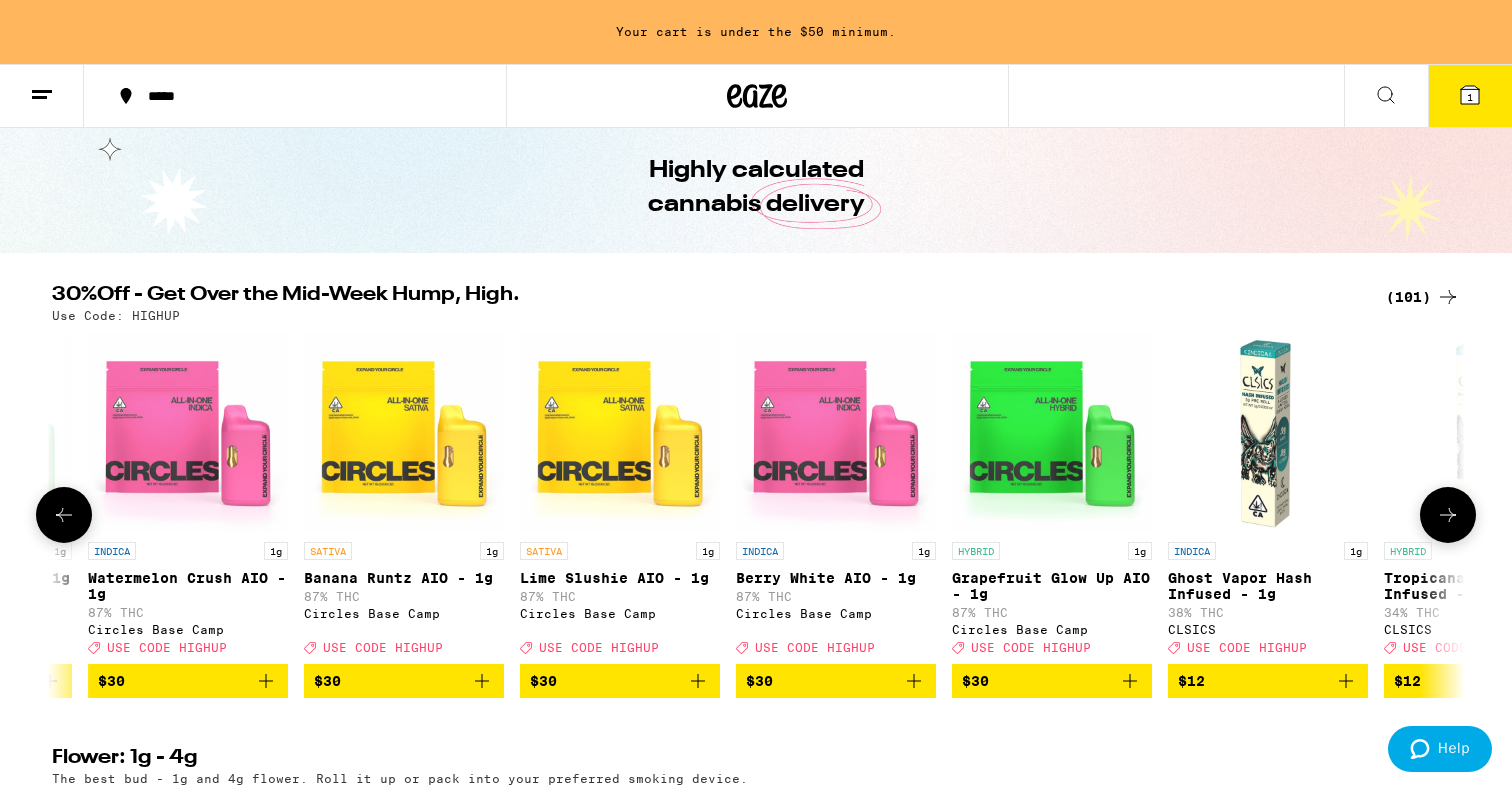 click at bounding box center (1448, 515) 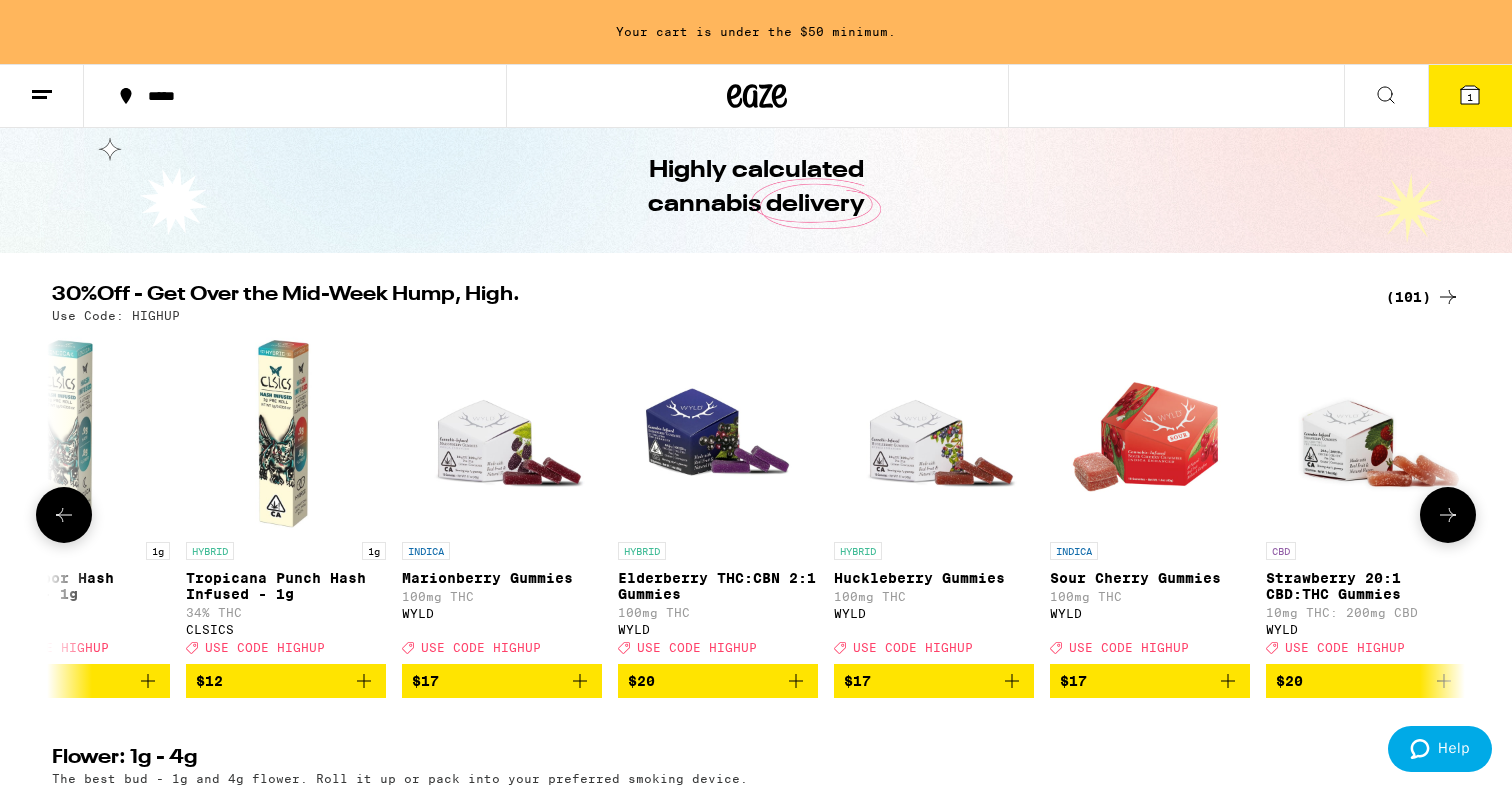 scroll, scrollTop: 0, scrollLeft: 13259, axis: horizontal 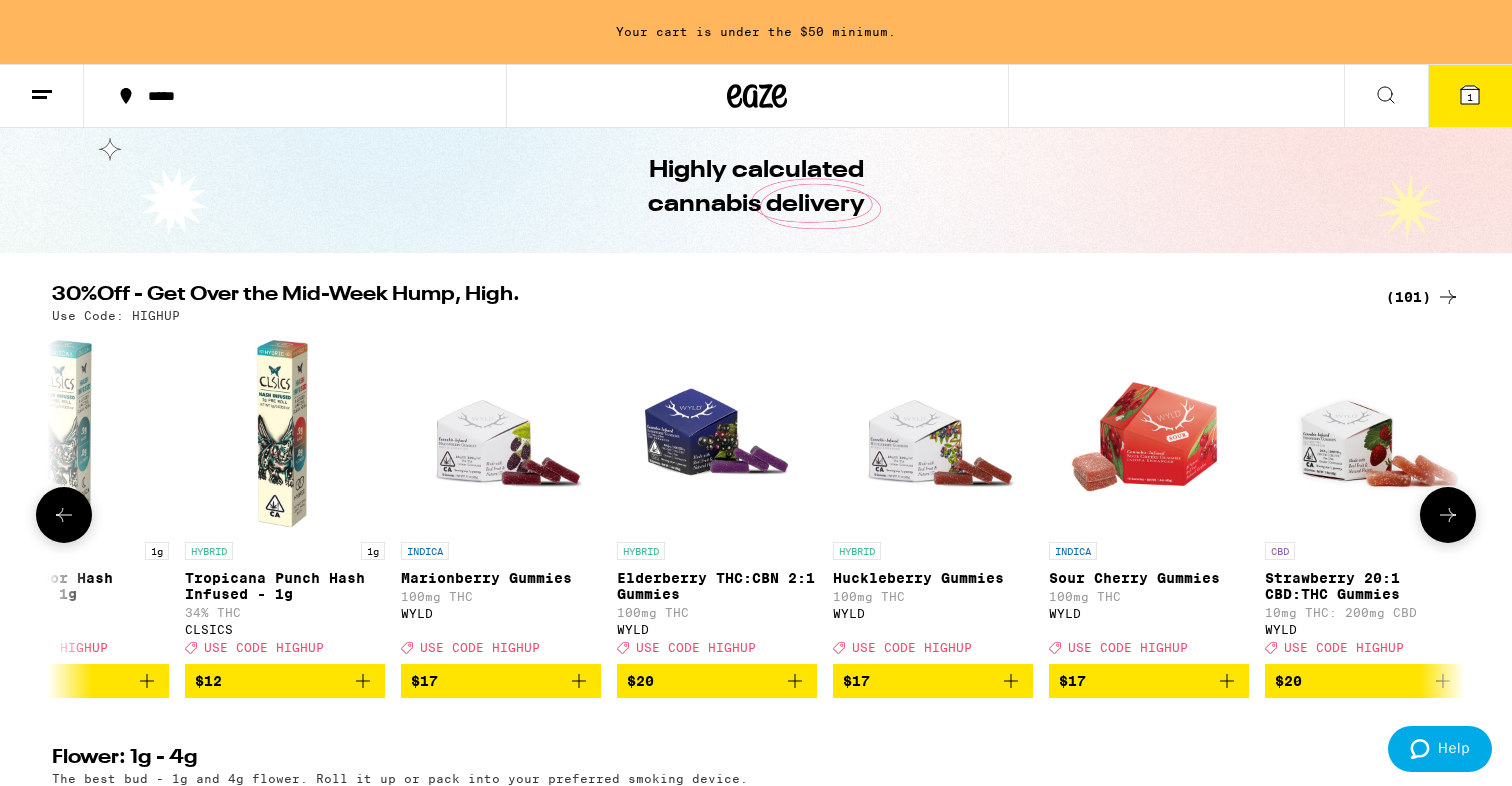 click 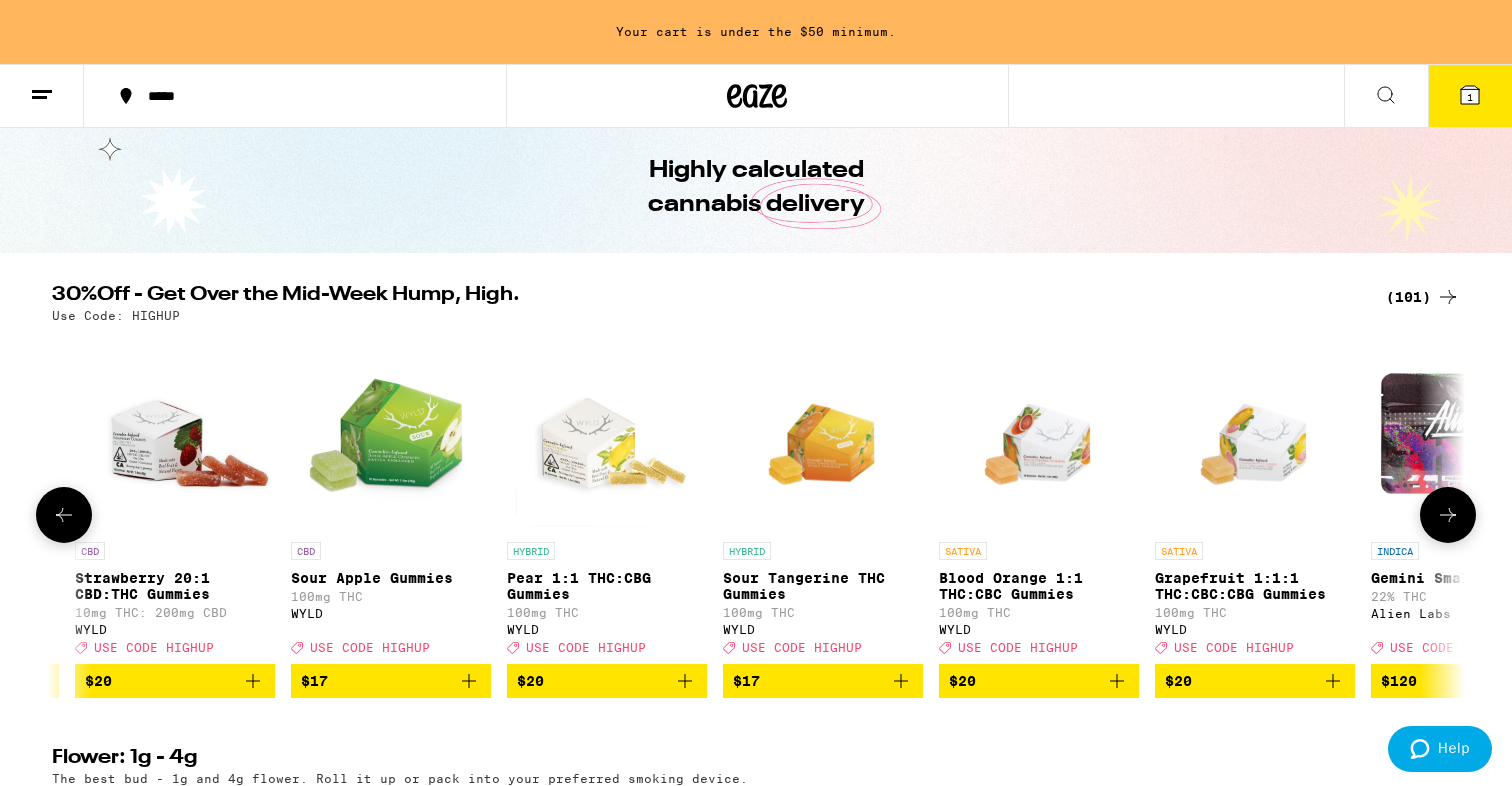 click at bounding box center [1448, 515] 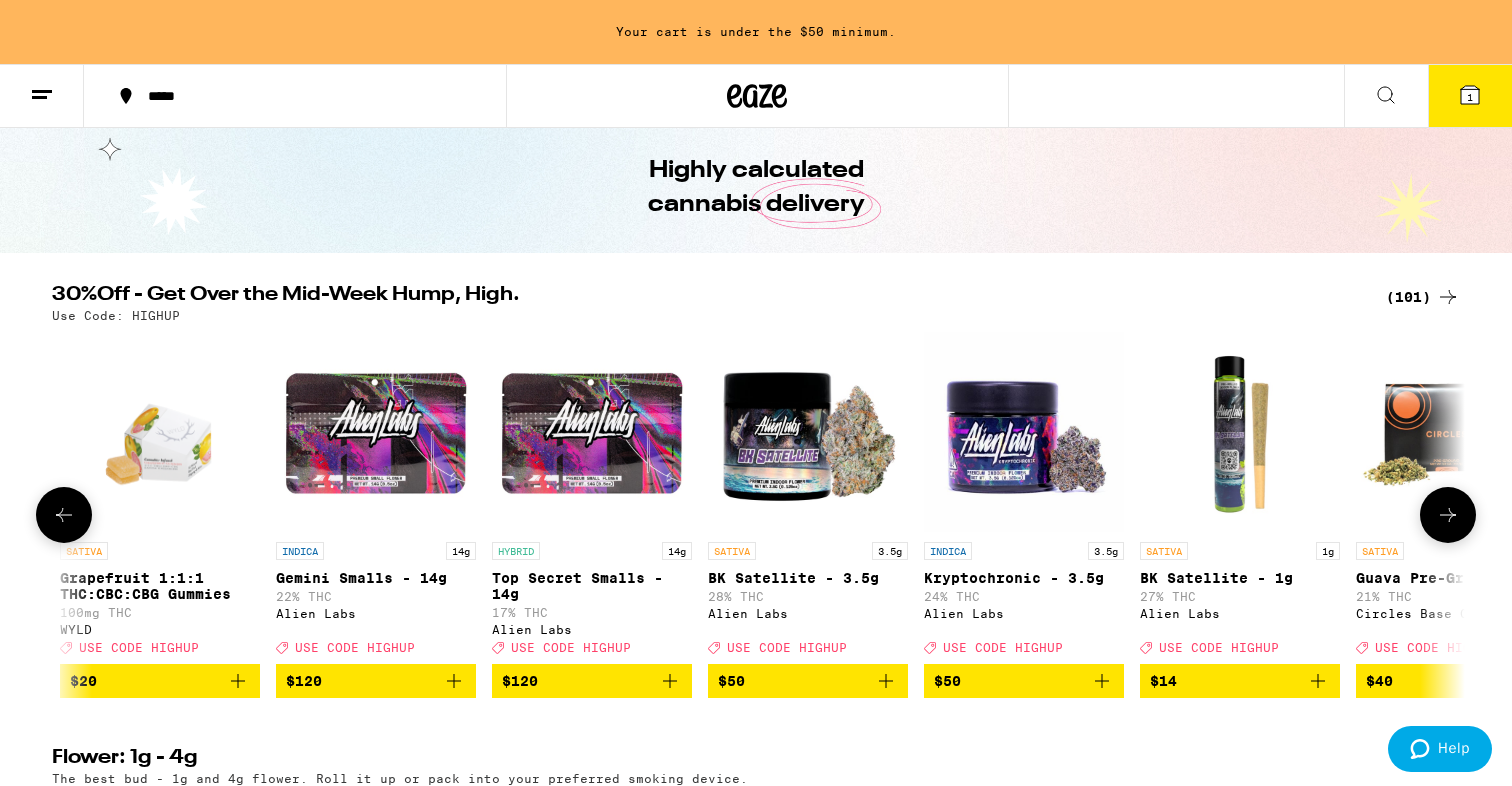 click at bounding box center (1448, 515) 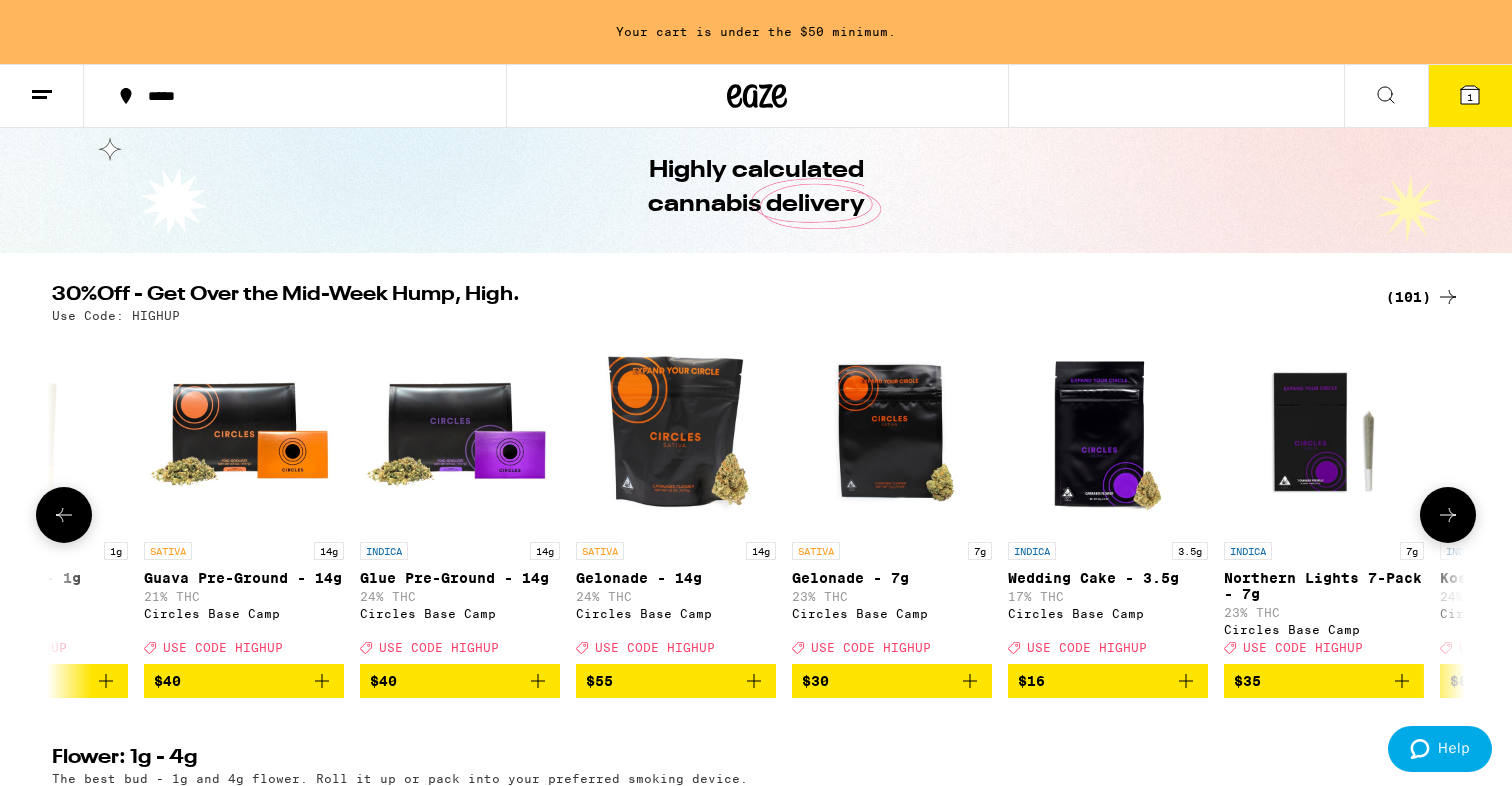 click 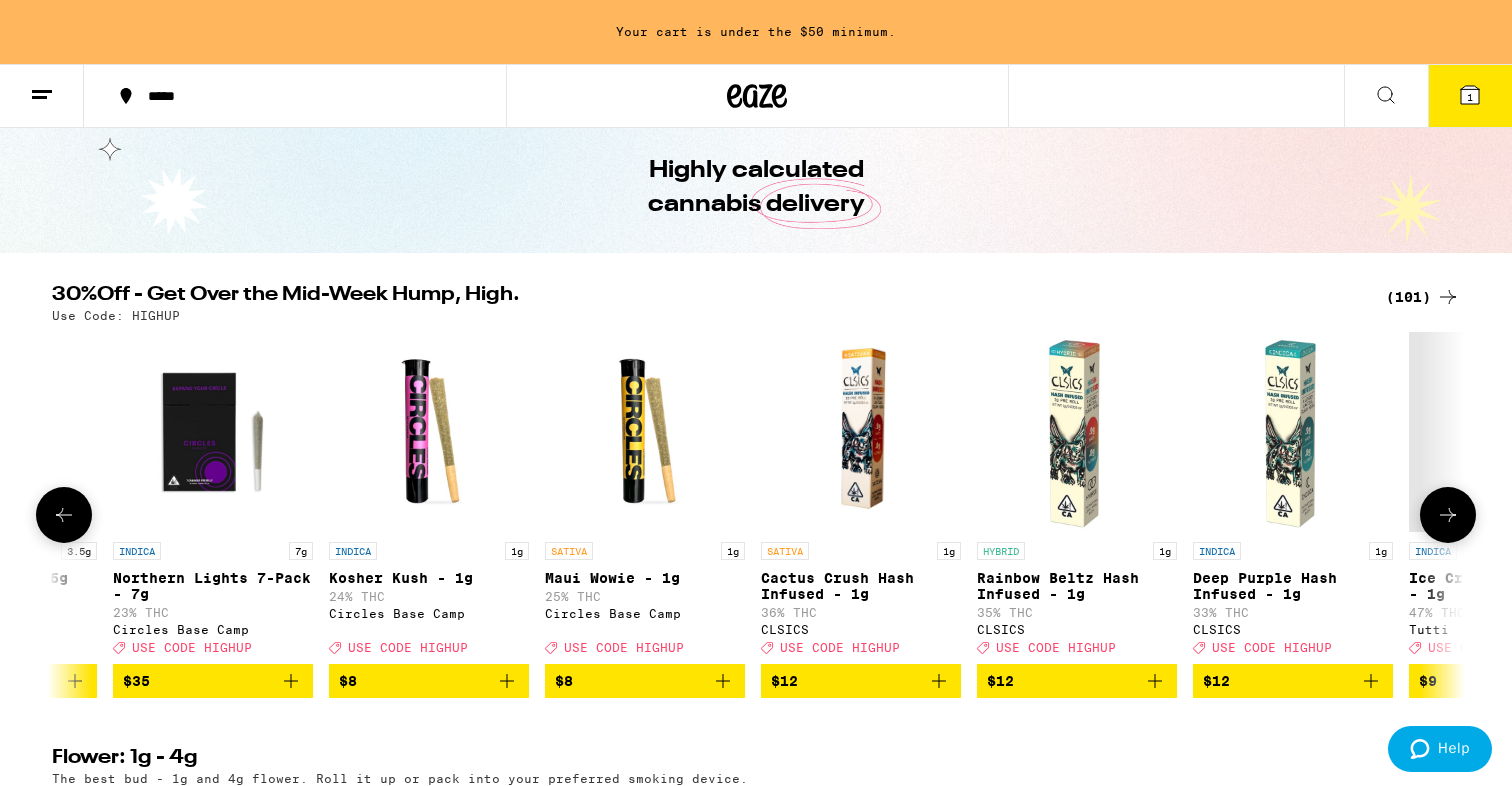 click 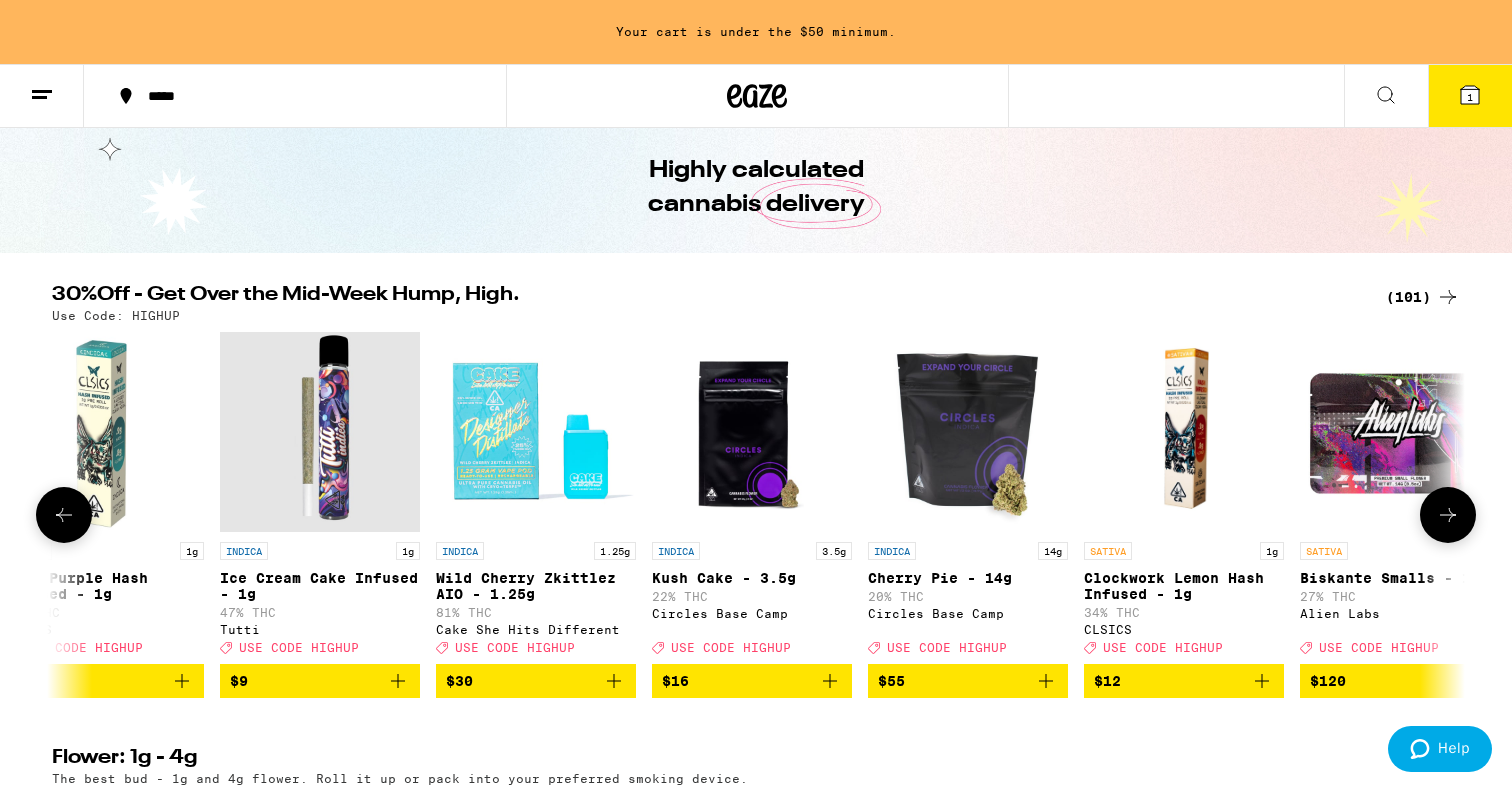 click 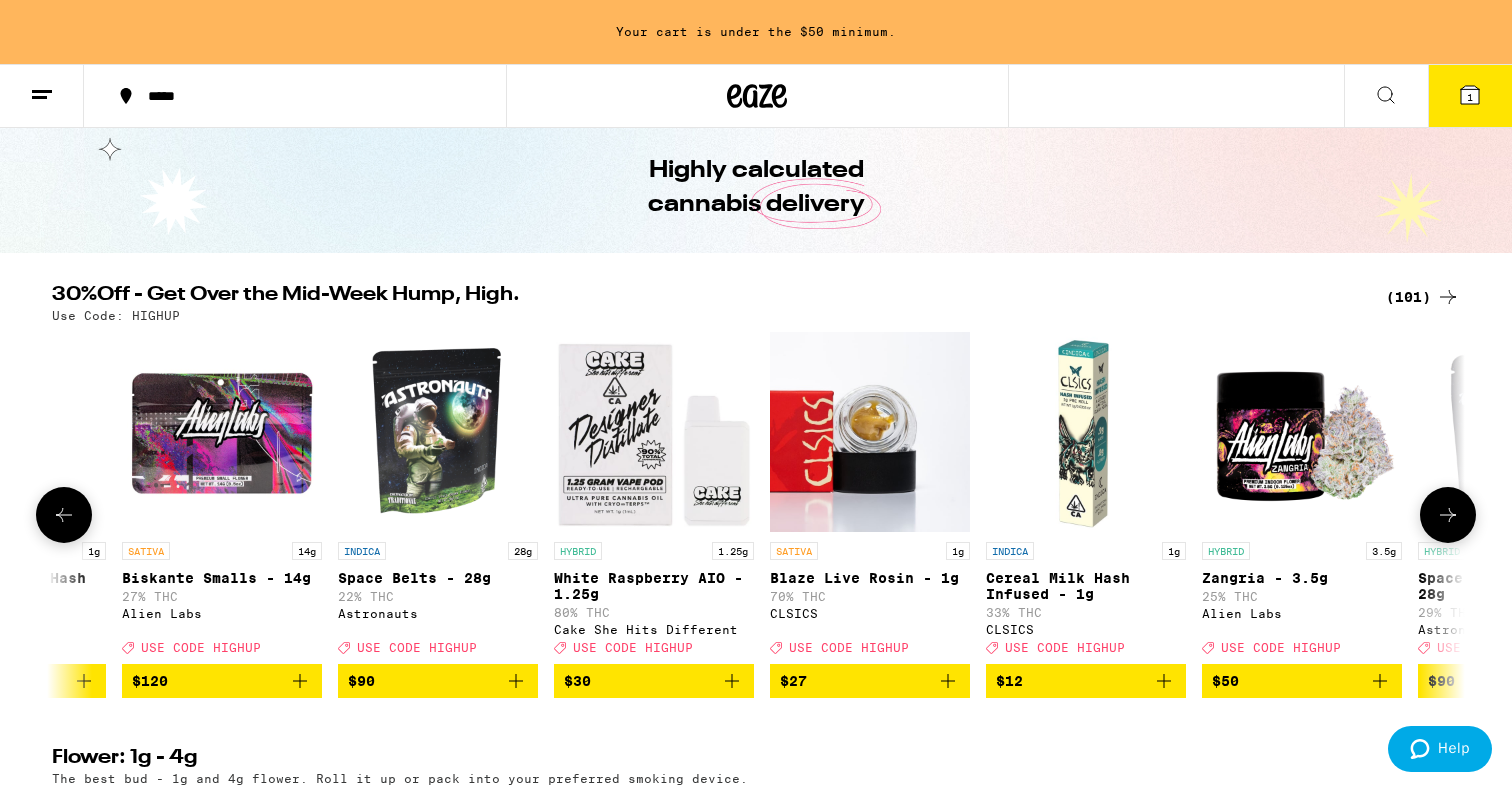 scroll, scrollTop: 0, scrollLeft: 20247, axis: horizontal 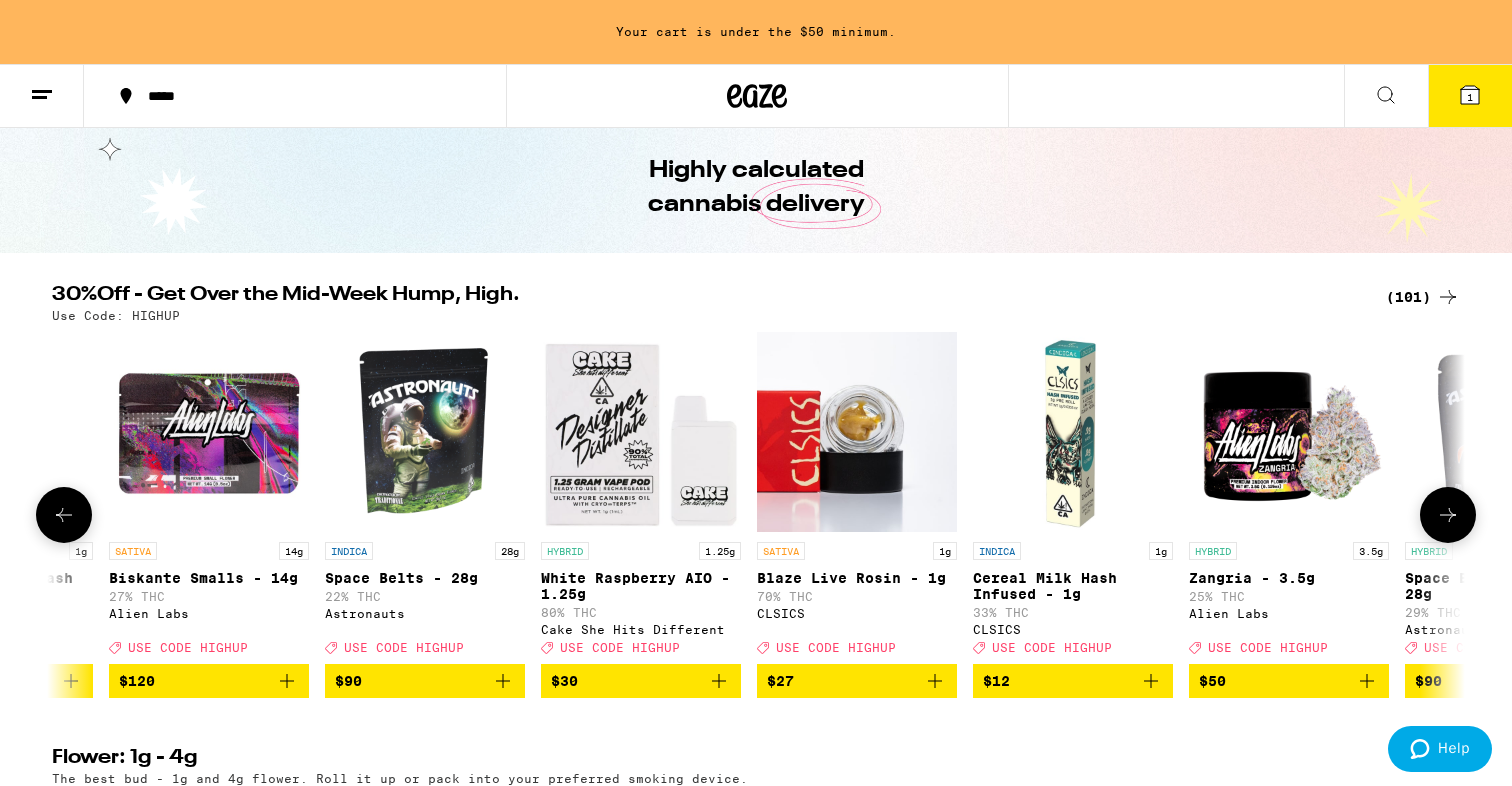 click 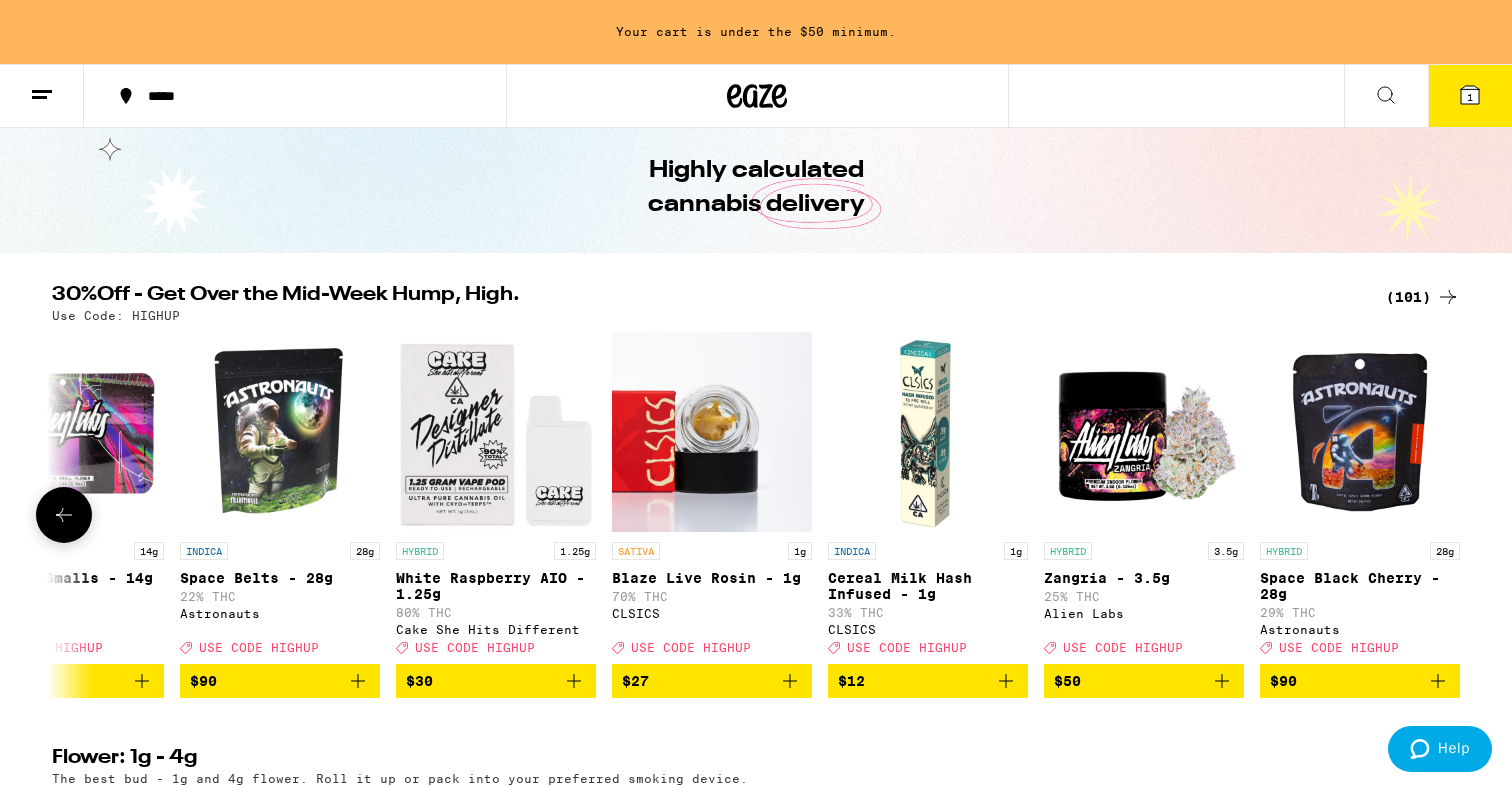 scroll, scrollTop: 0, scrollLeft: 20408, axis: horizontal 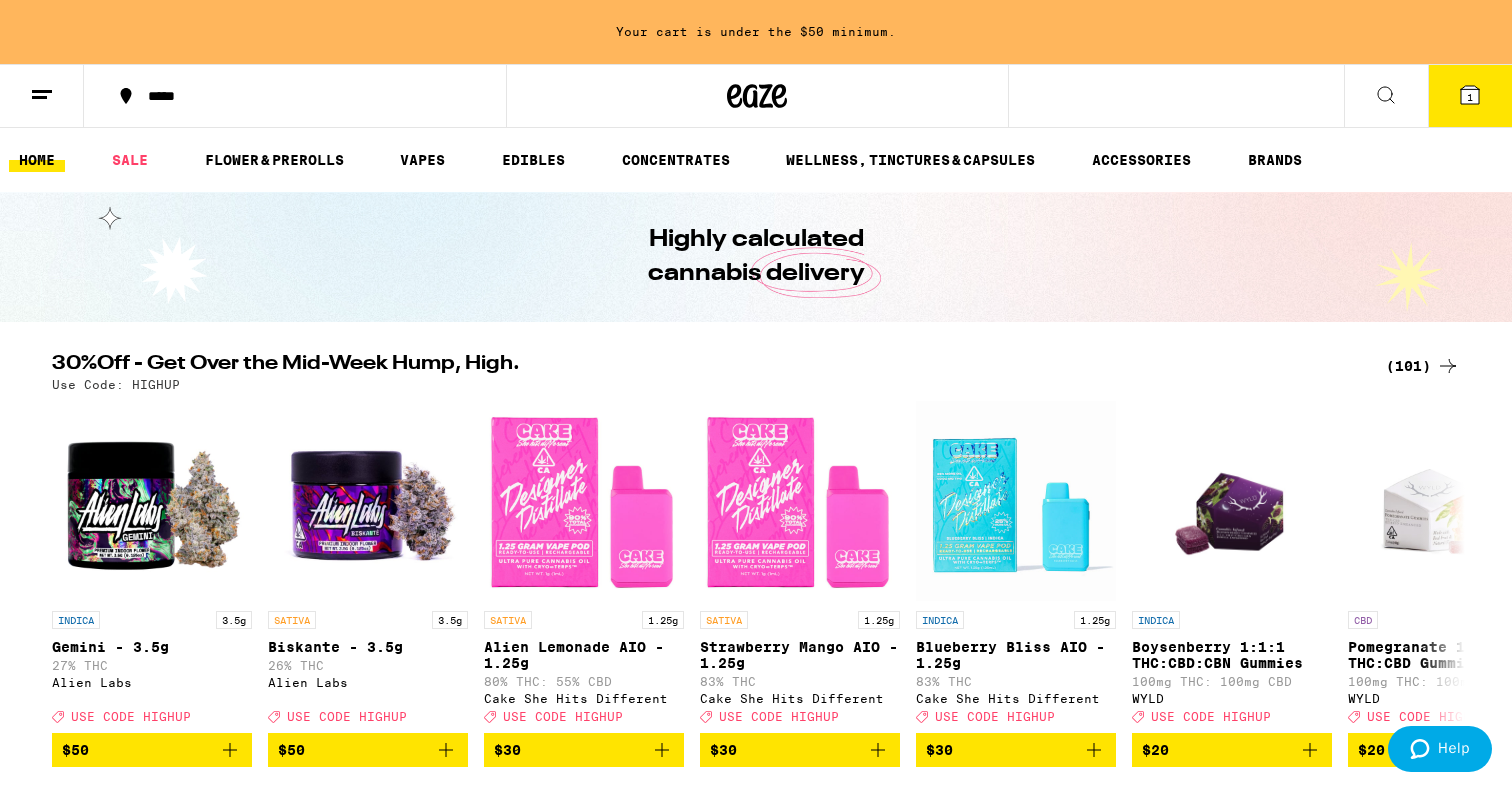 click 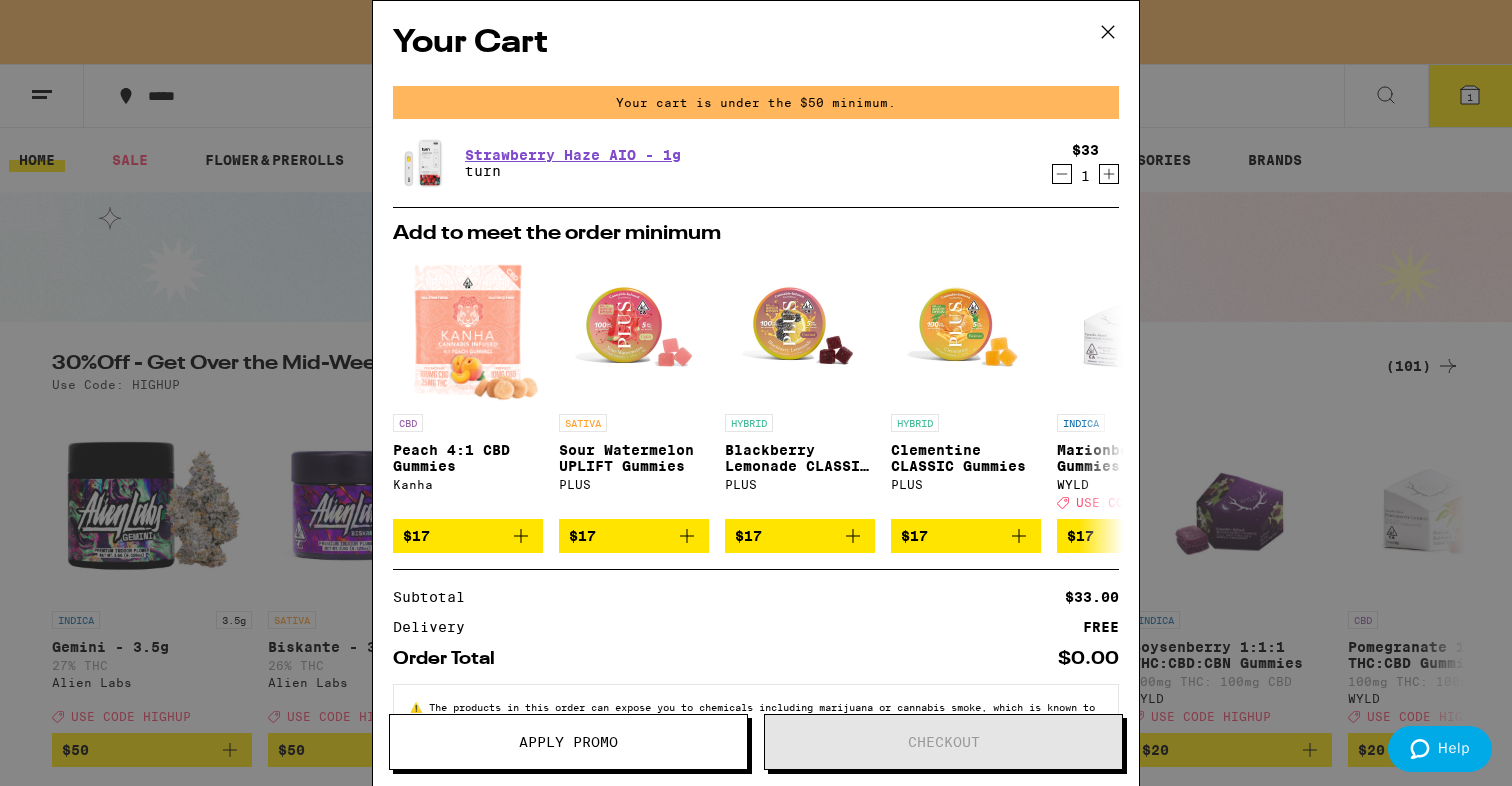 click 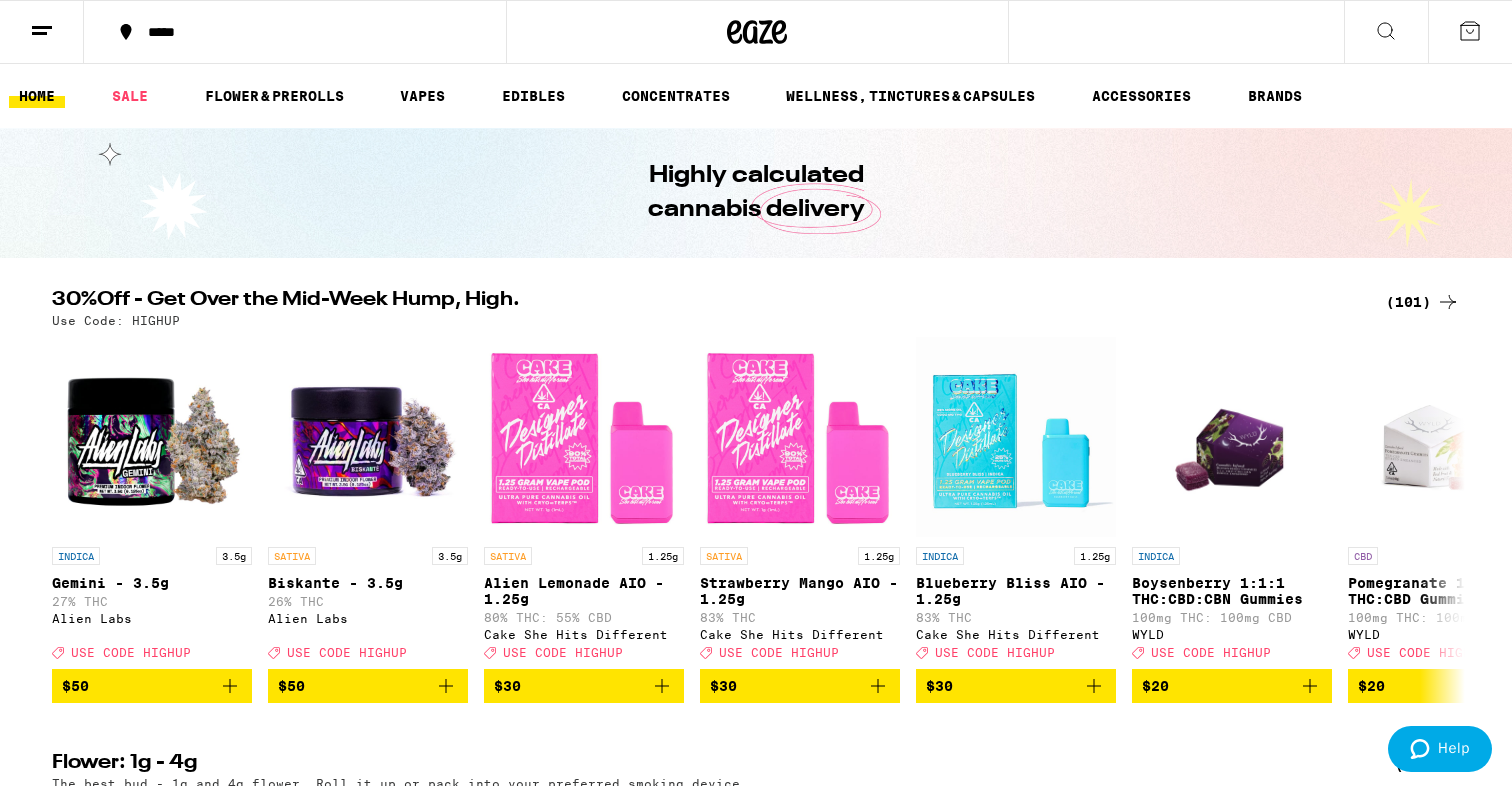 scroll, scrollTop: 0, scrollLeft: 0, axis: both 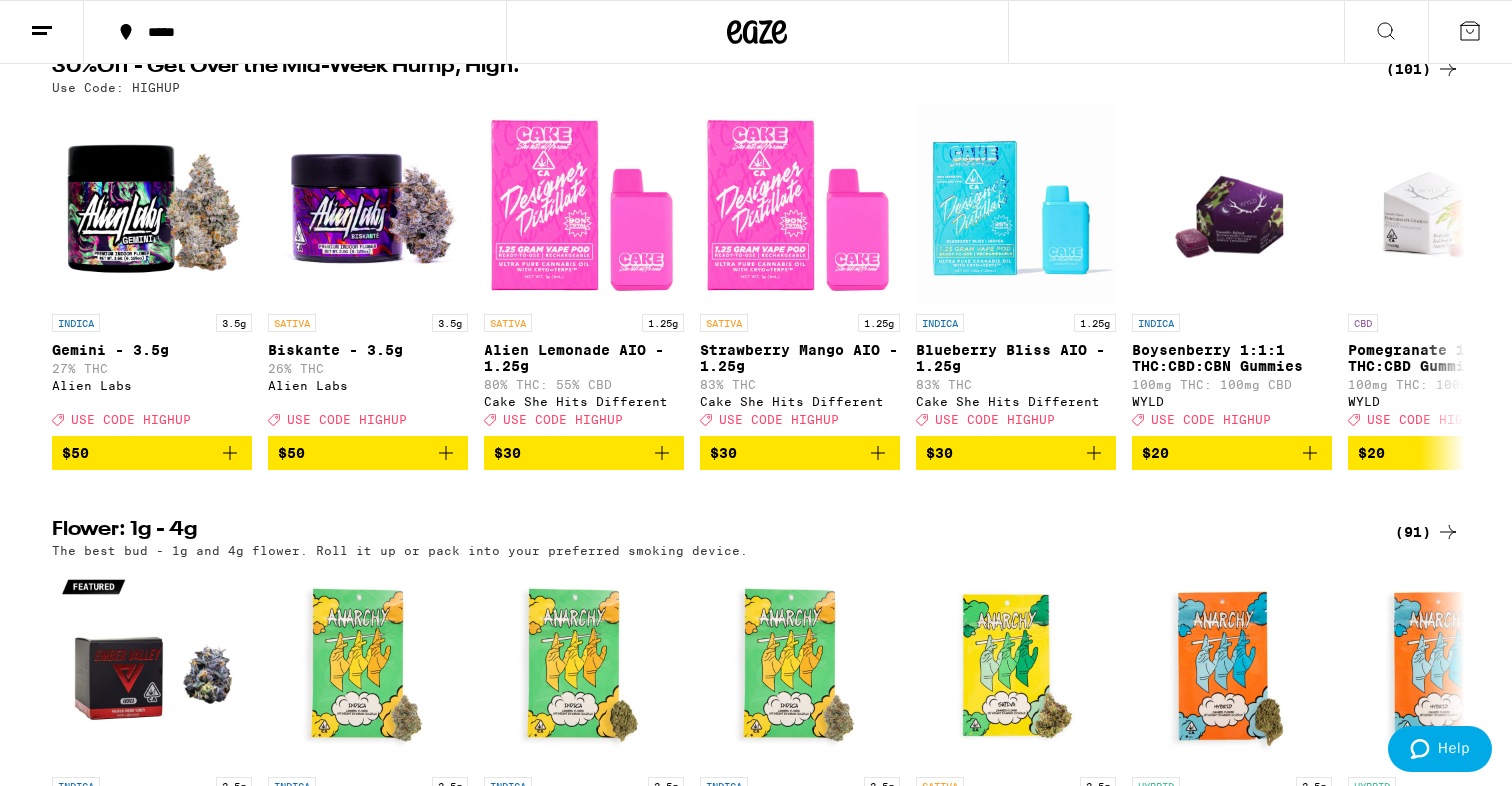 click on "30%Off - Get Over the Mid-Week Hump, High. (101) Use Code: HIGHUP INDICA 3.5g Gemini - 3.5g 27% THC Alien Labs Deal Created with Sketch. USE CODE HIGHUP $50 SATIVA 3.5g Biskante - 3.5g 26% THC Alien Labs Deal Created with Sketch. USE CODE HIGHUP $50 SATIVA 1.25g Alien Lemonade AIO - 1.25g 80% THC: 55% CBD Cake She Hits Different Deal Created with Sketch. USE CODE HIGHUP $30 SATIVA 1.25g Strawberry Mango AIO - 1.25g 83% THC Cake She Hits Different Deal Created with Sketch. USE CODE HIGHUP $30 INDICA 1.25g Blueberry Bliss AIO - 1.25g 83% THC Cake She Hits Different Deal Created with Sketch. USE CODE HIGHUP $30 INDICA Boysenberry 1:1:1 THC:CBD:CBN Gummies 100mg THC: 100mg CBD WYLD Deal Created with Sketch. USE CODE HIGHUP $20 CBD Pomegranate 1:1 THC:CBD Gummies 100mg THC: 100mg CBD WYLD Deal Created with Sketch. USE CODE HIGHUP $20 SATIVA Raspberry Gummies 100mg THC WYLD Deal Created with Sketch. USE CODE HIGHUP $17 CBD Peach 2:1 CBD:THC Gummies 50mg THC: 100mg CBD WYLD Deal Created with Sketch. USE CODE HIGHUP" at bounding box center [756, 263] 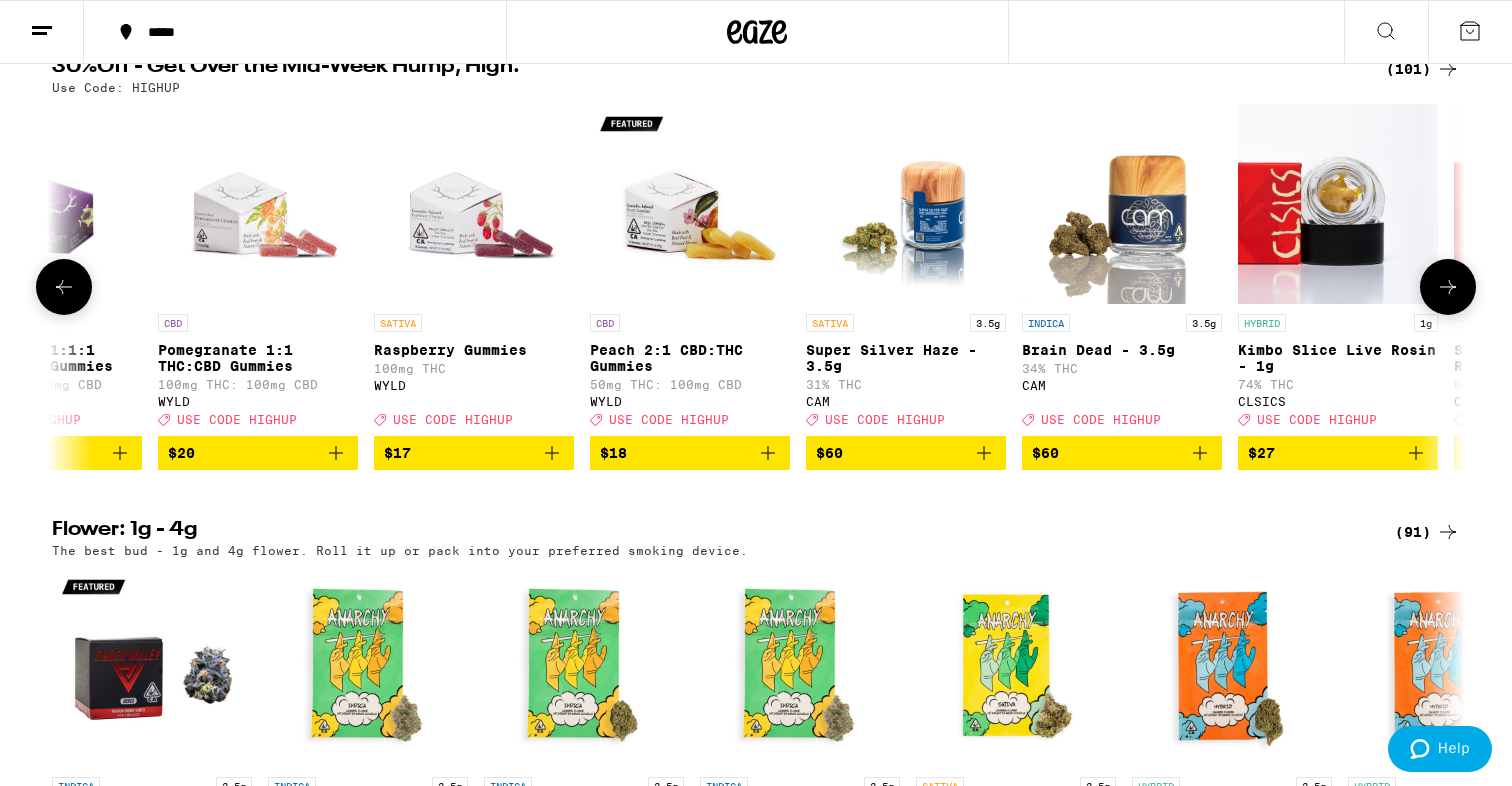 click 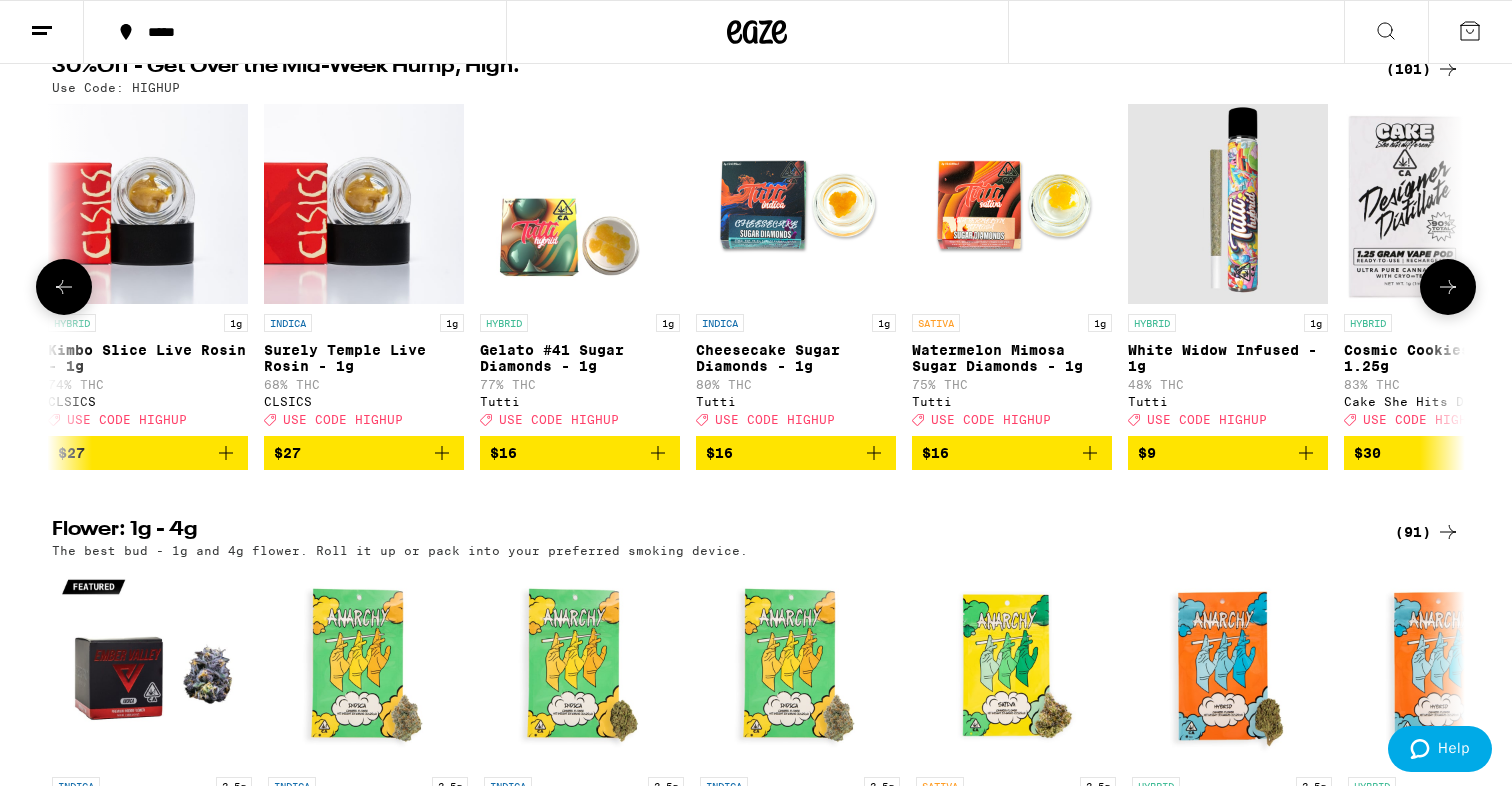 click 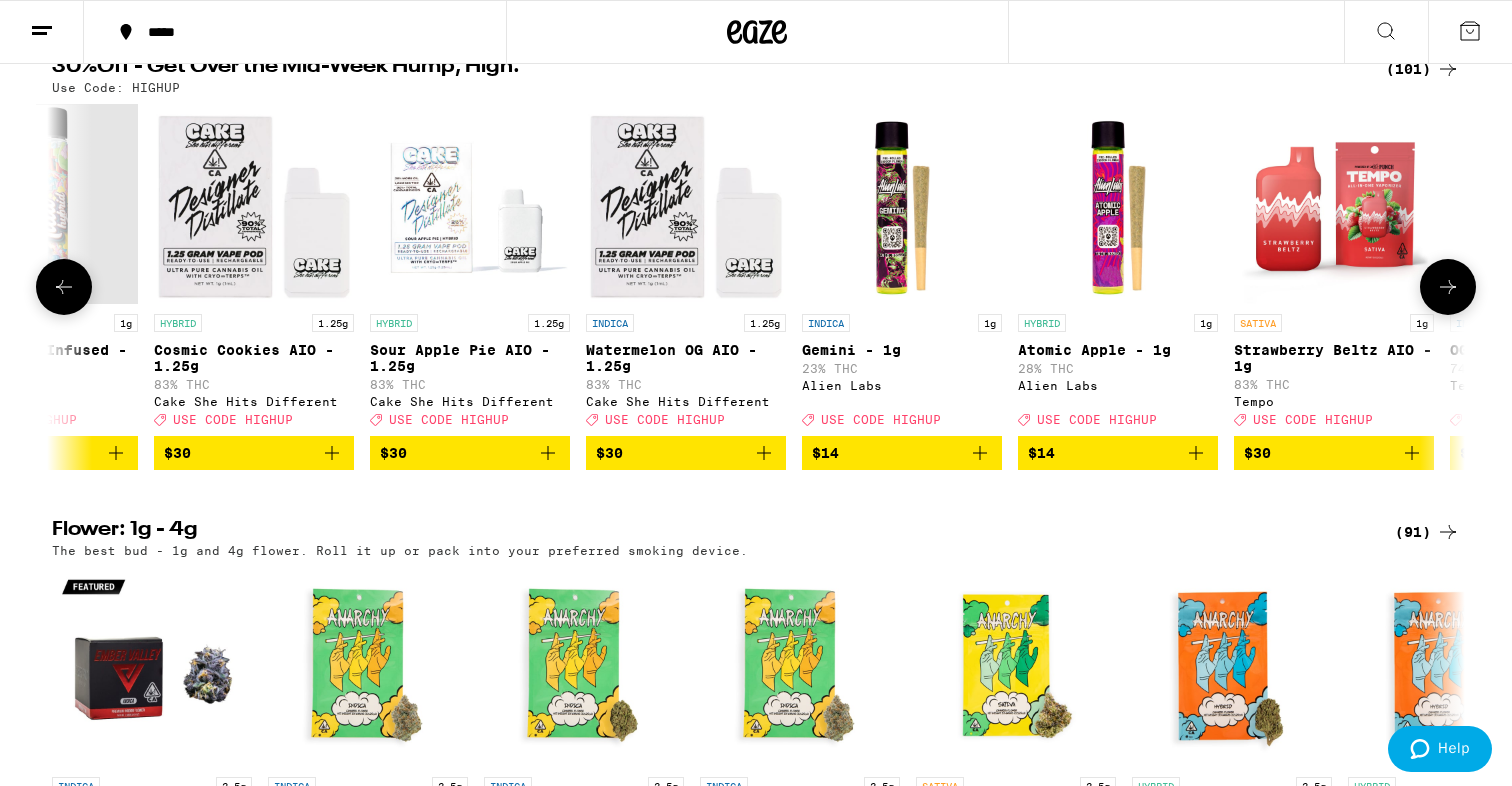click 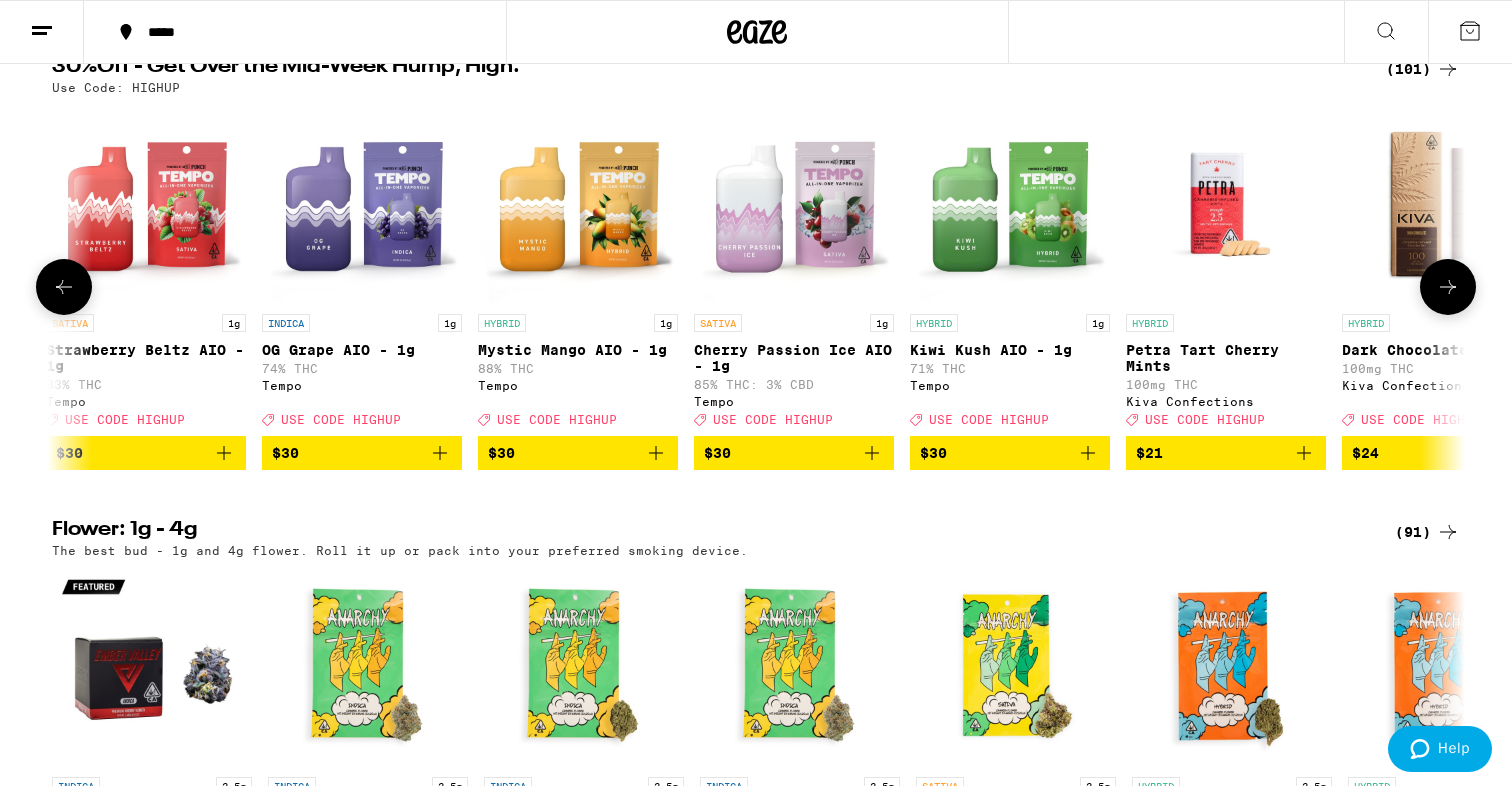 click 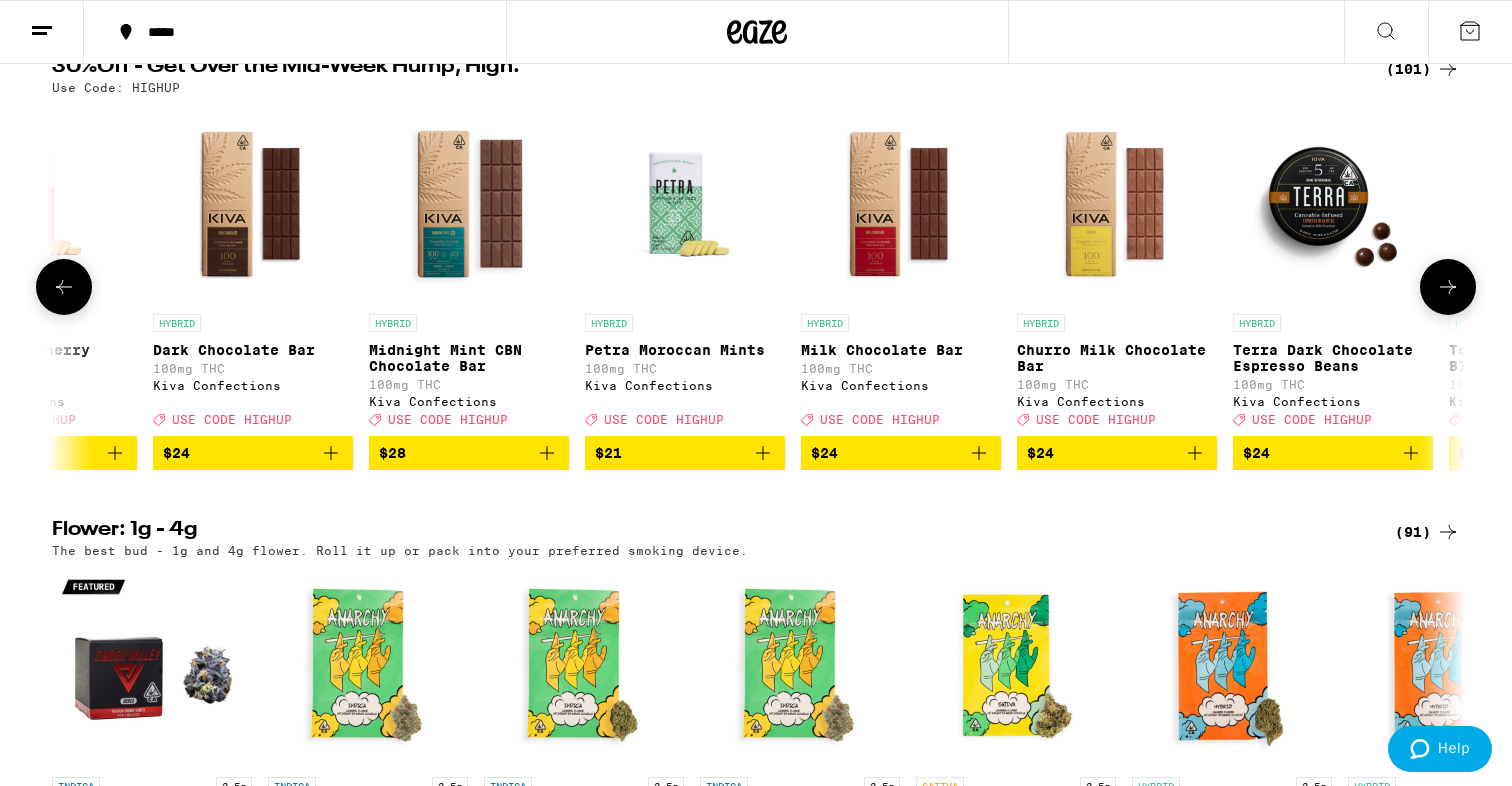click 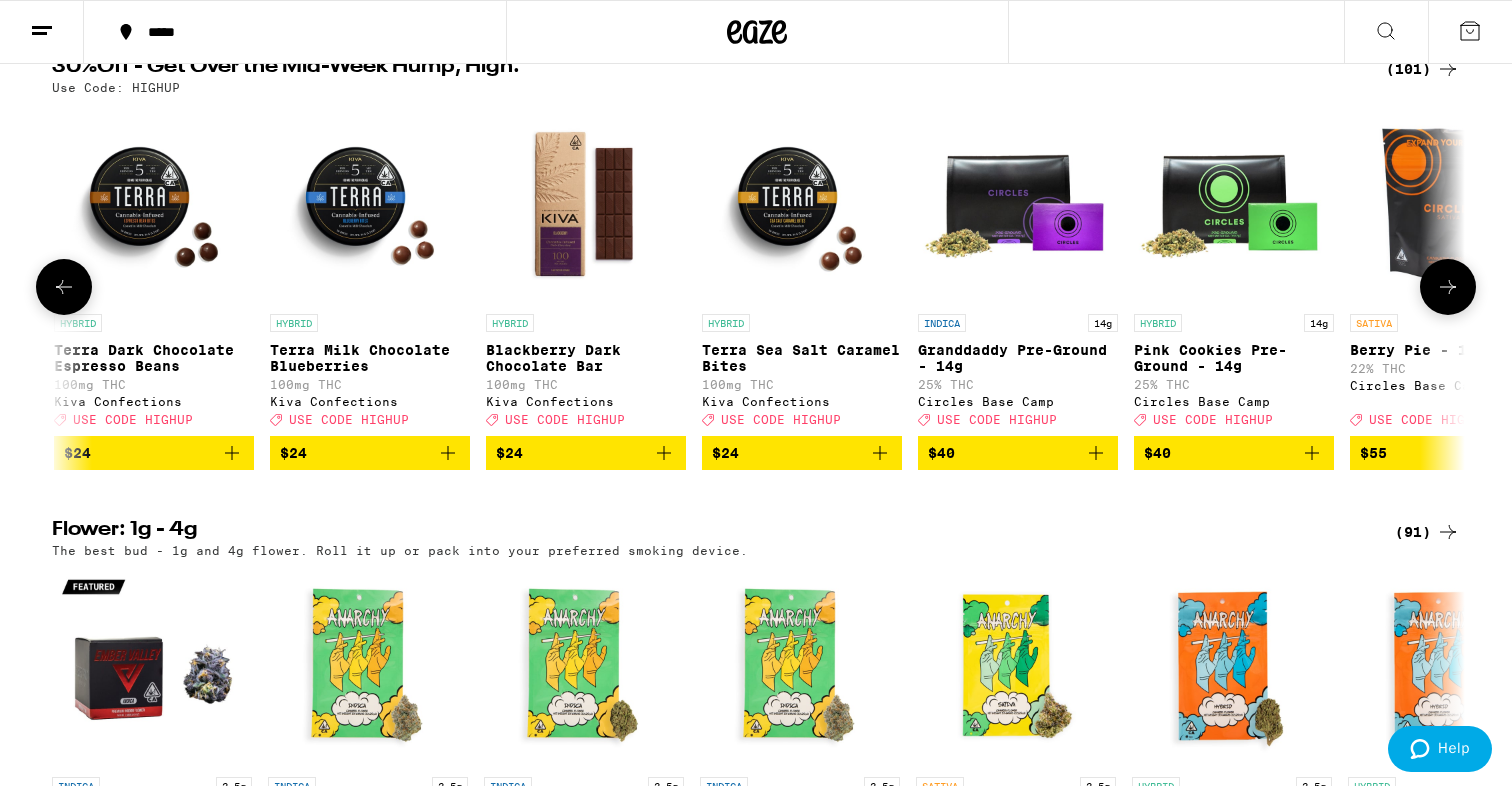 click 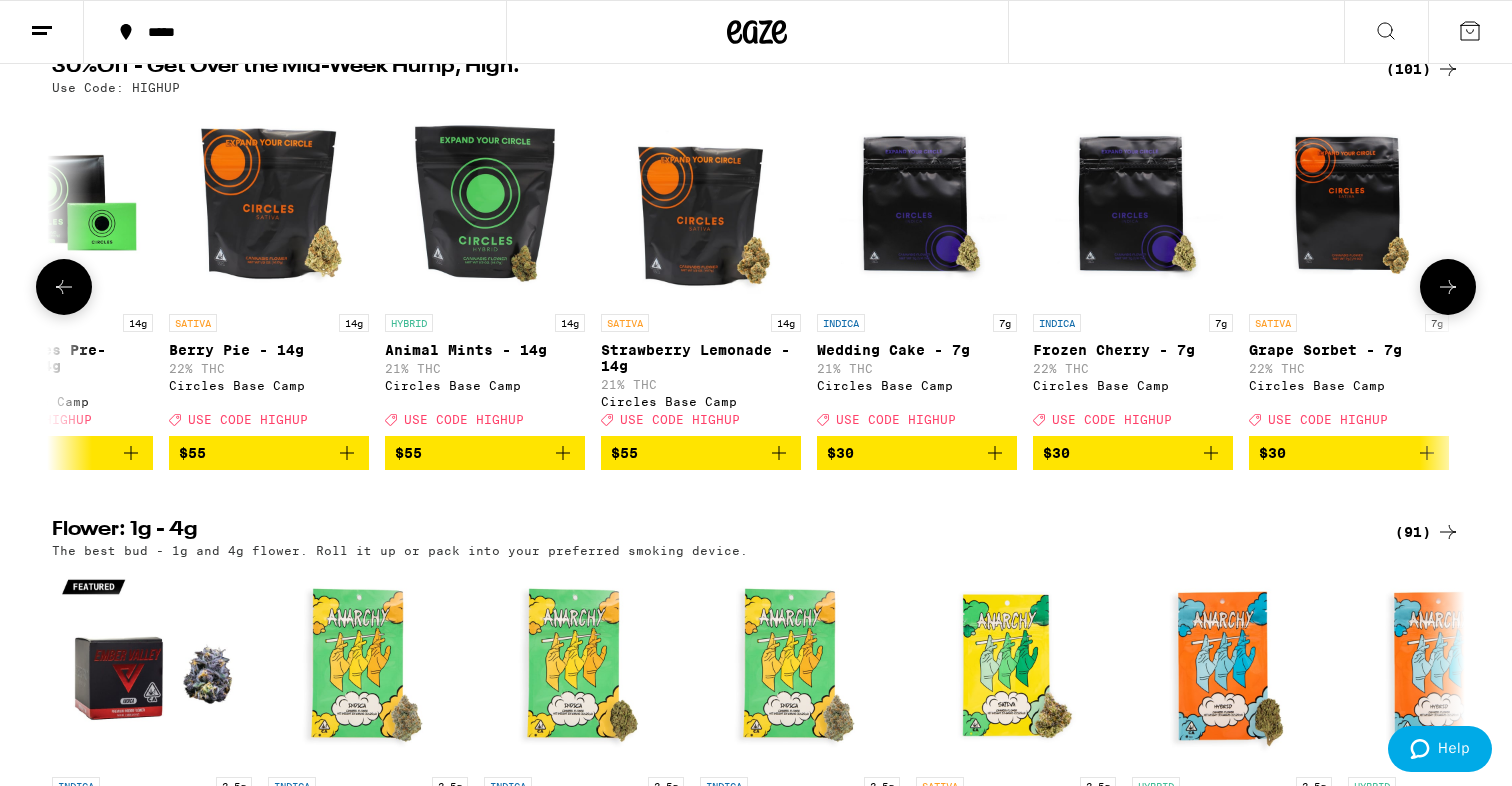 click 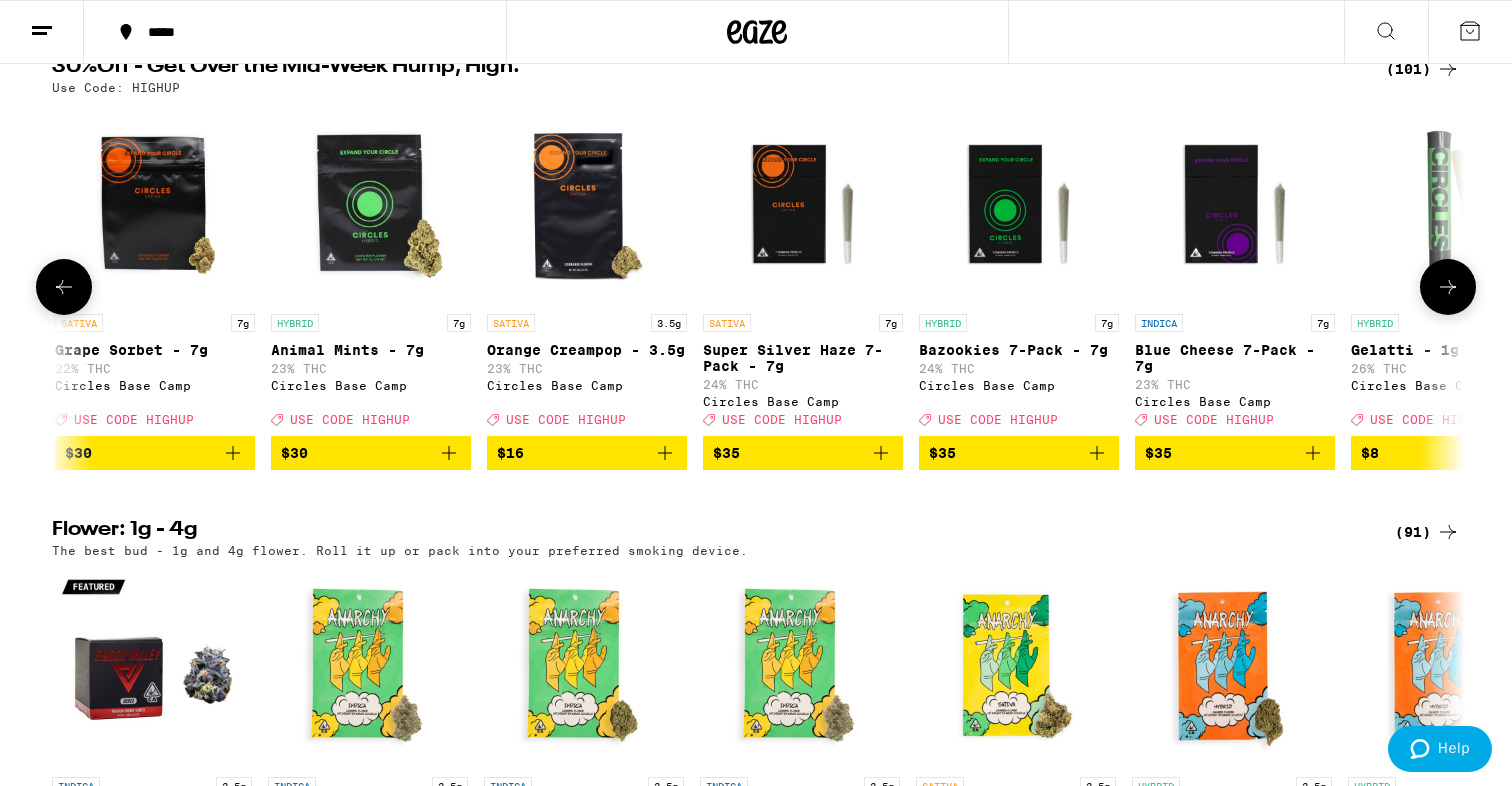 click 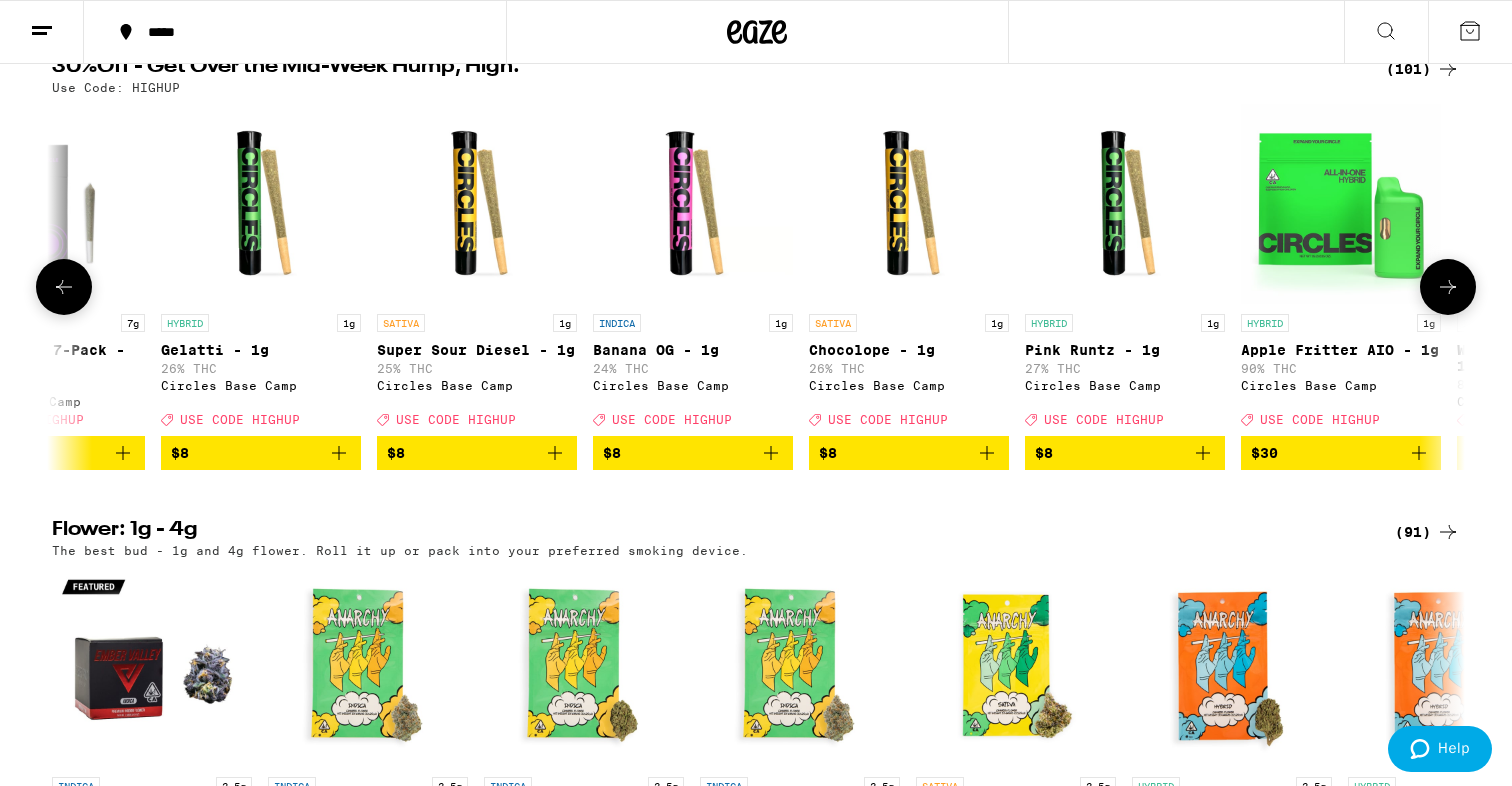 click 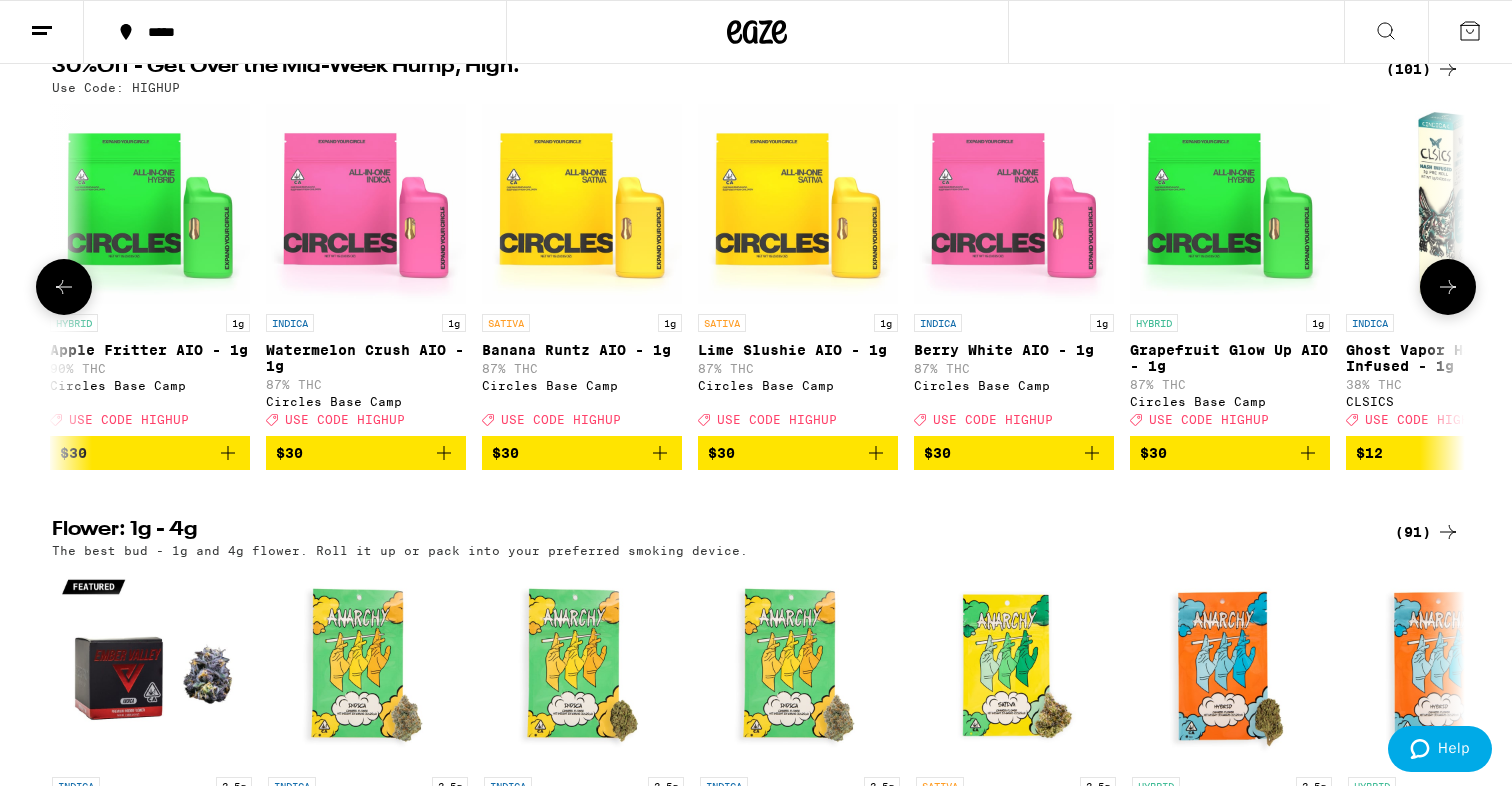 click 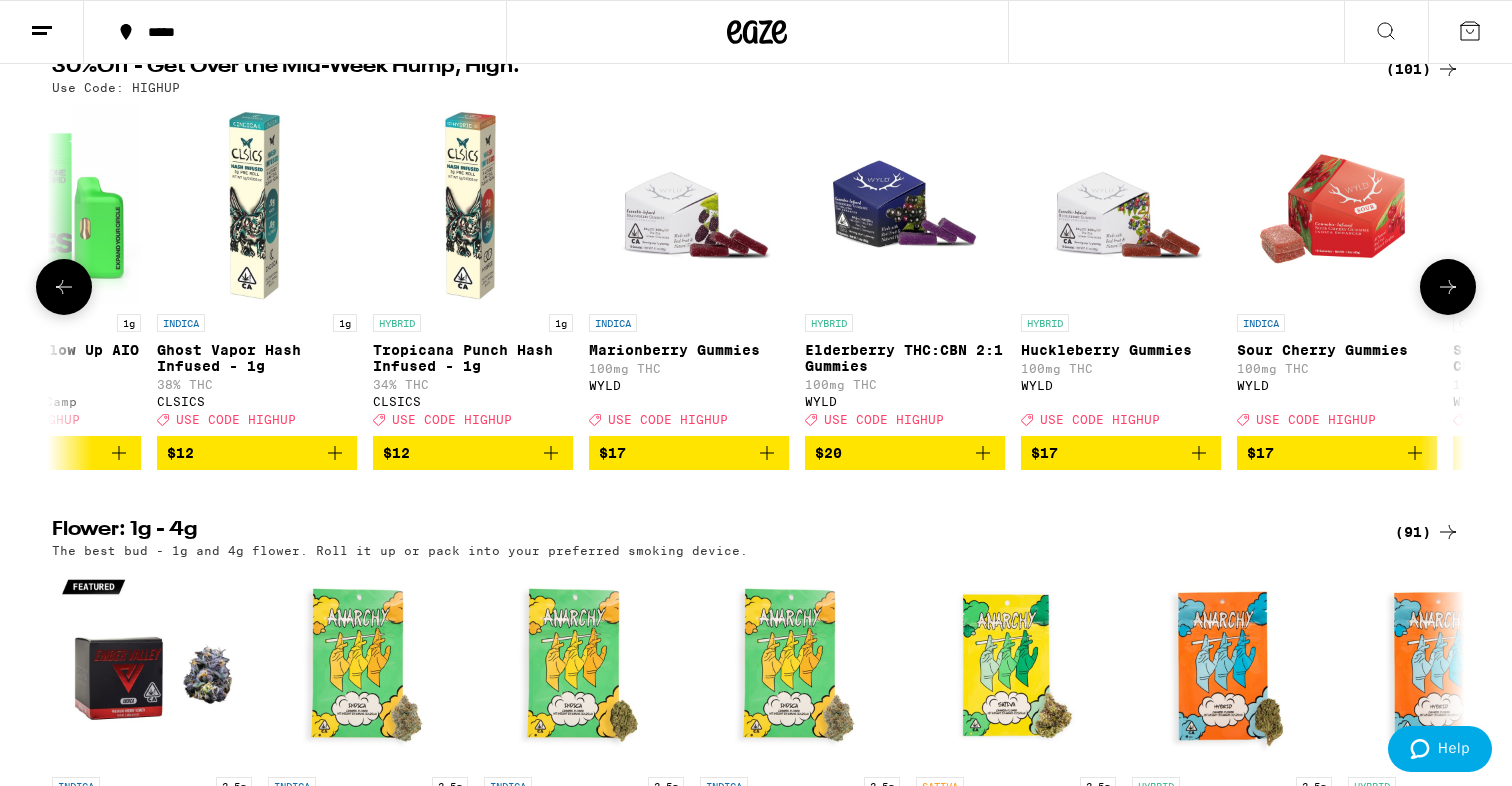 click 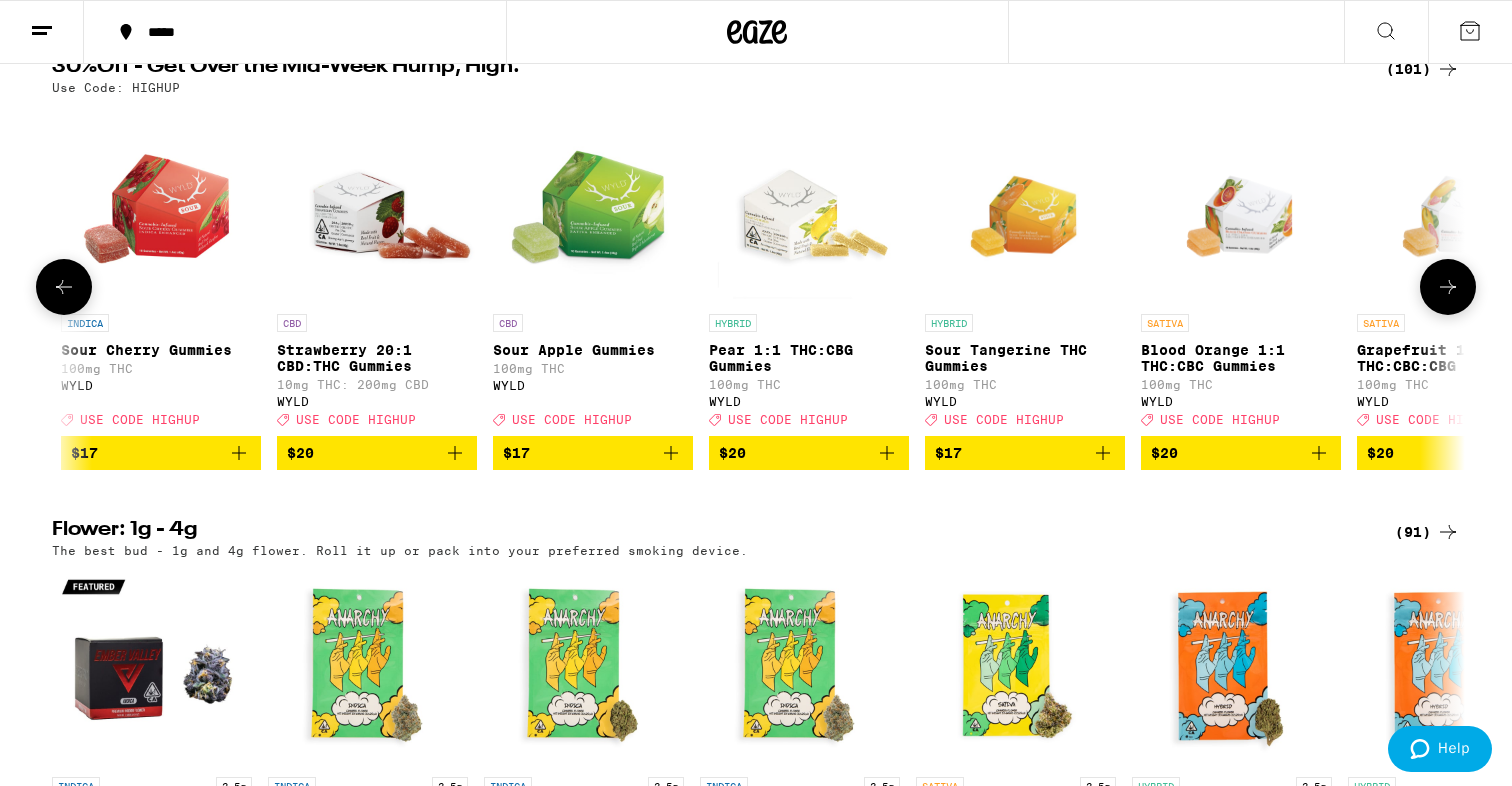 scroll, scrollTop: 0, scrollLeft: 14262, axis: horizontal 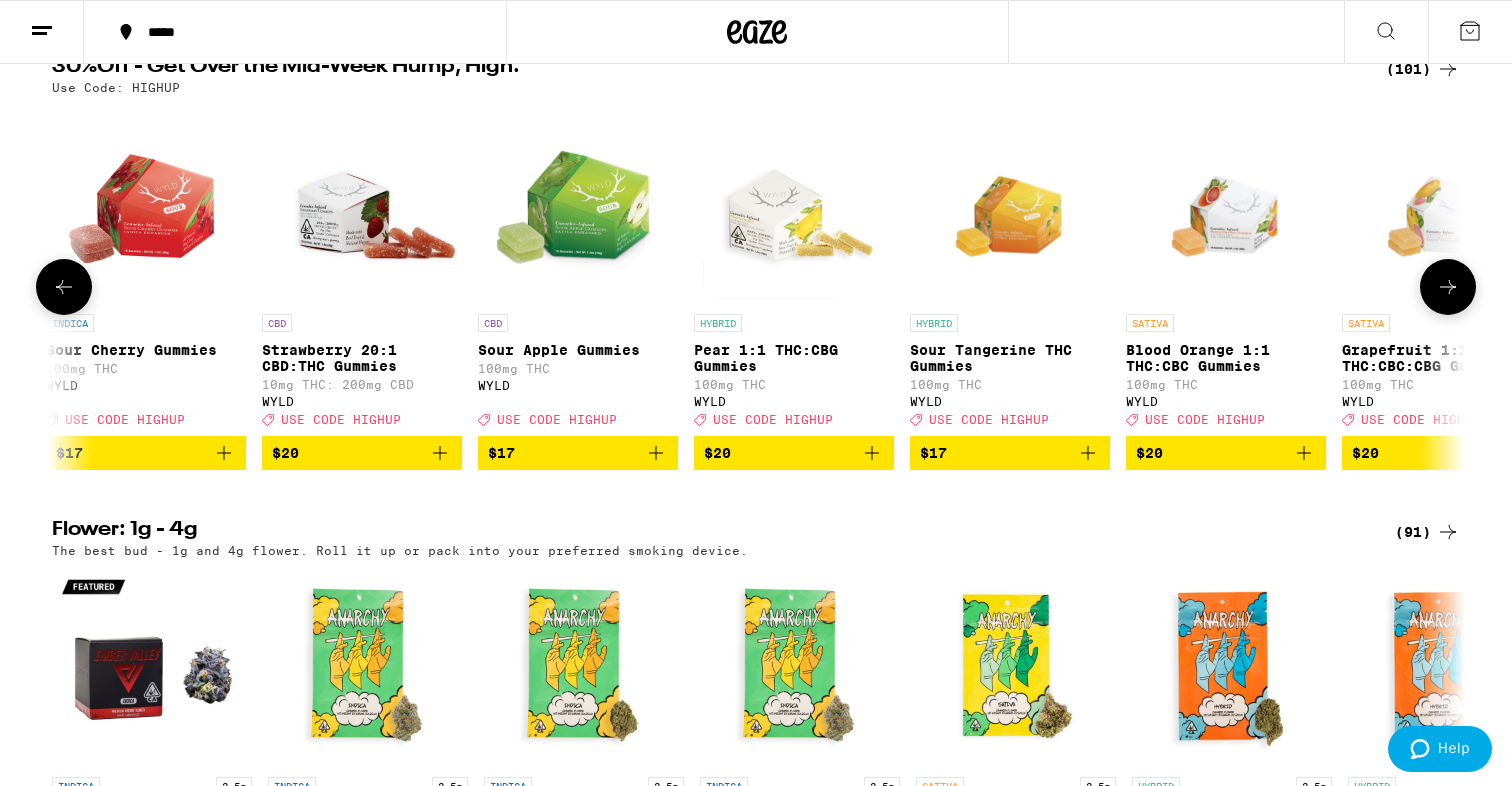 click at bounding box center [64, 287] 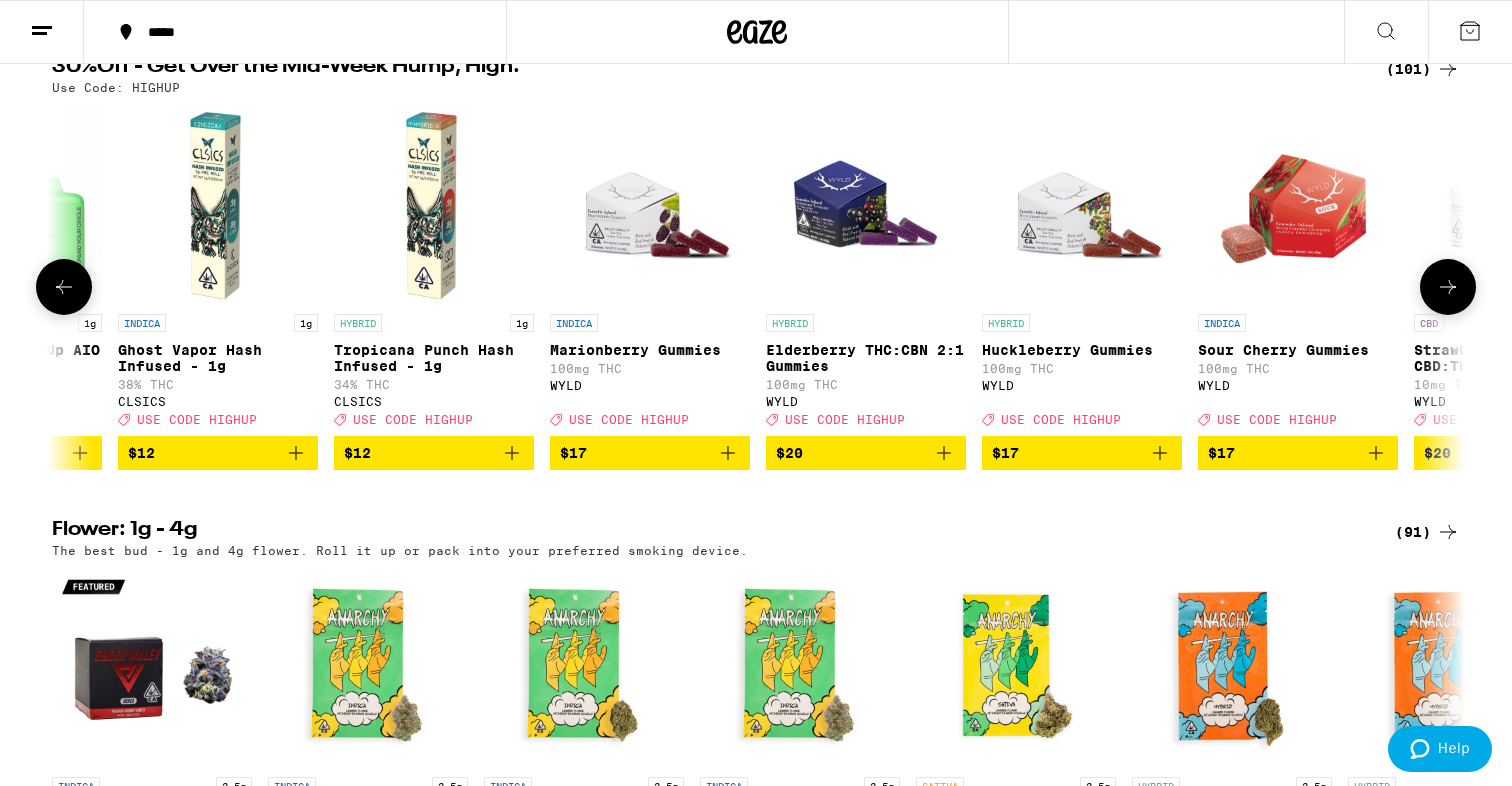 click at bounding box center [64, 287] 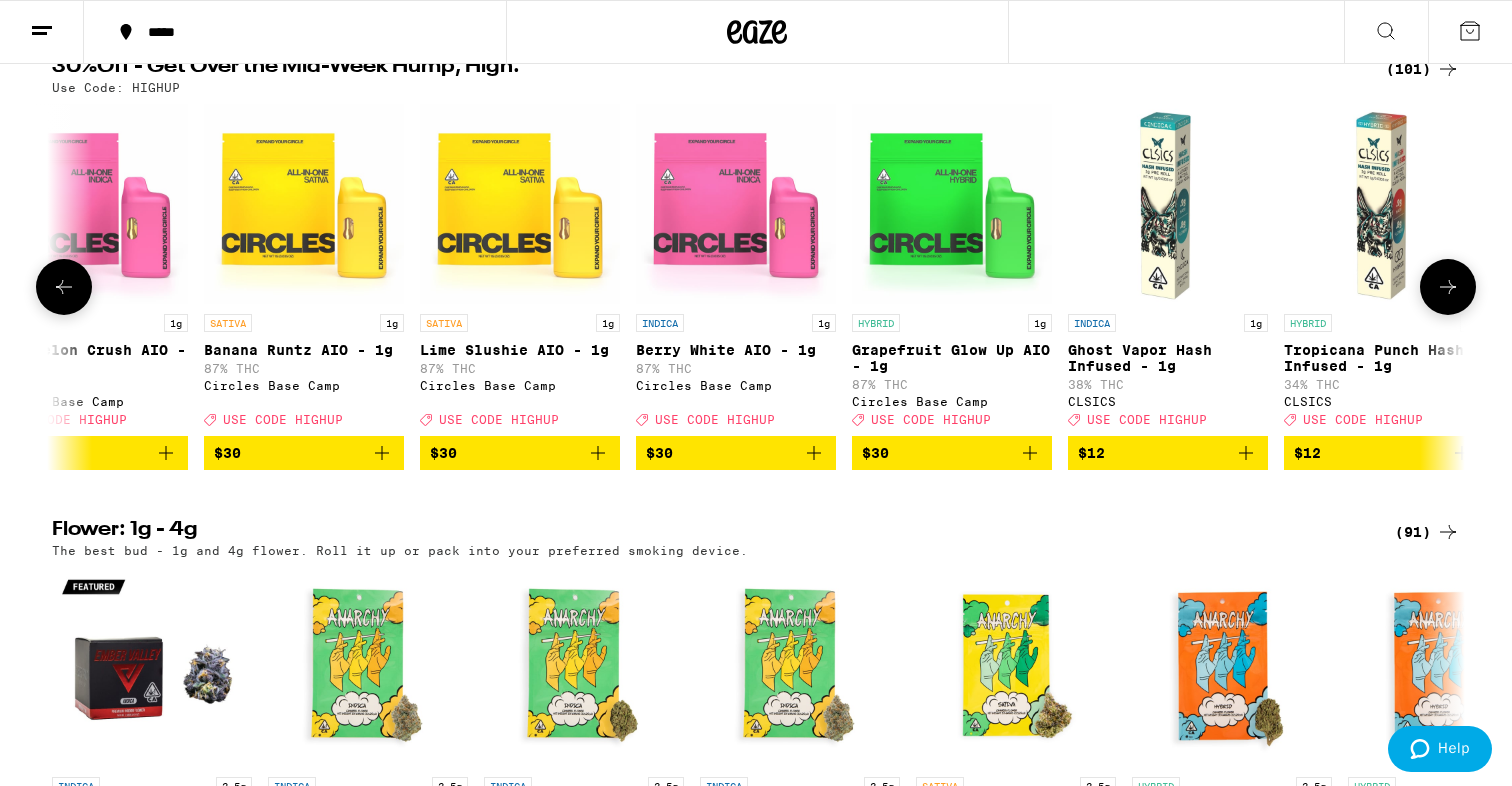 click at bounding box center [64, 287] 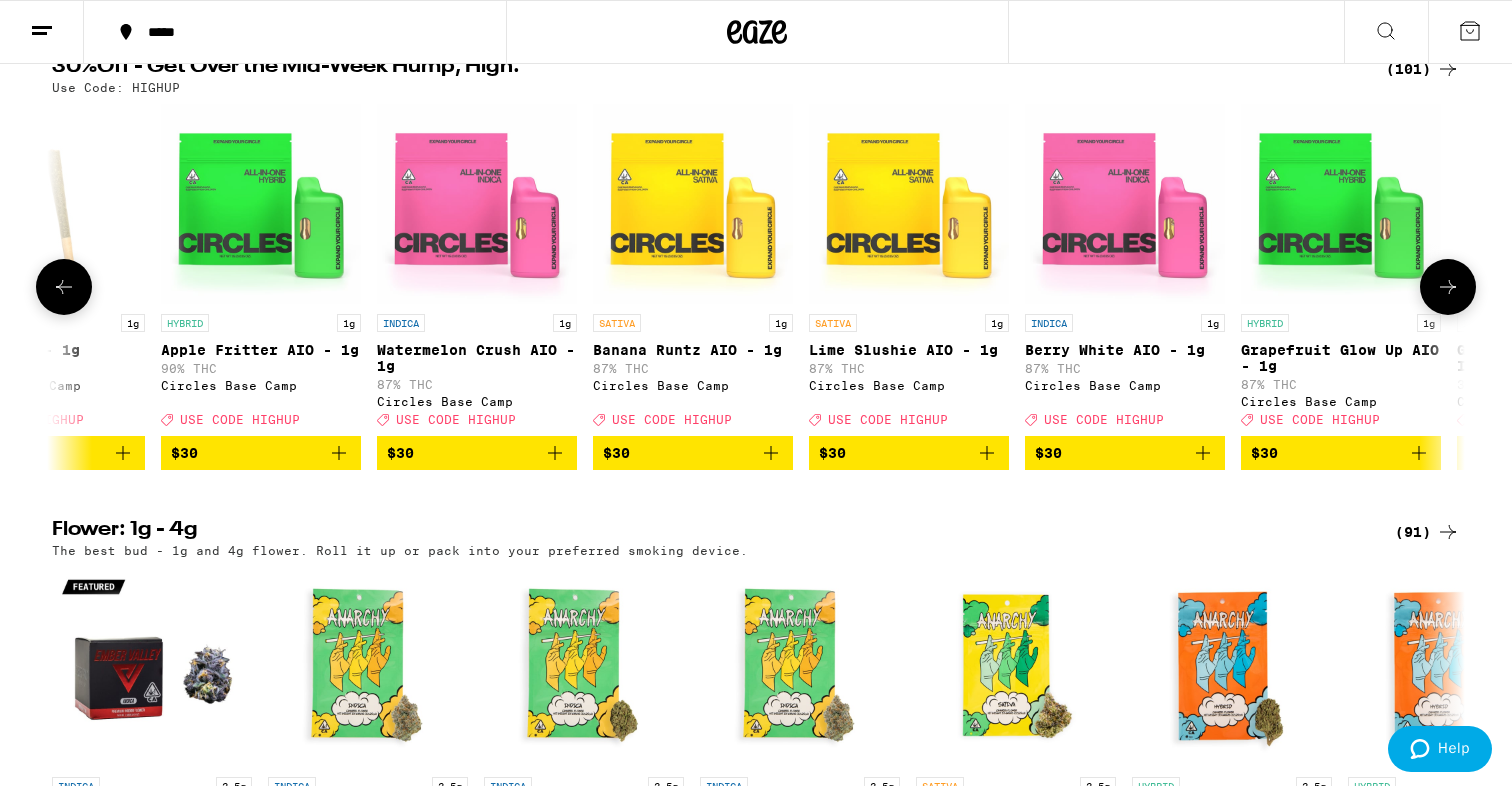 click at bounding box center (64, 287) 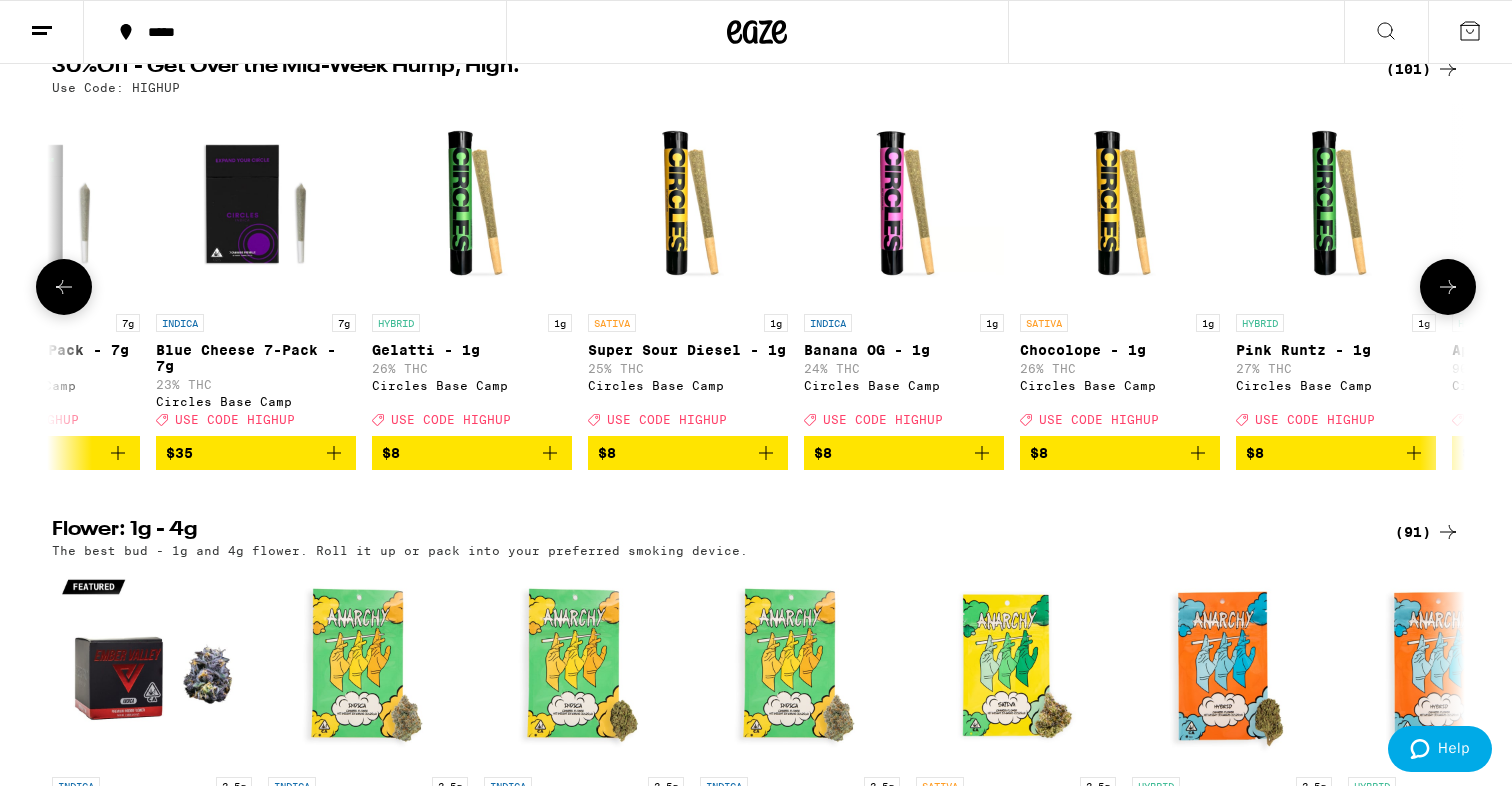 click at bounding box center (64, 287) 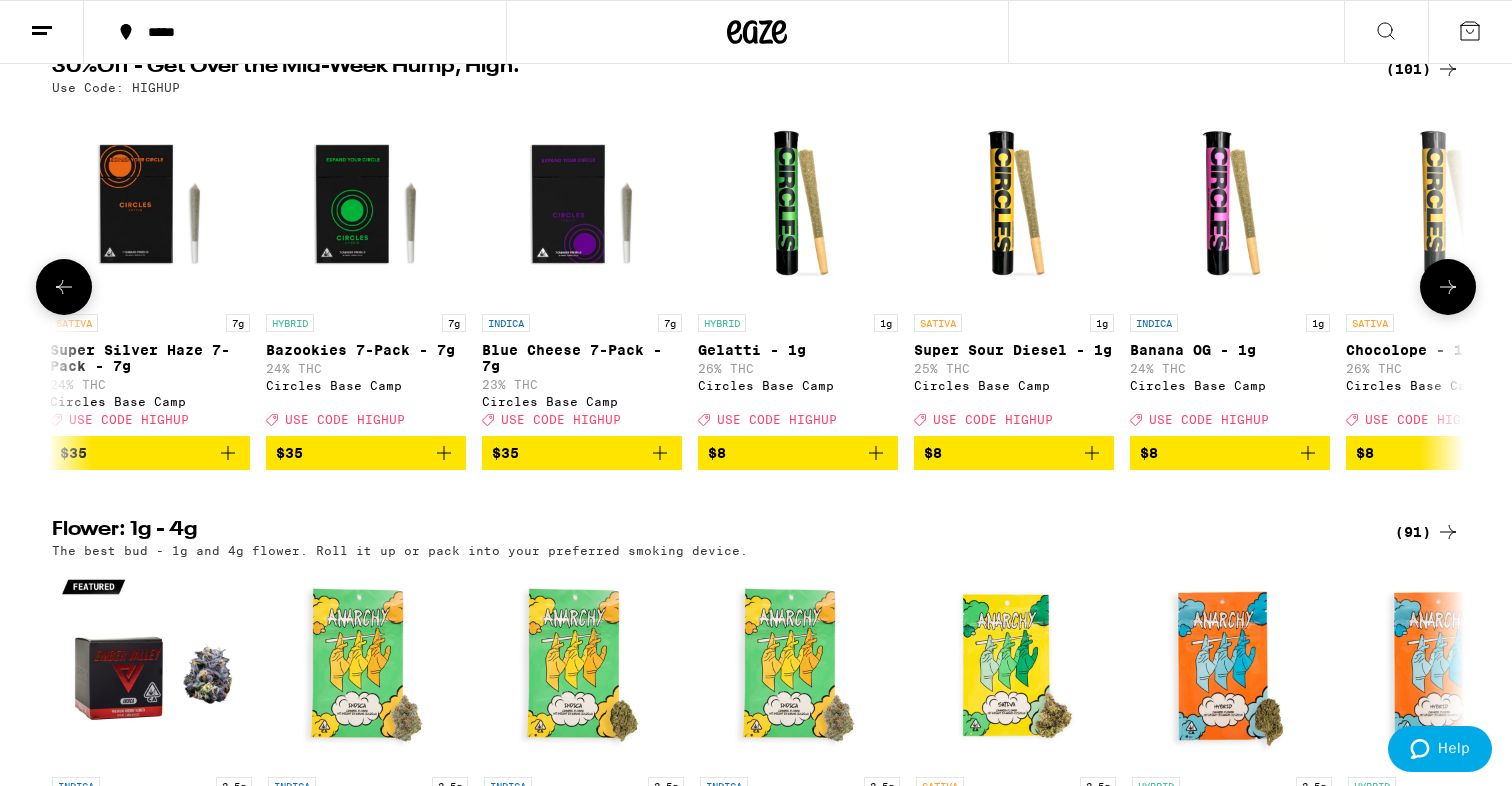 click at bounding box center [64, 287] 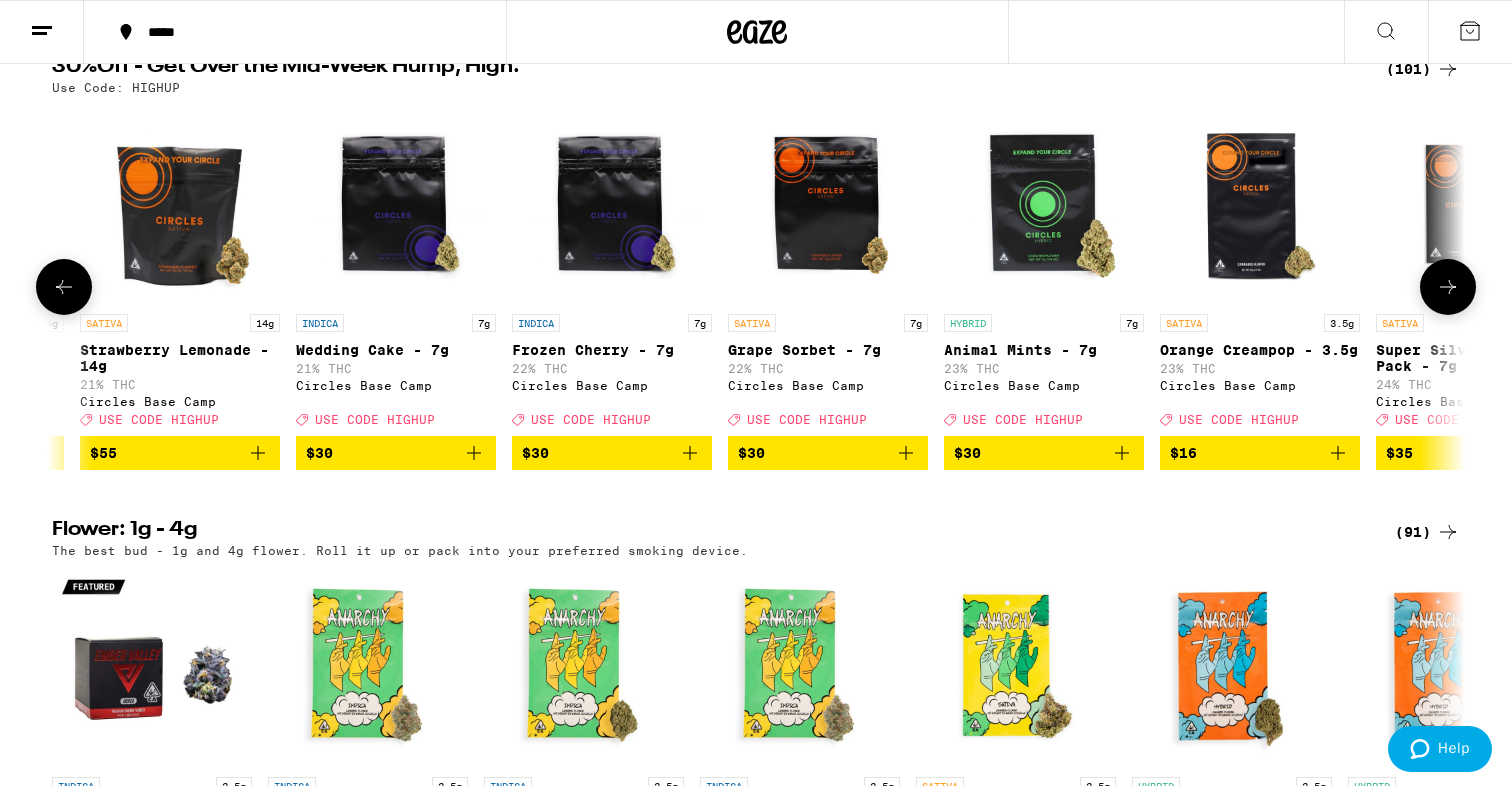 click at bounding box center [64, 287] 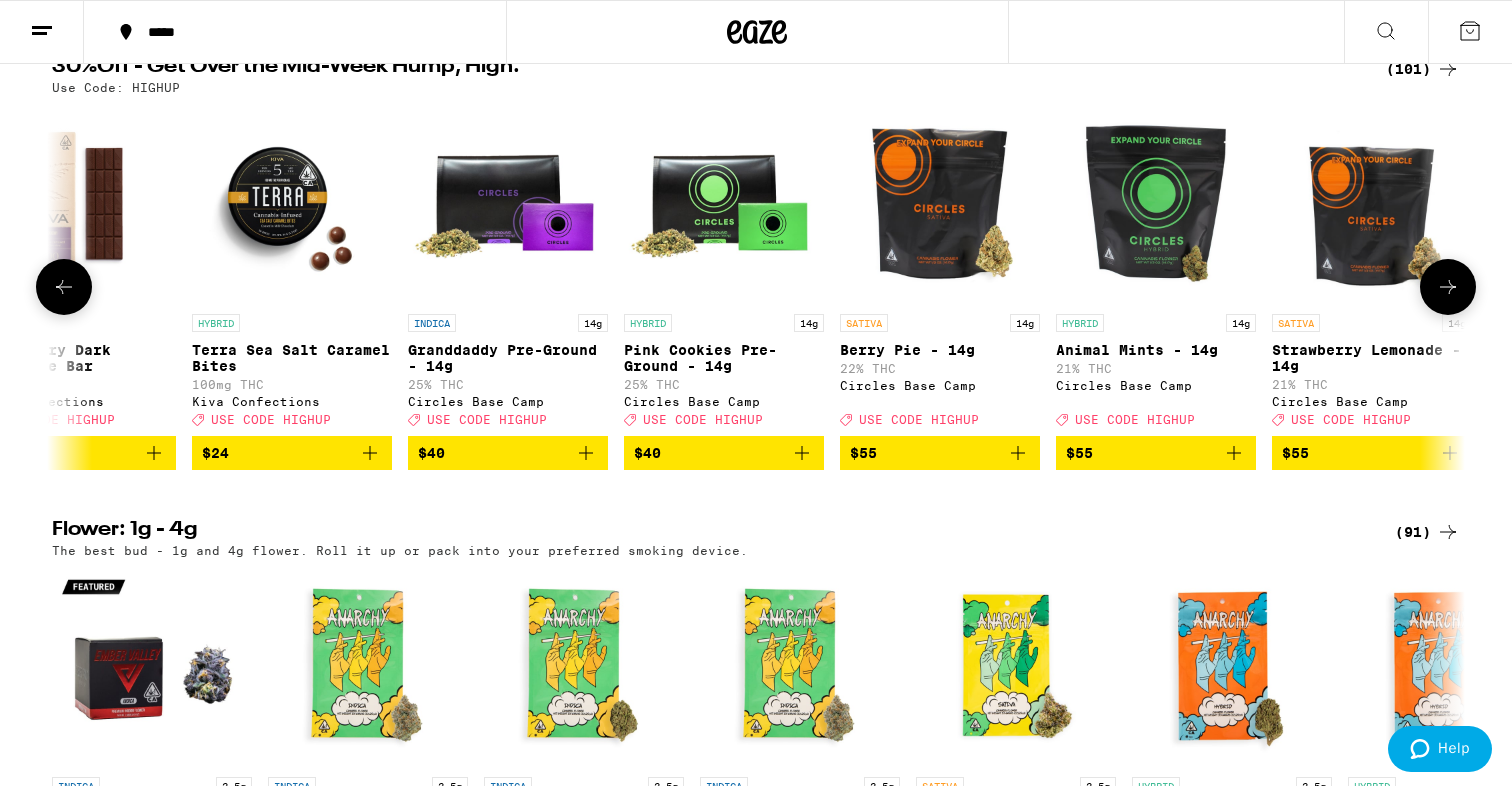 click at bounding box center (64, 287) 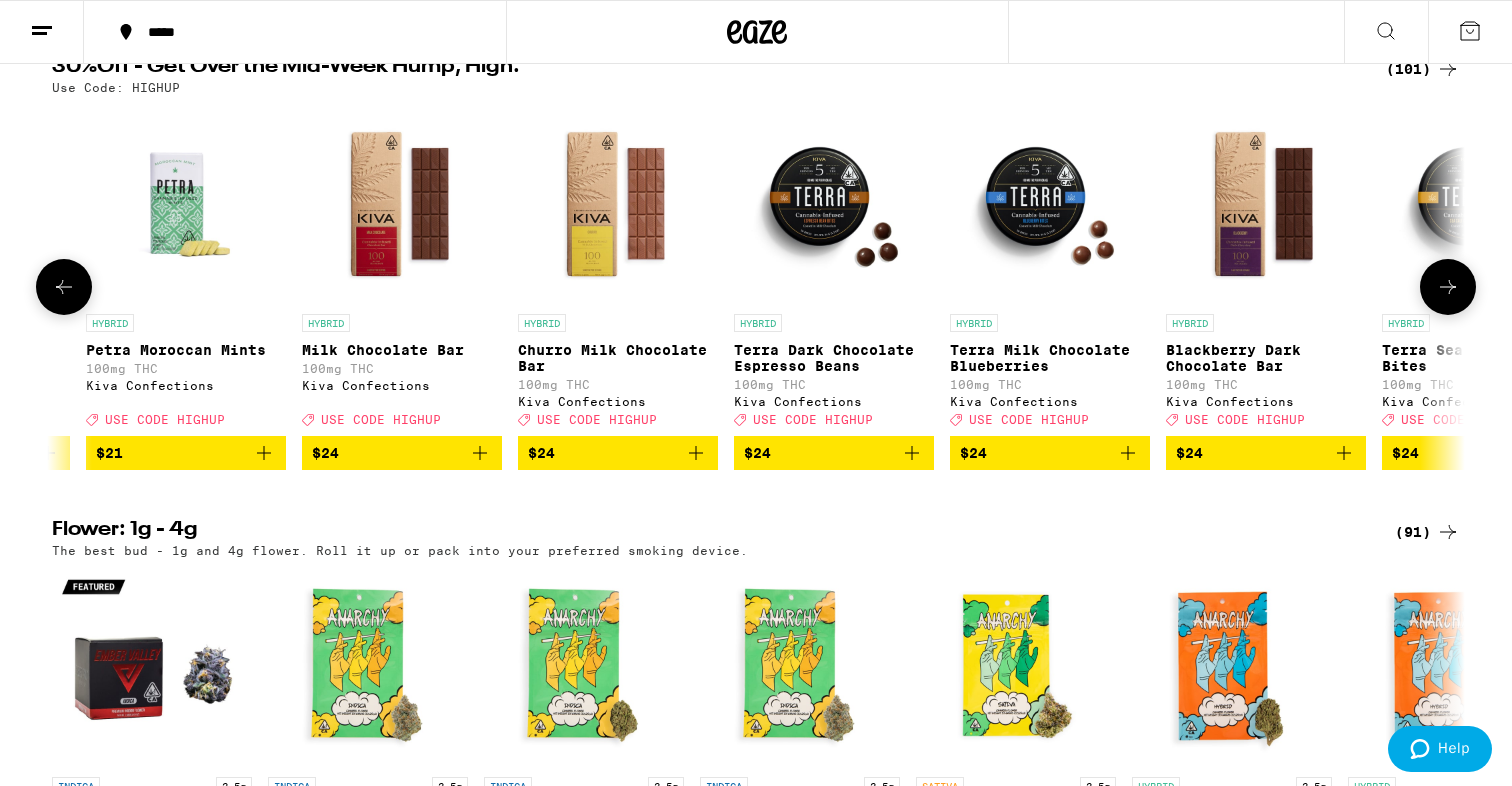 click at bounding box center [64, 287] 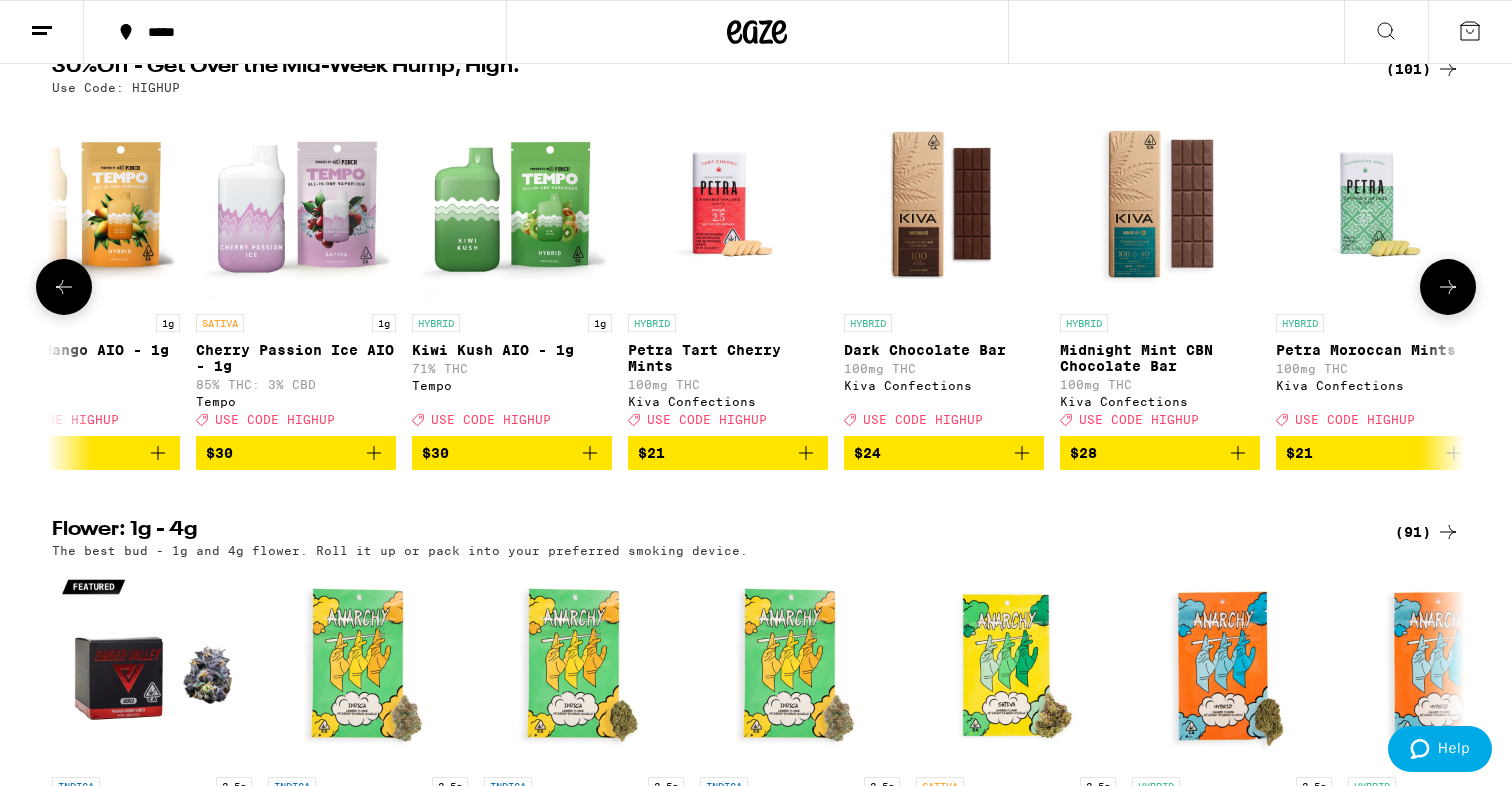 click at bounding box center [64, 287] 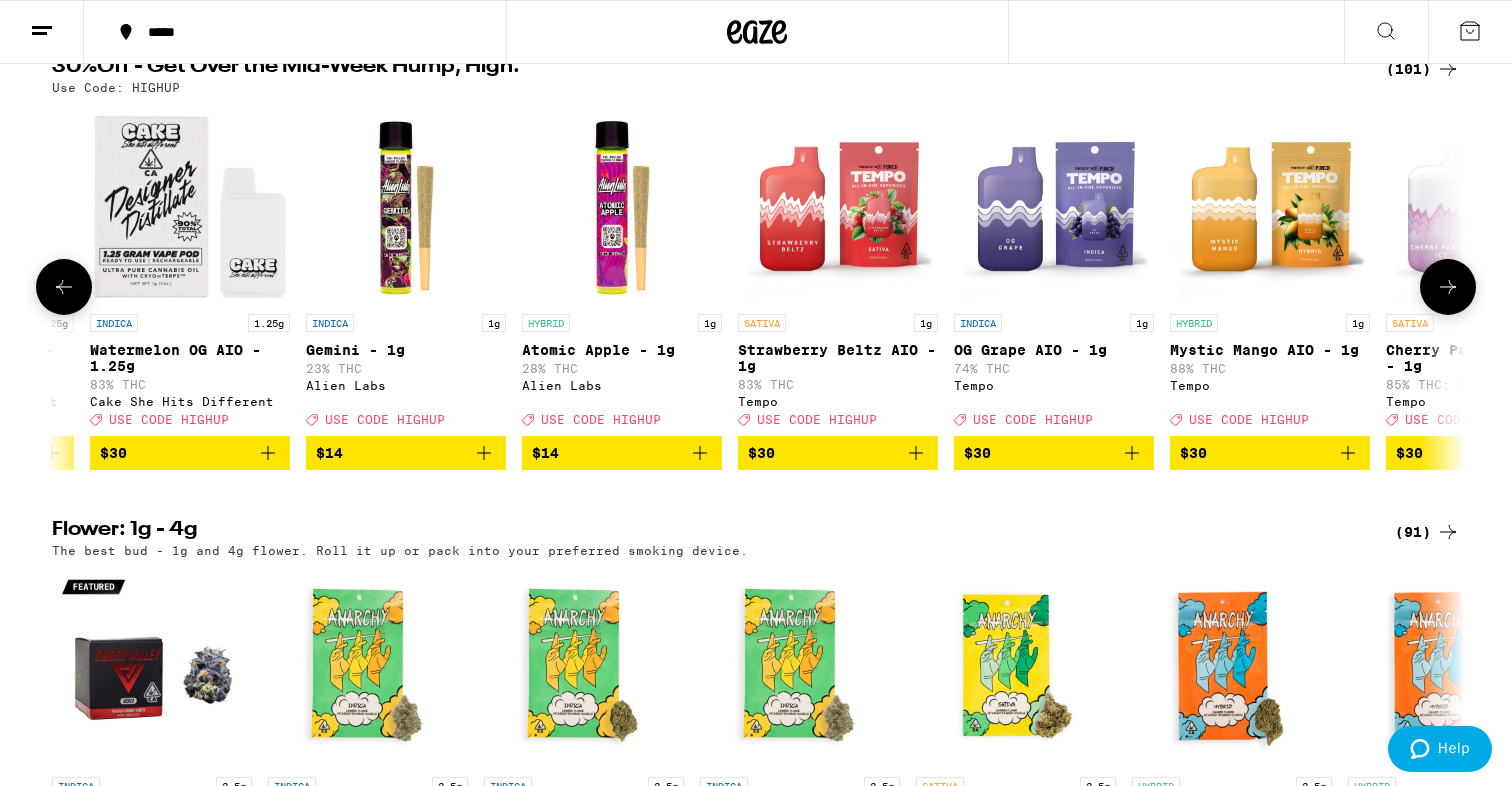 click at bounding box center (64, 287) 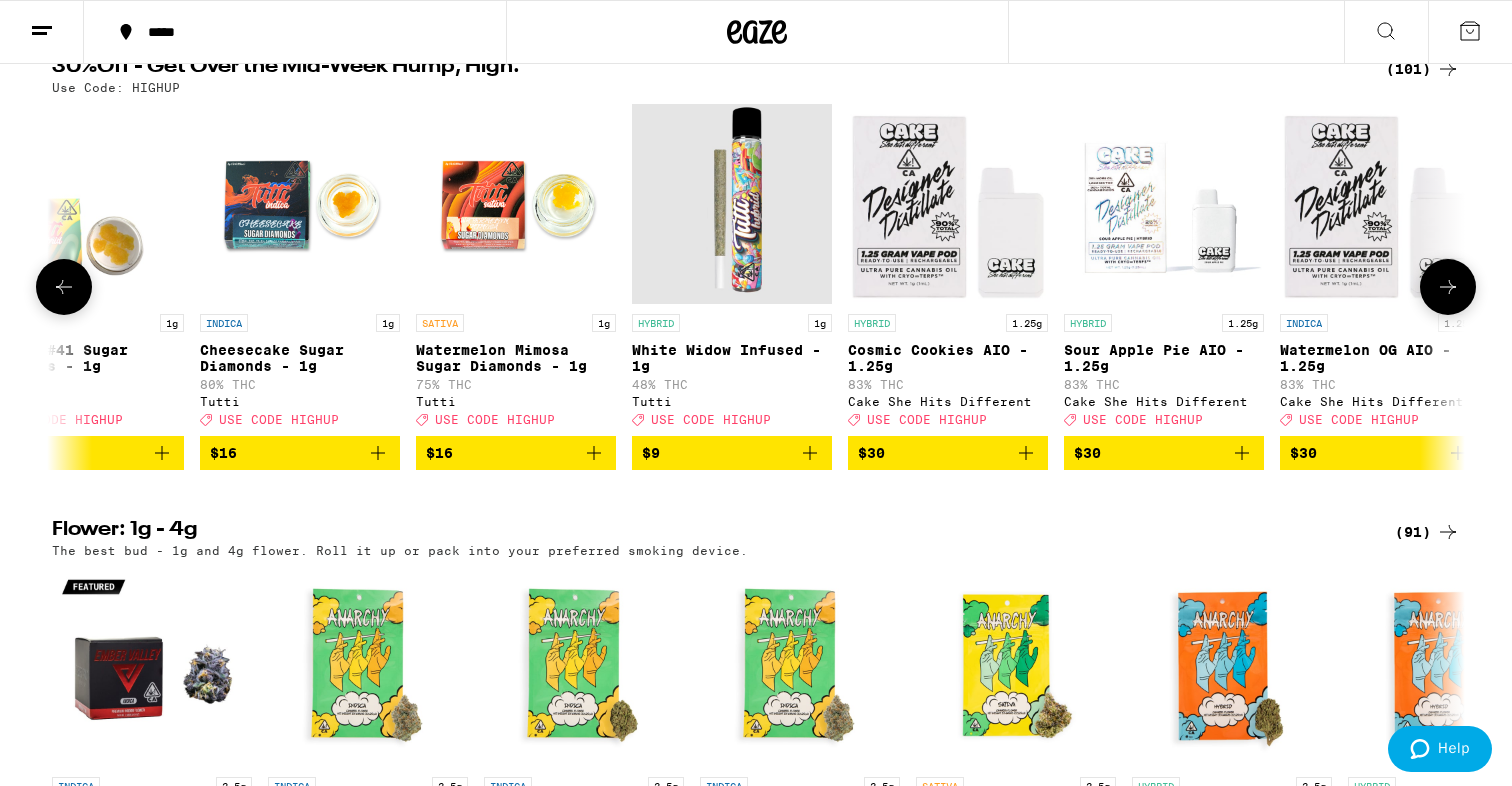 click at bounding box center (64, 287) 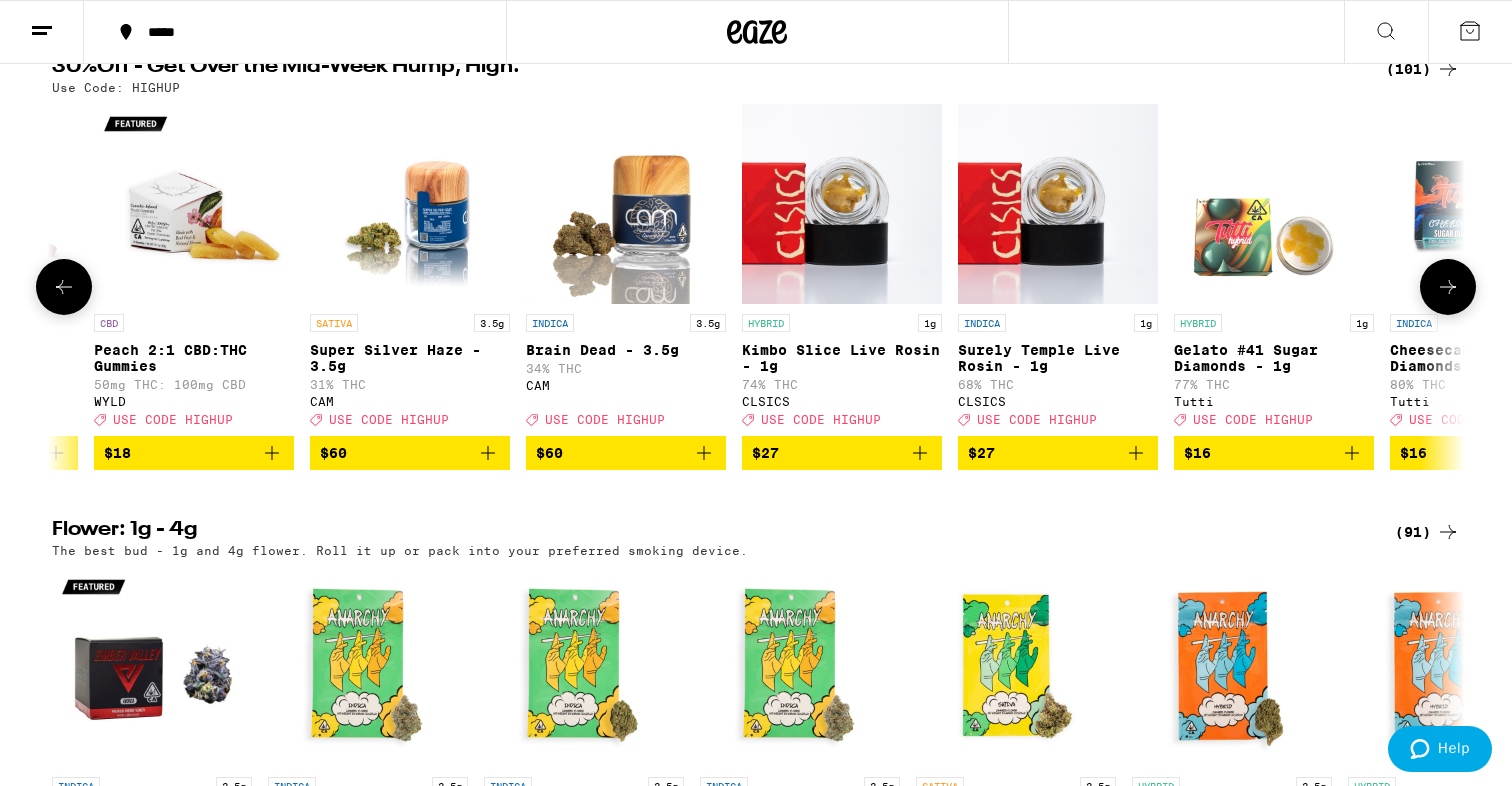 click at bounding box center (64, 287) 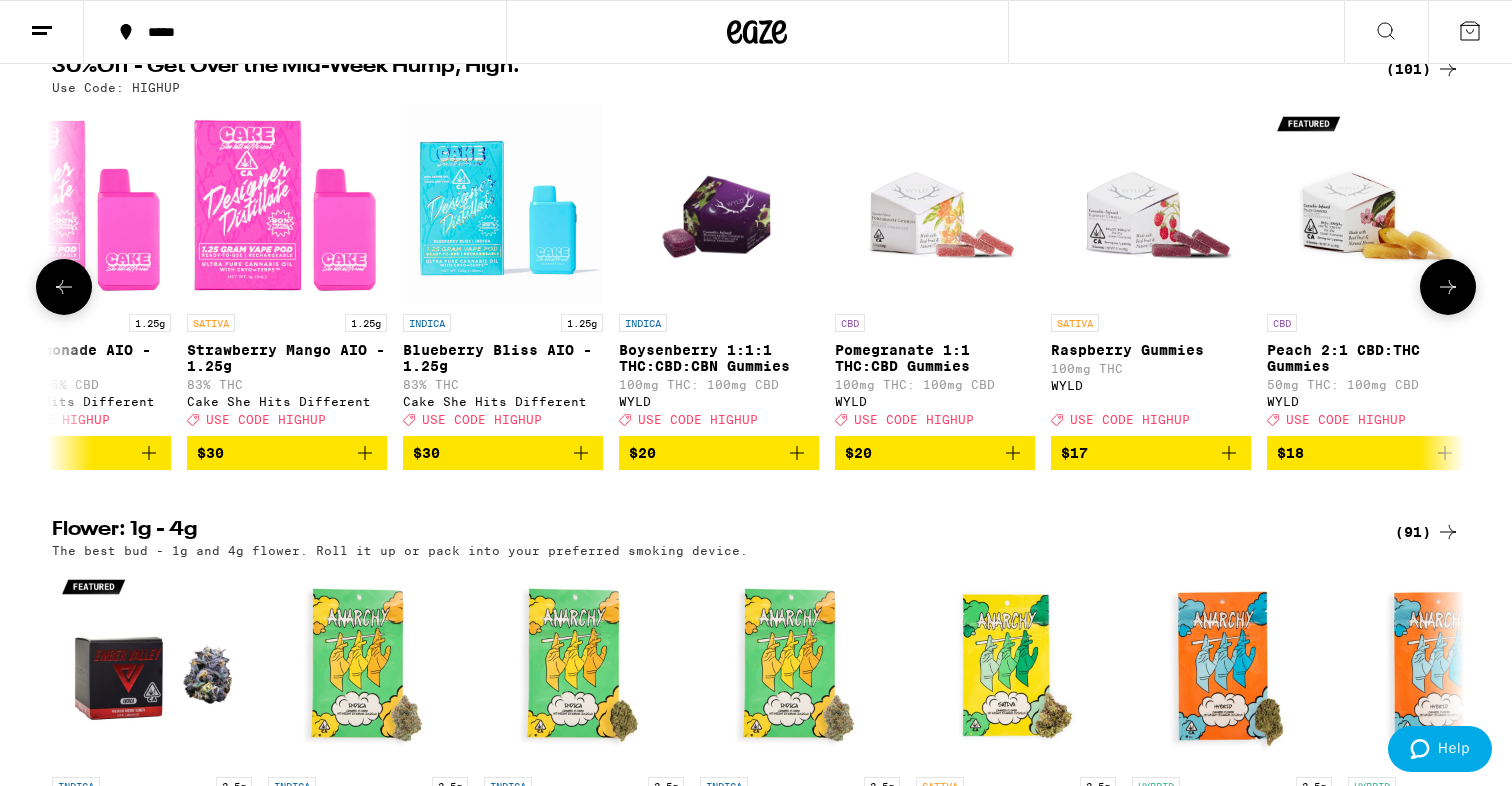 click at bounding box center [64, 287] 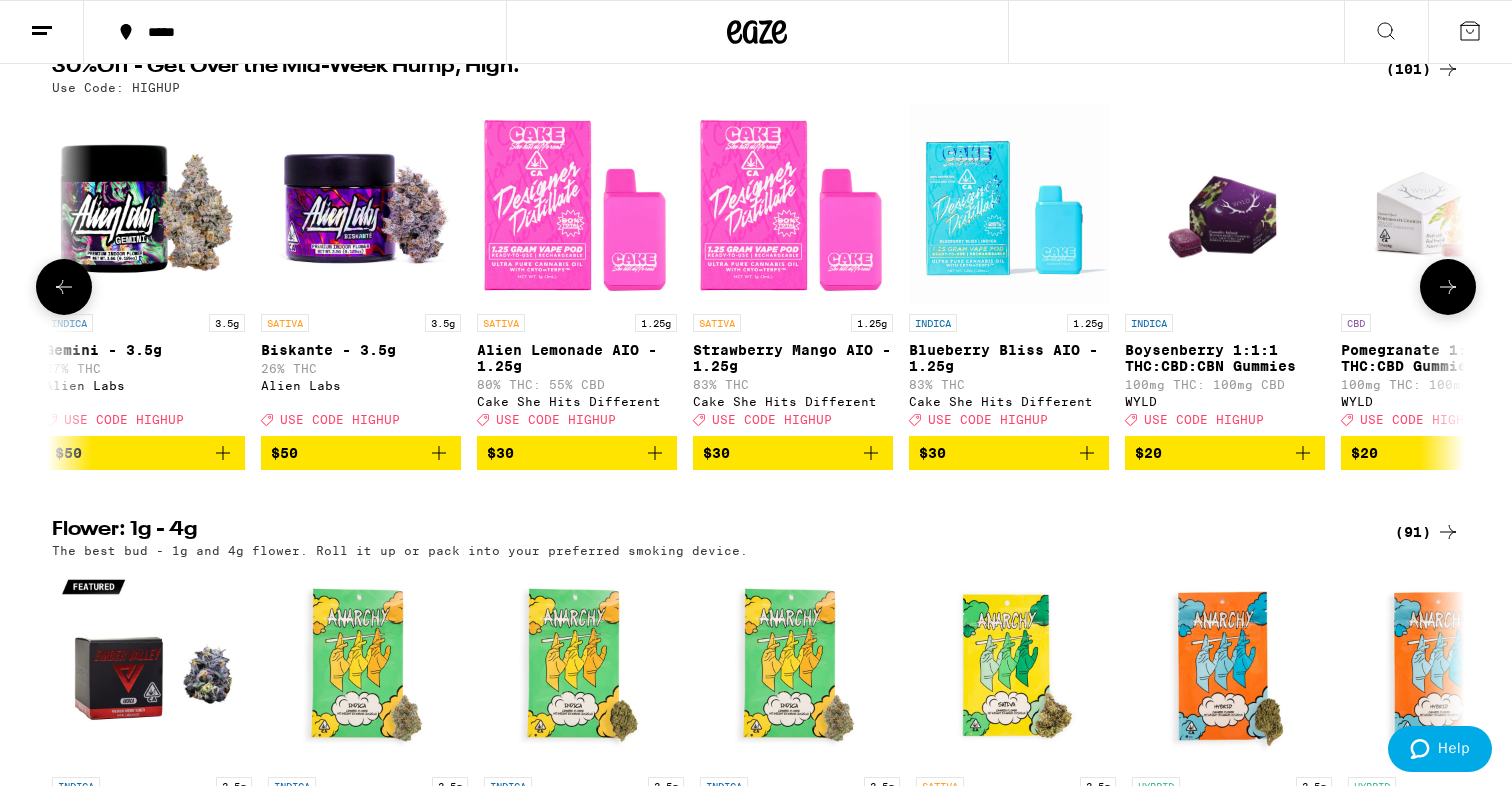 scroll, scrollTop: 0, scrollLeft: 0, axis: both 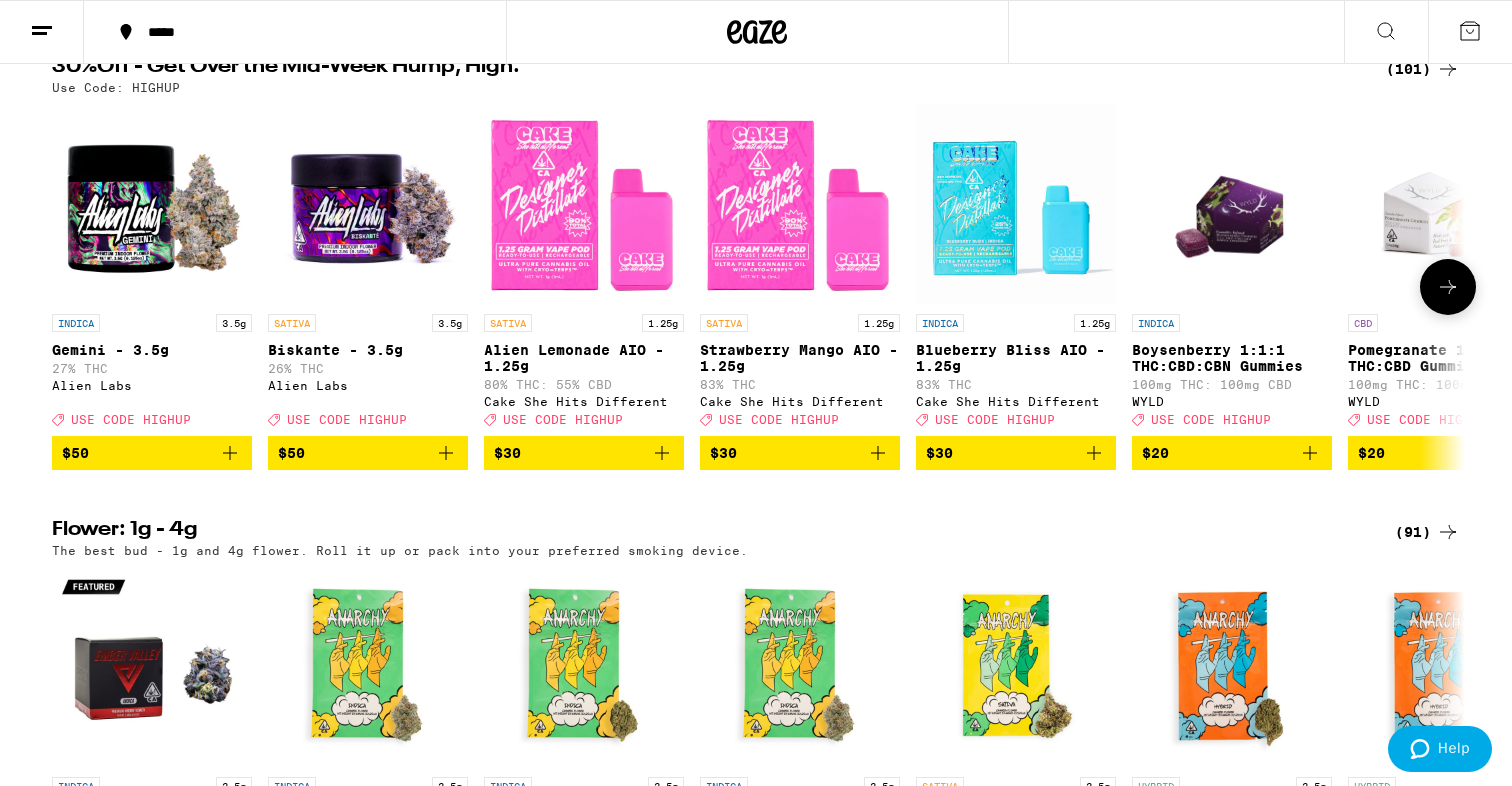 click 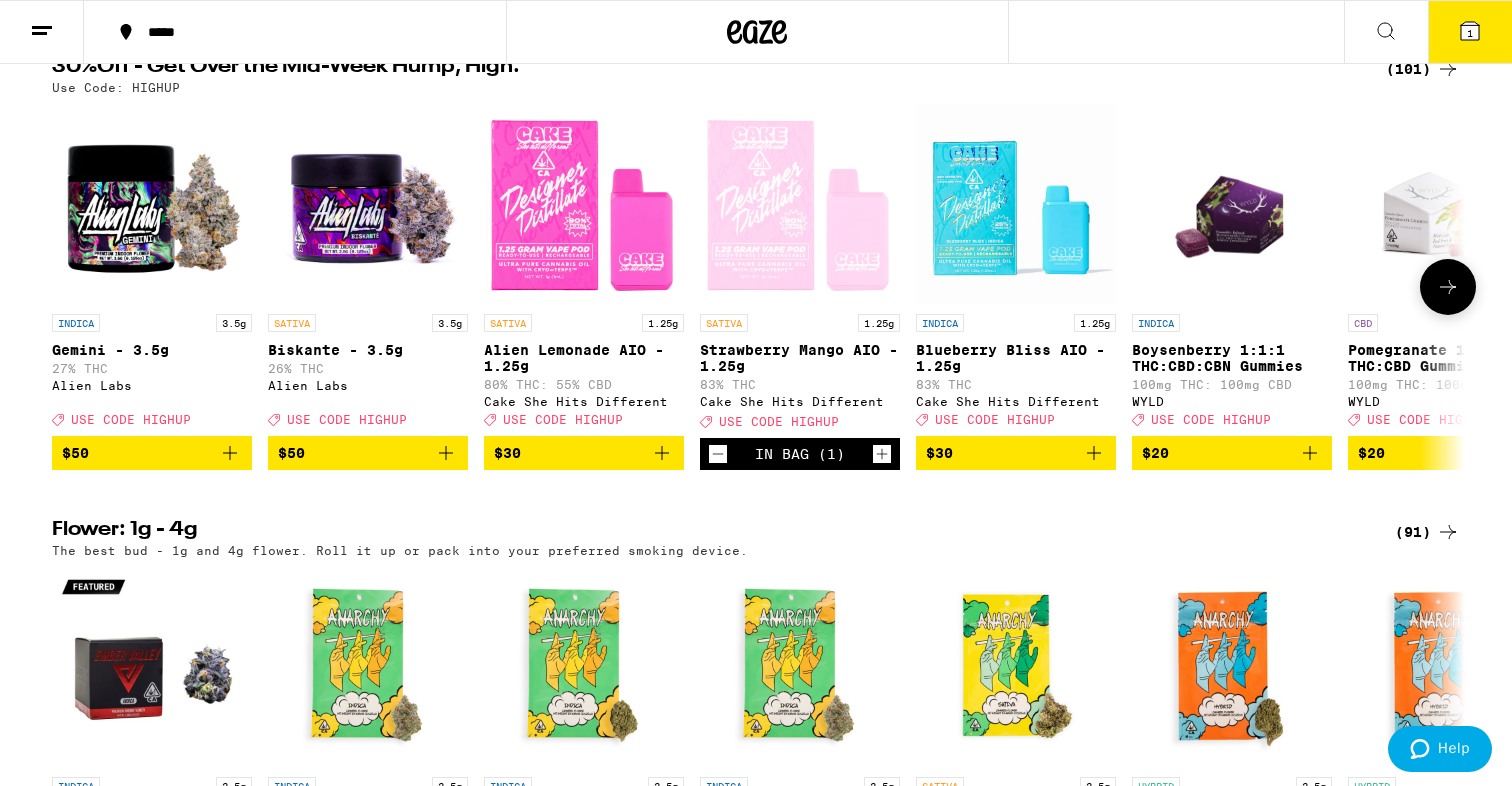 scroll, scrollTop: 297, scrollLeft: 0, axis: vertical 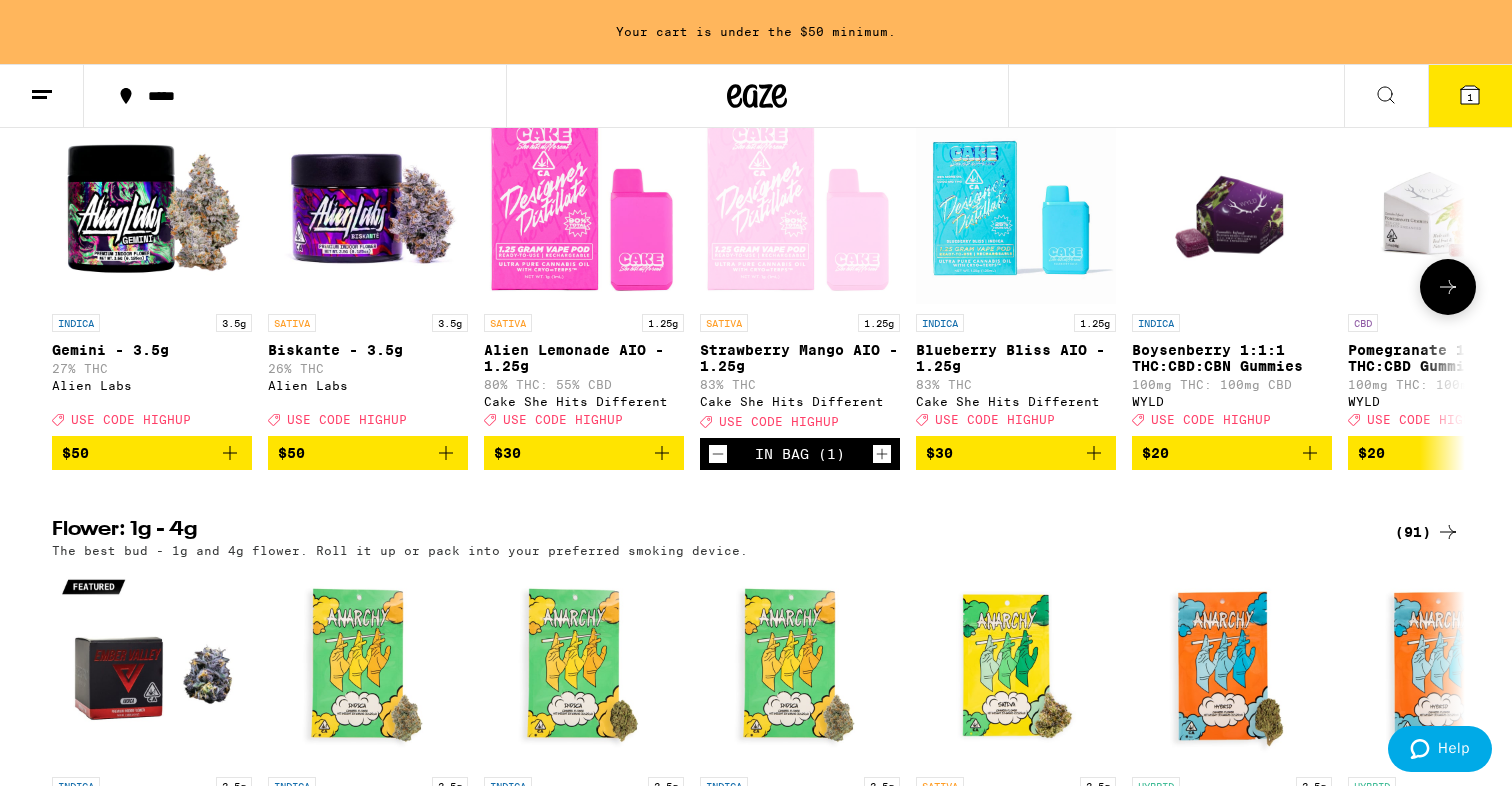 click 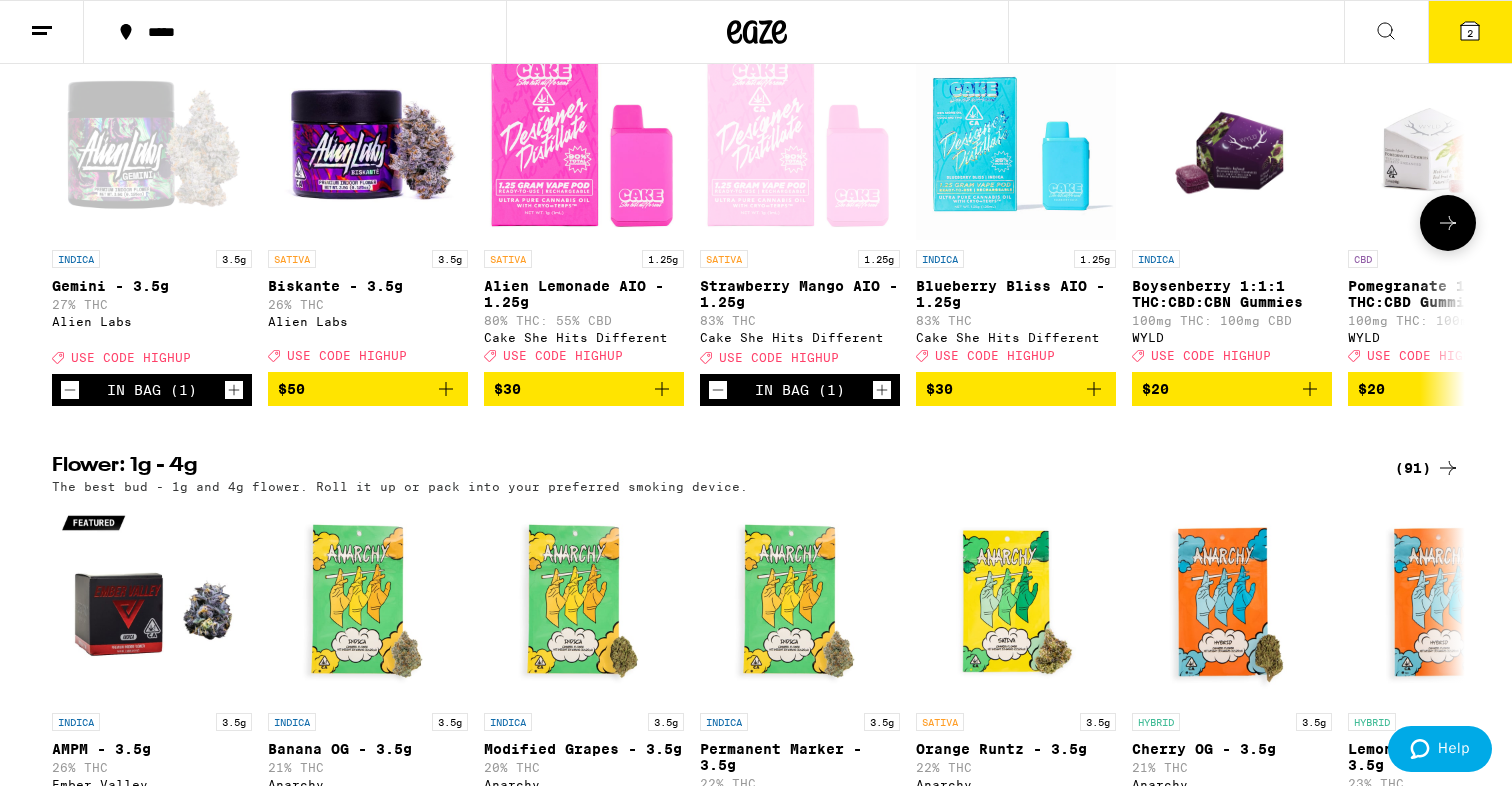 scroll, scrollTop: 233, scrollLeft: 0, axis: vertical 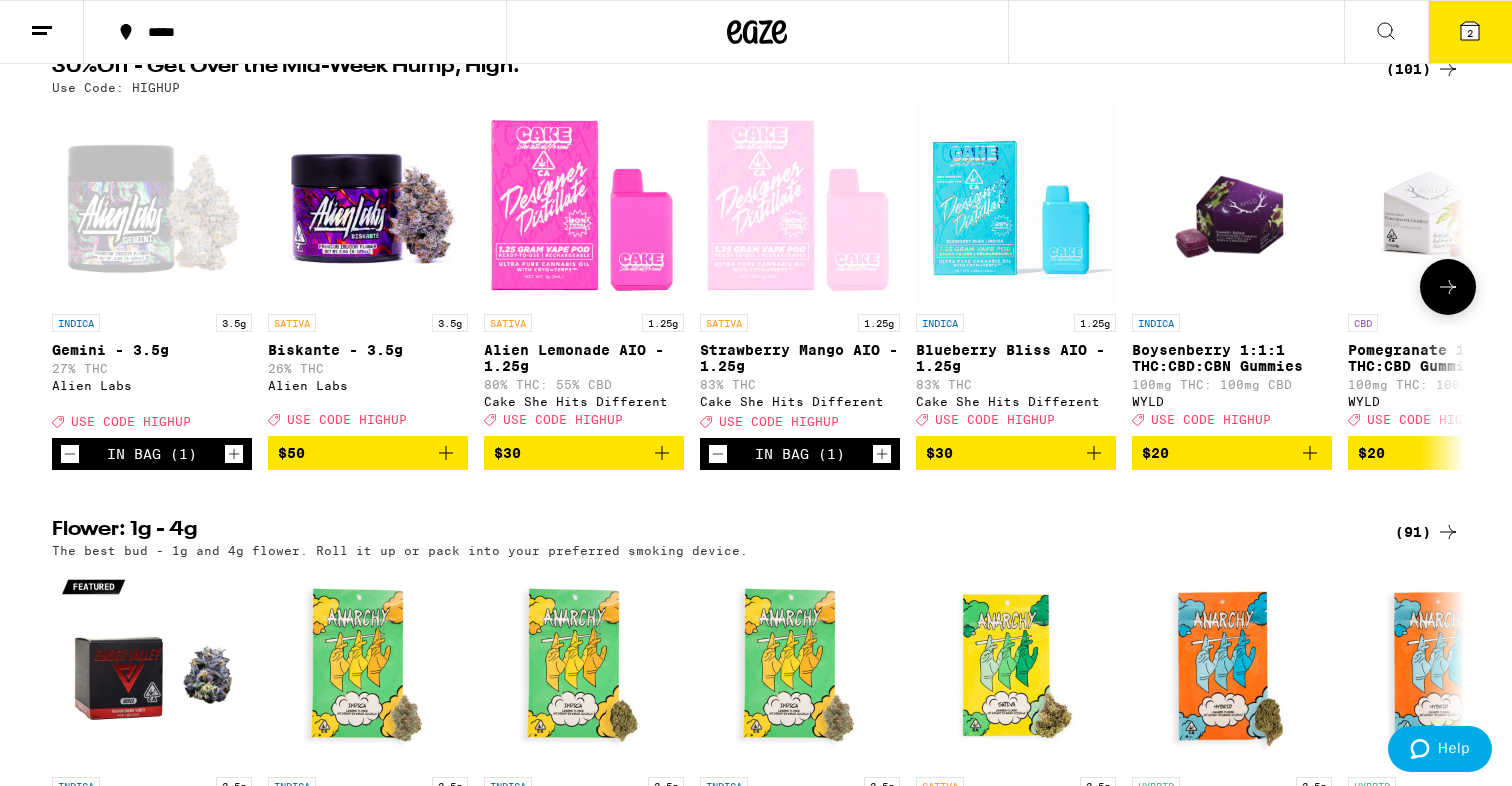 click 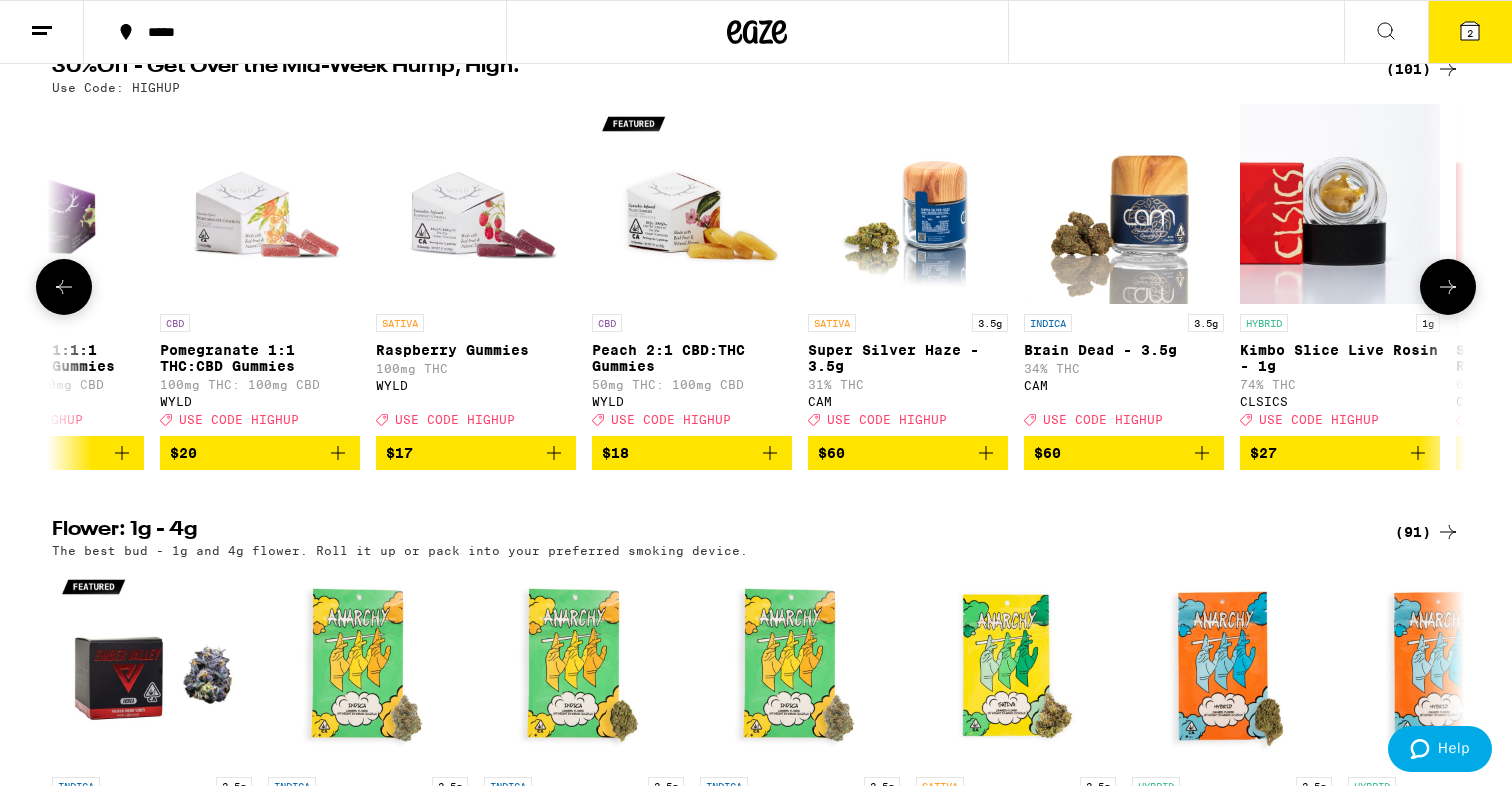click 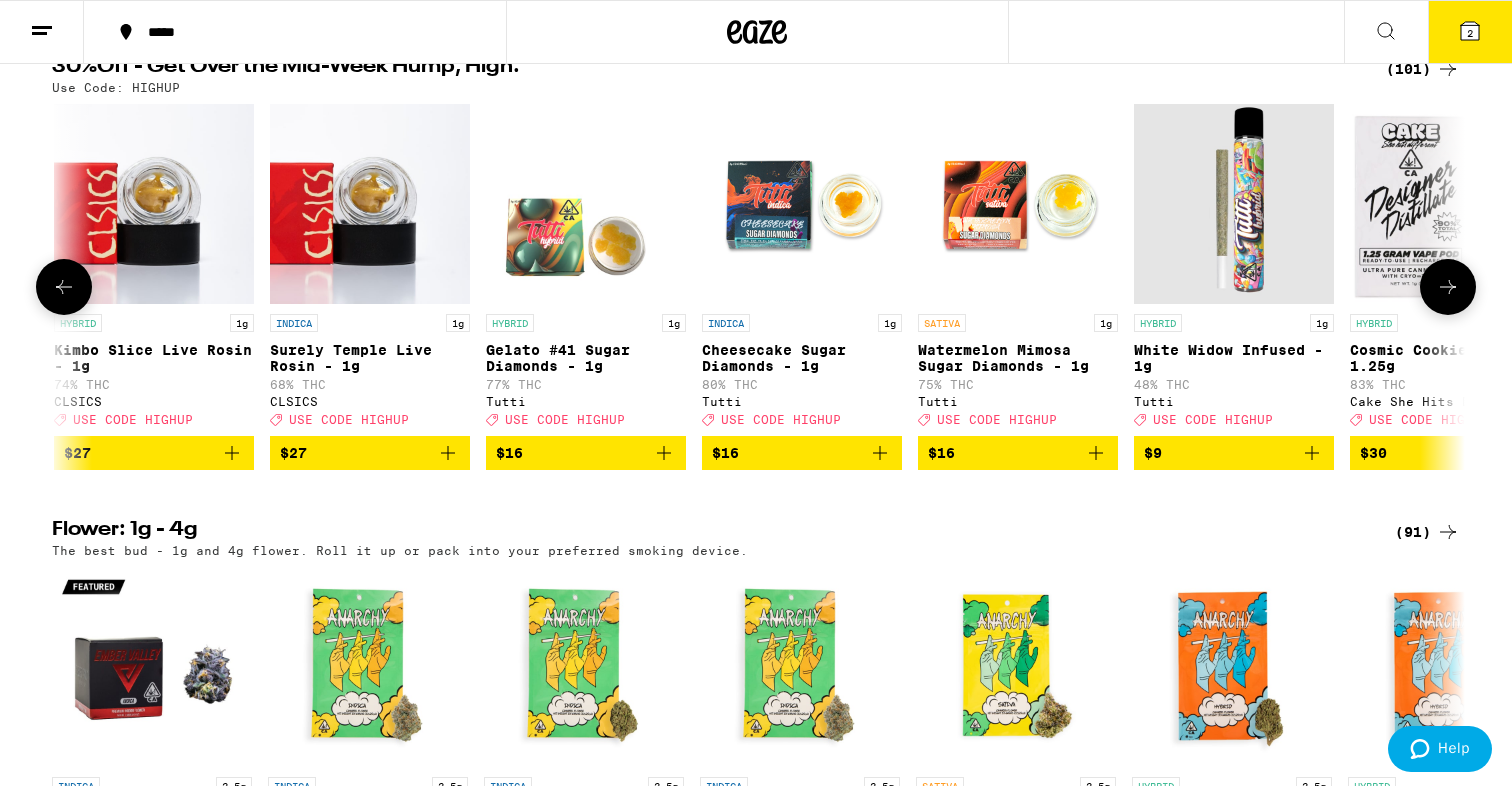 scroll, scrollTop: 0, scrollLeft: 2379, axis: horizontal 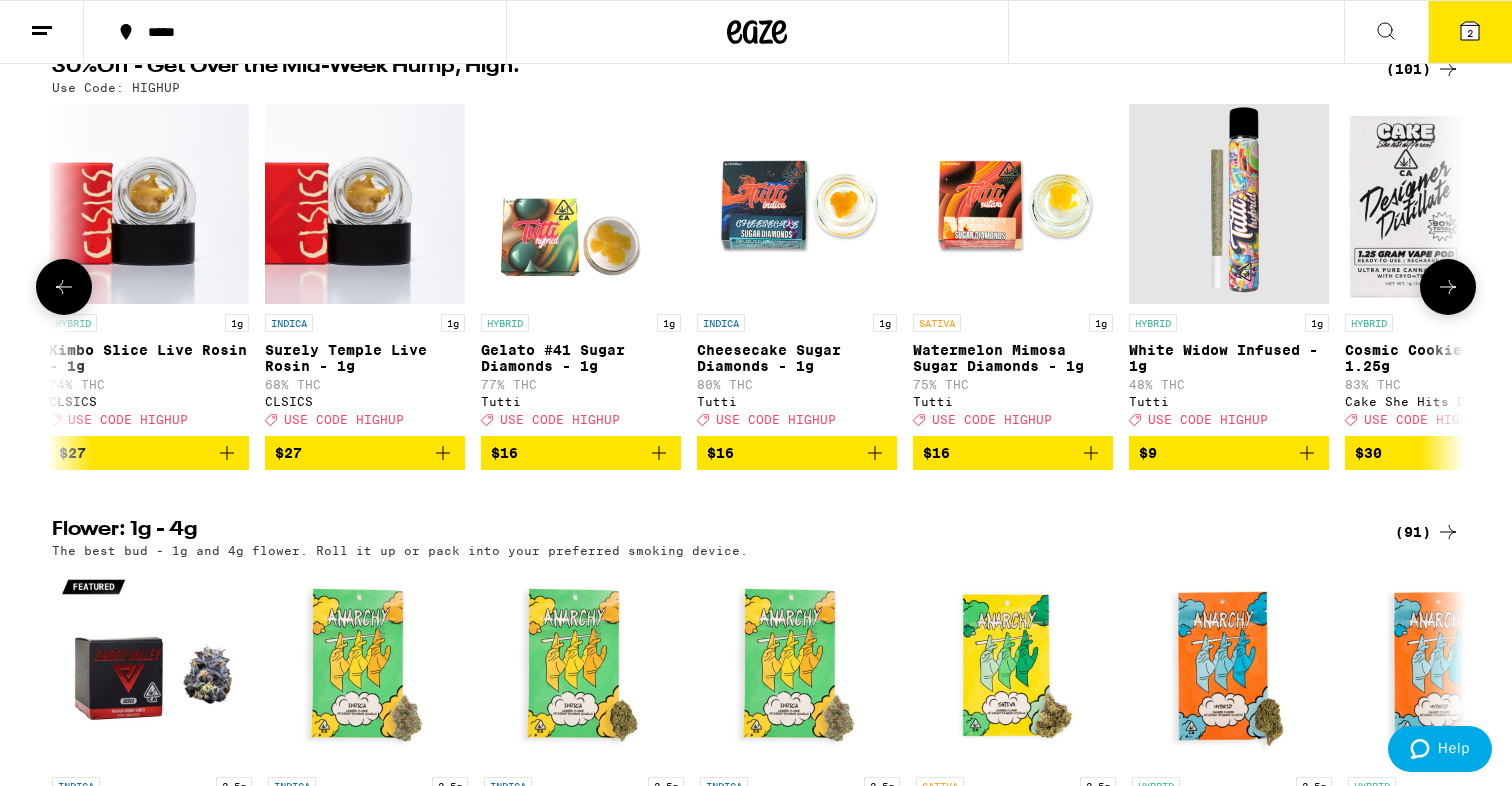 click 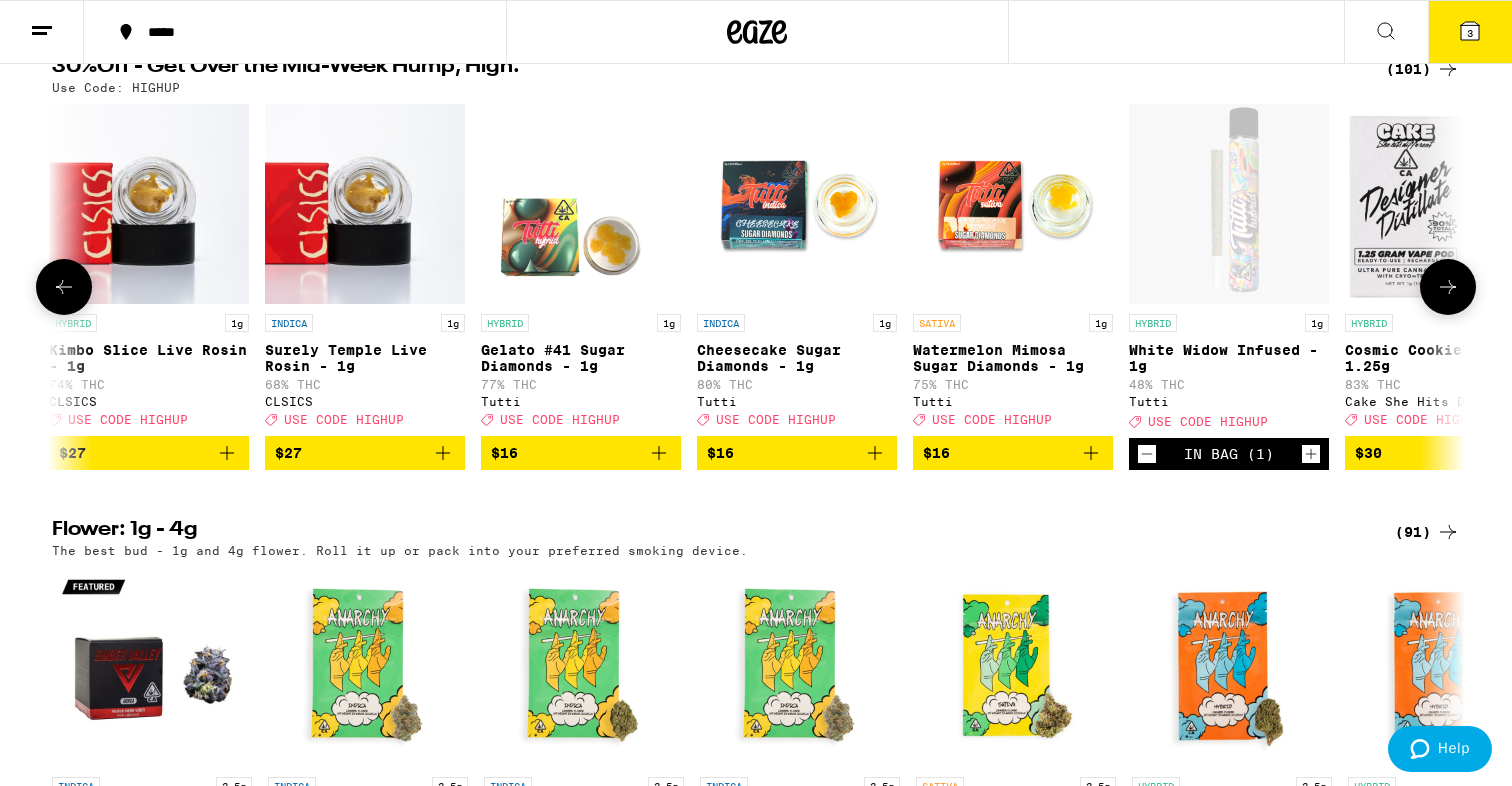 click 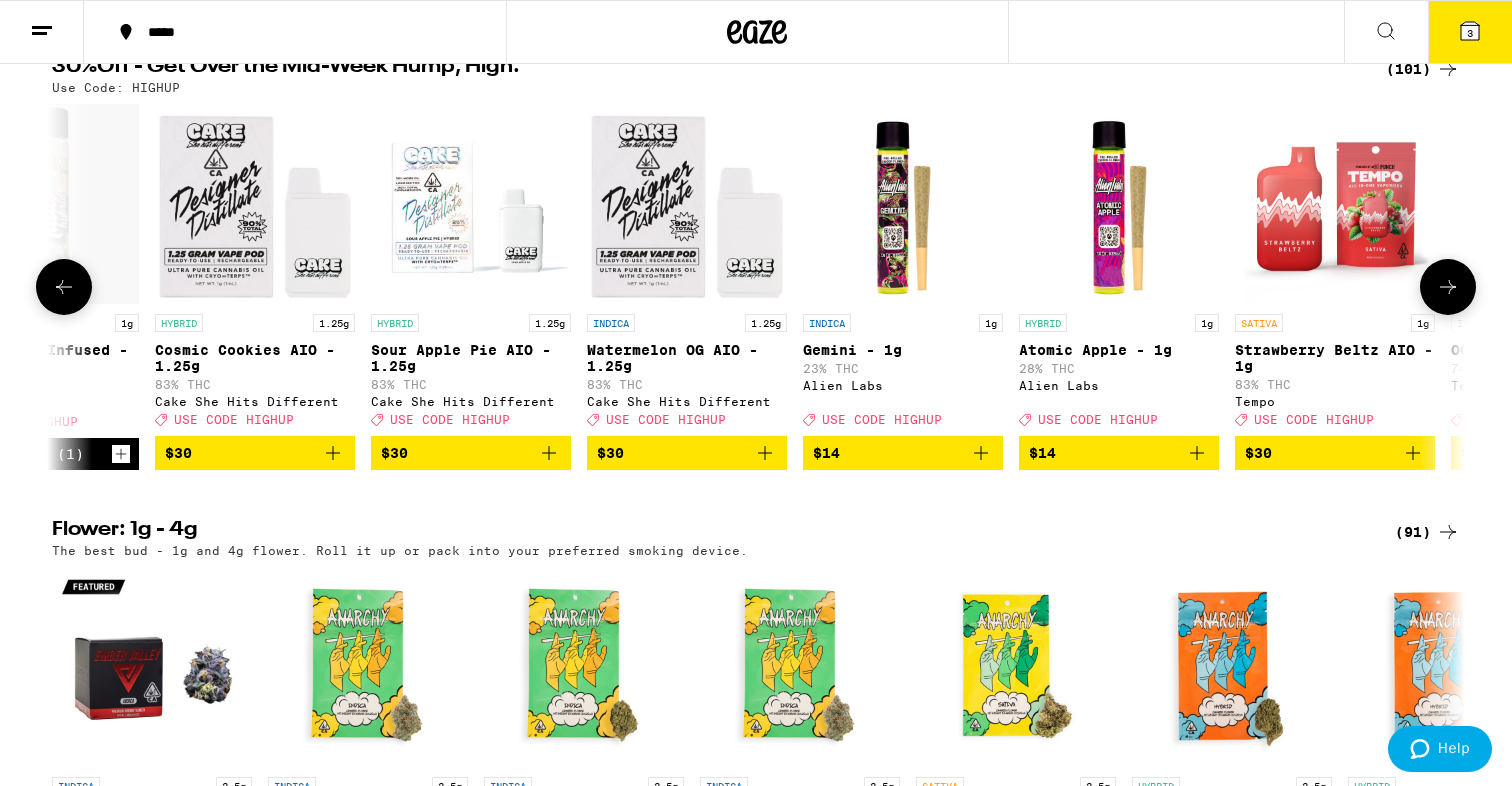 click 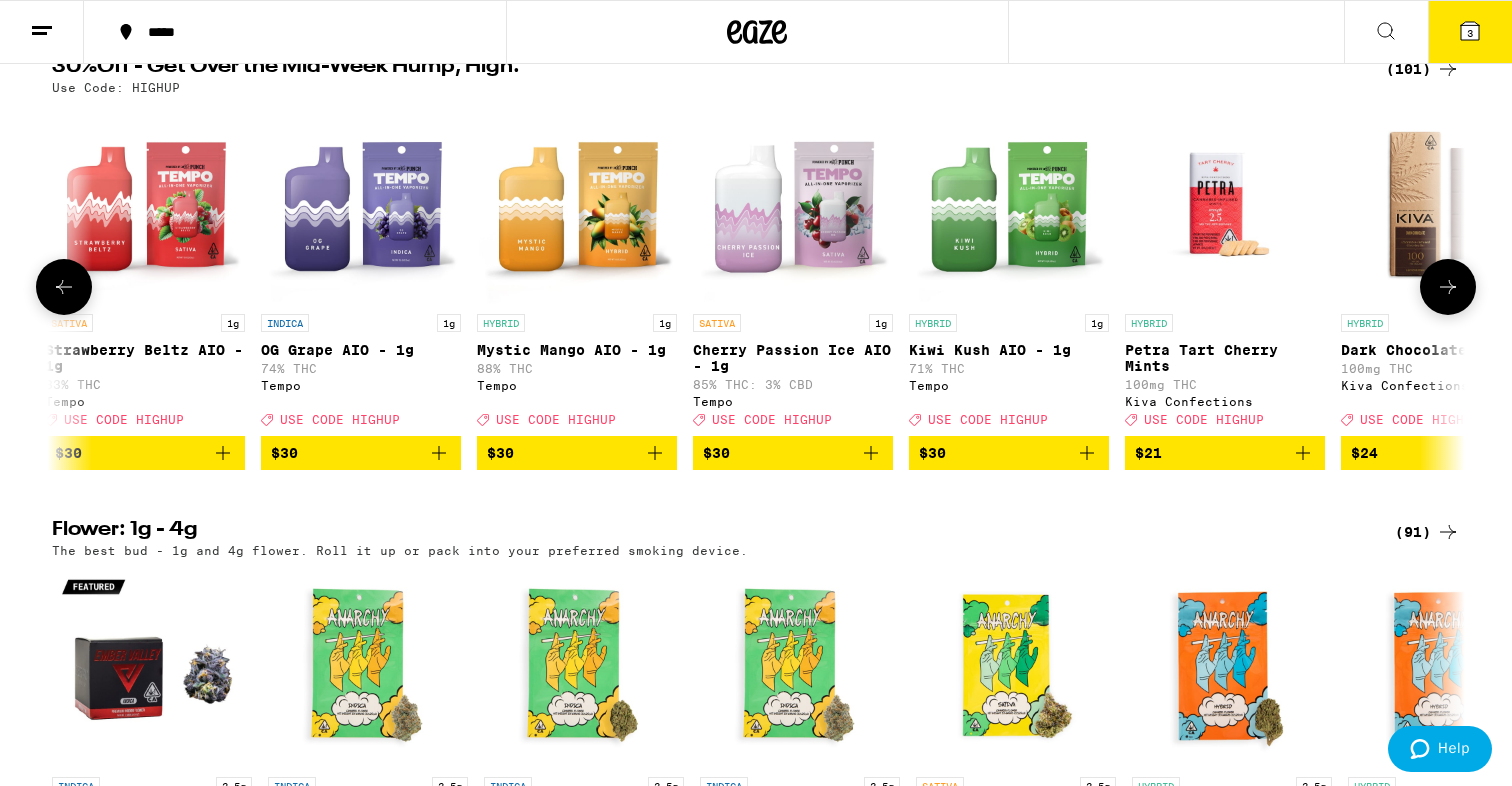 click 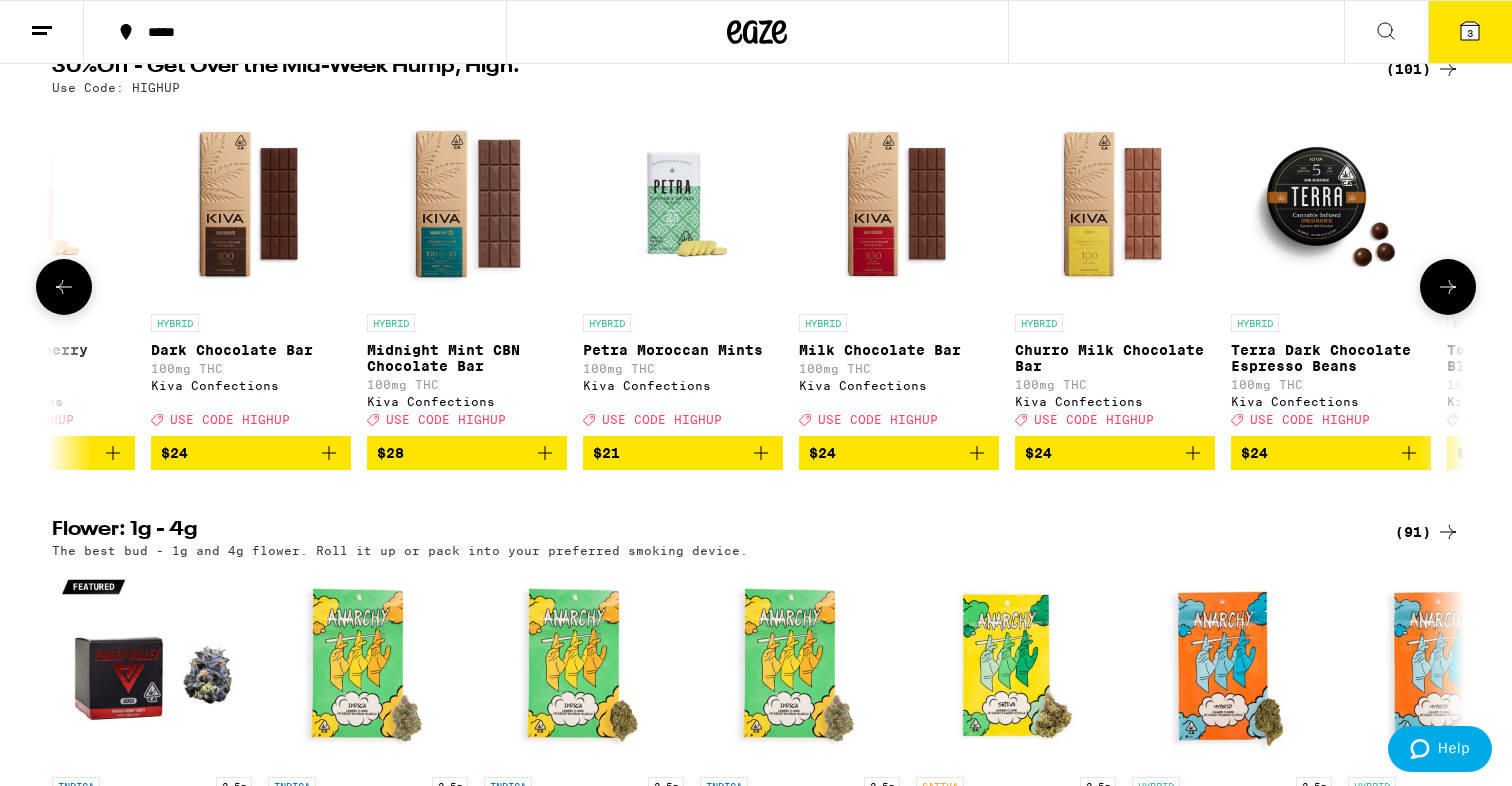 click 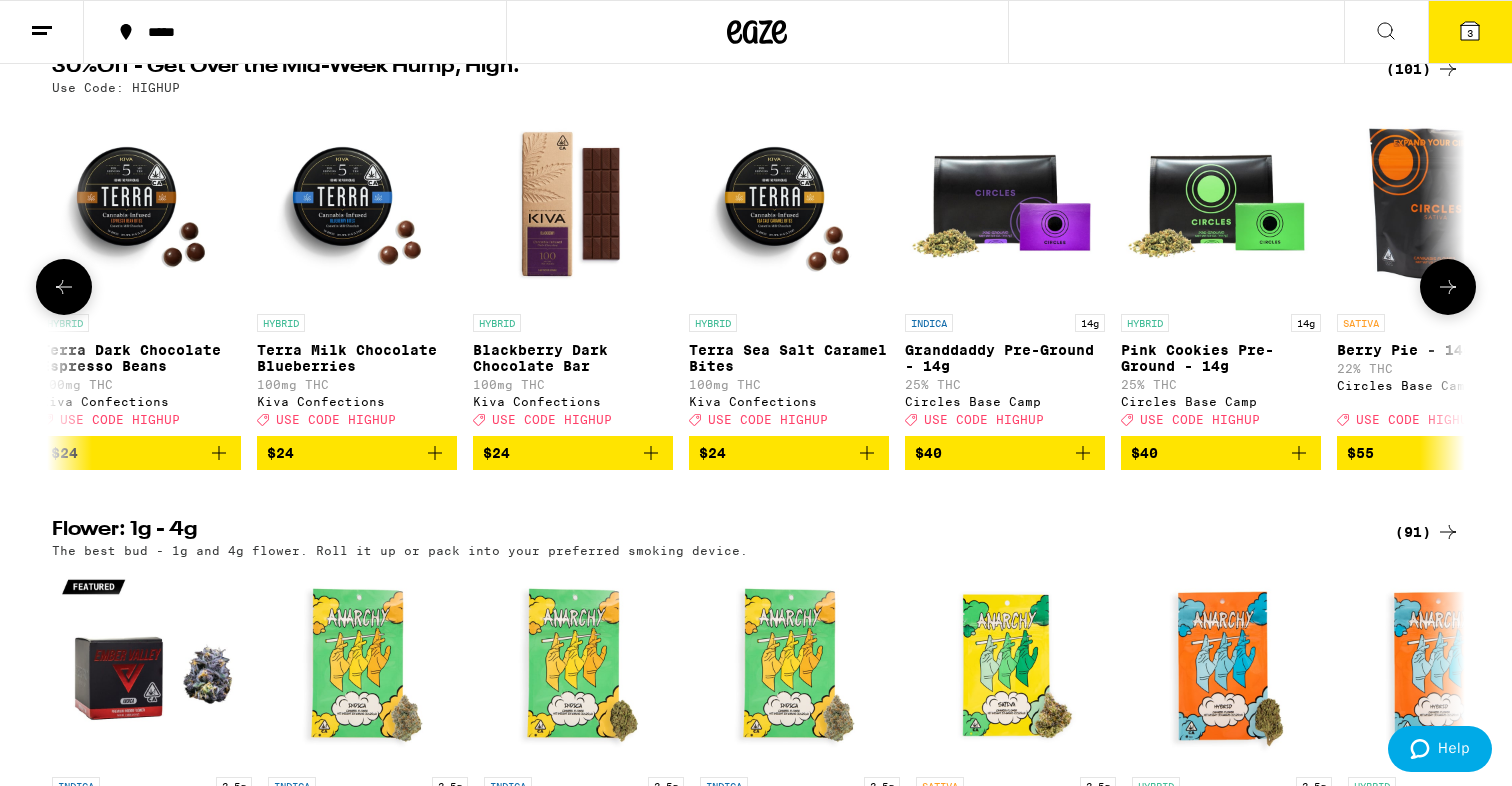 click 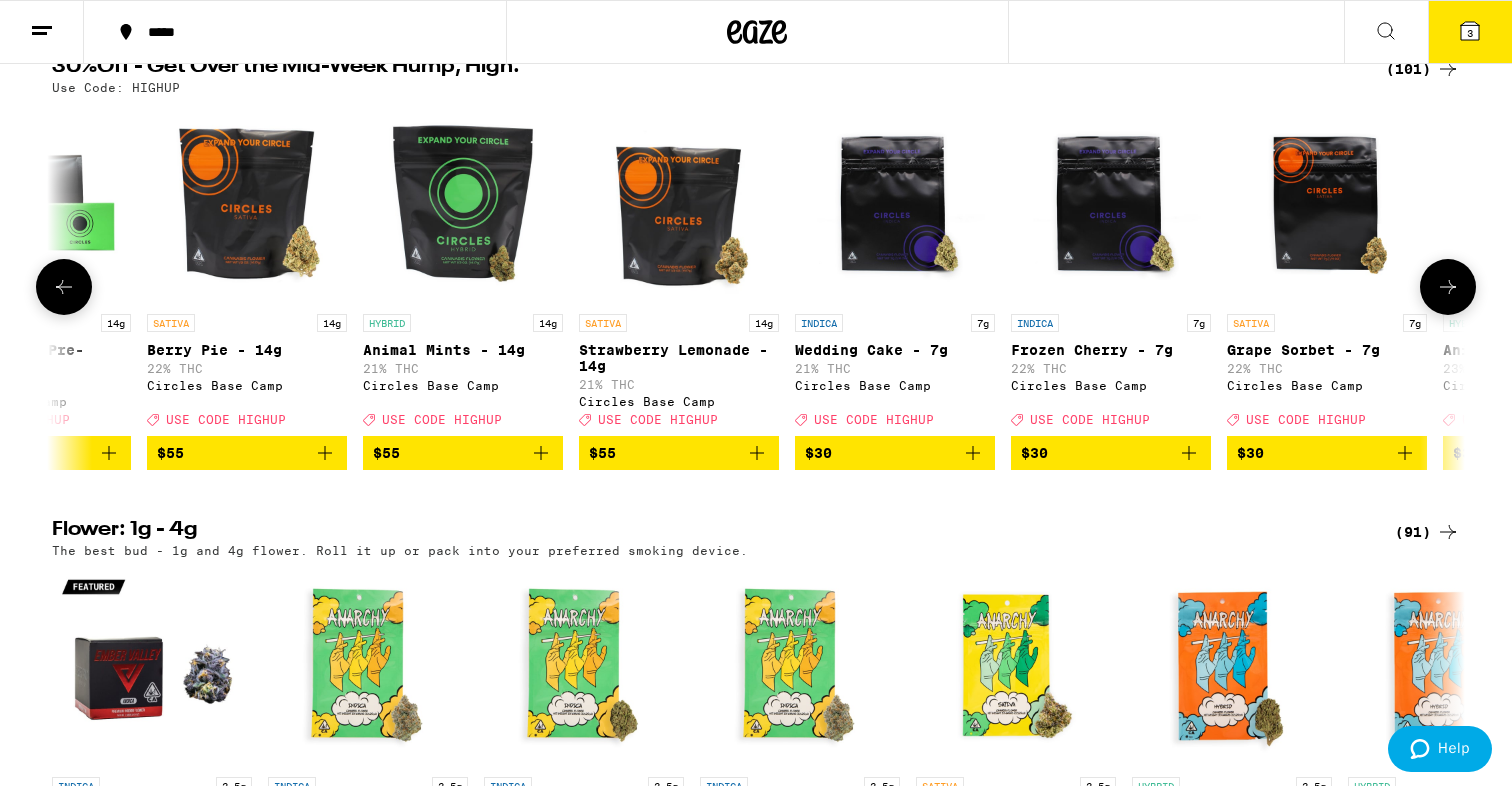 click 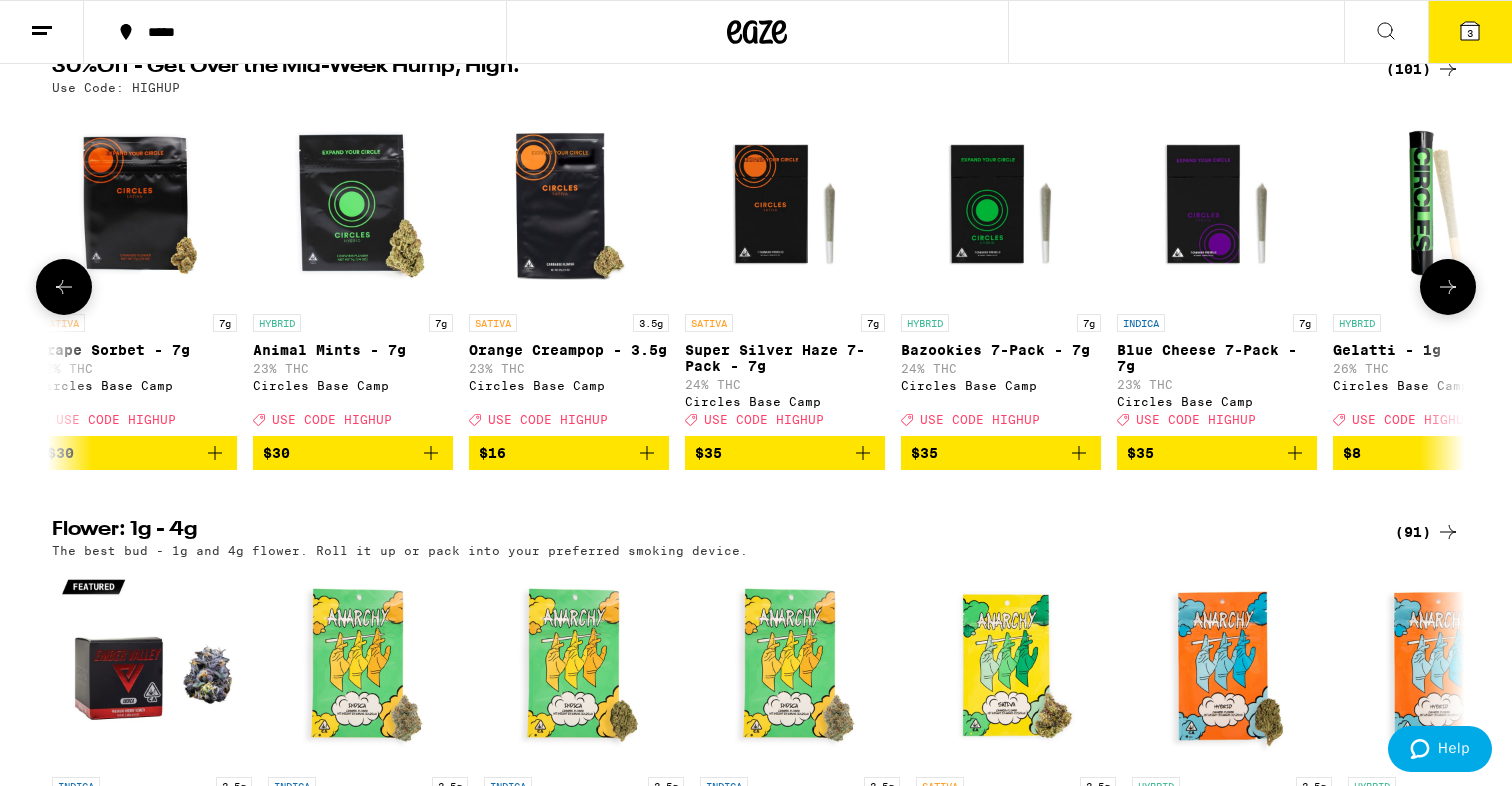 click 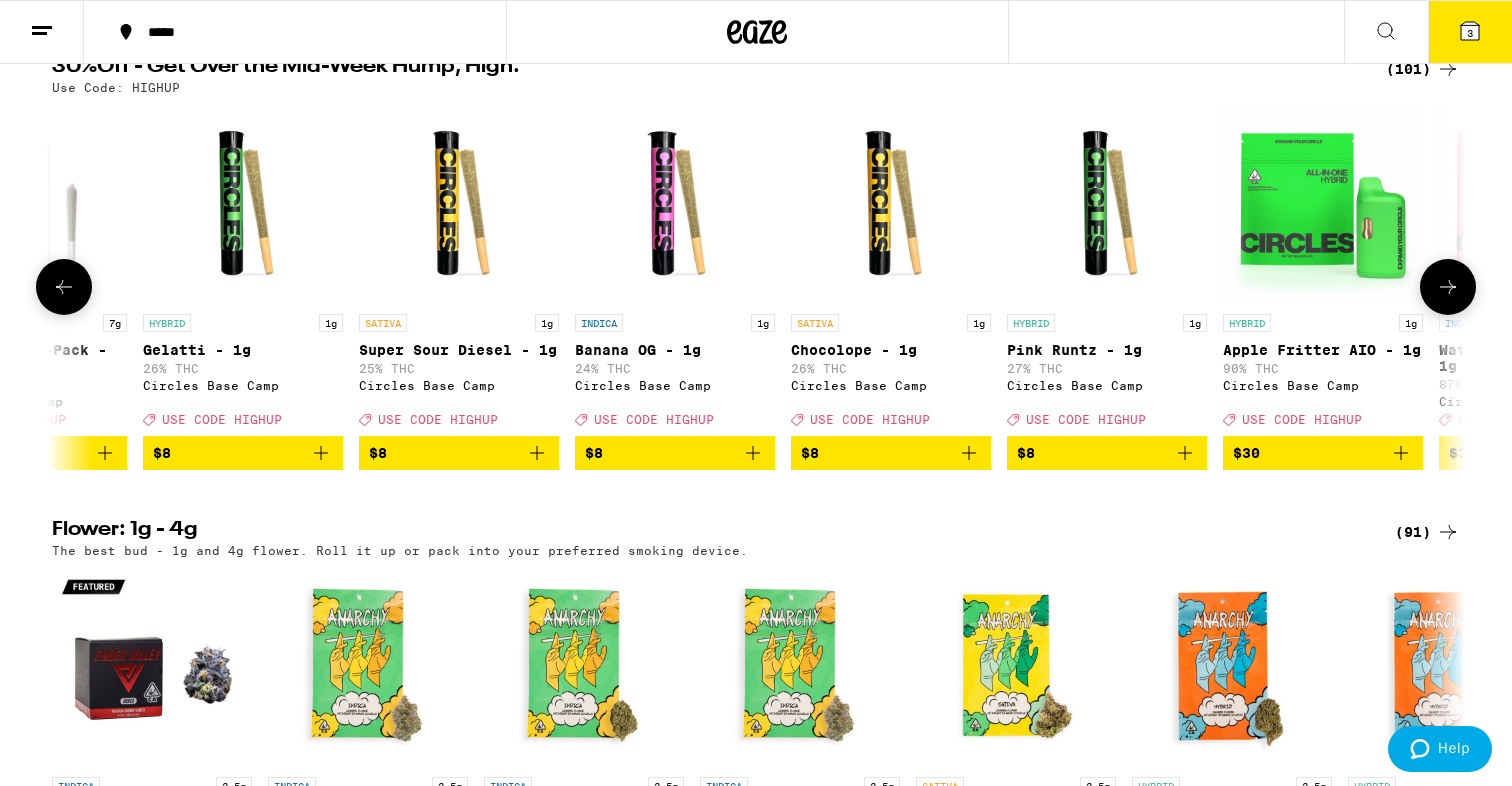 click 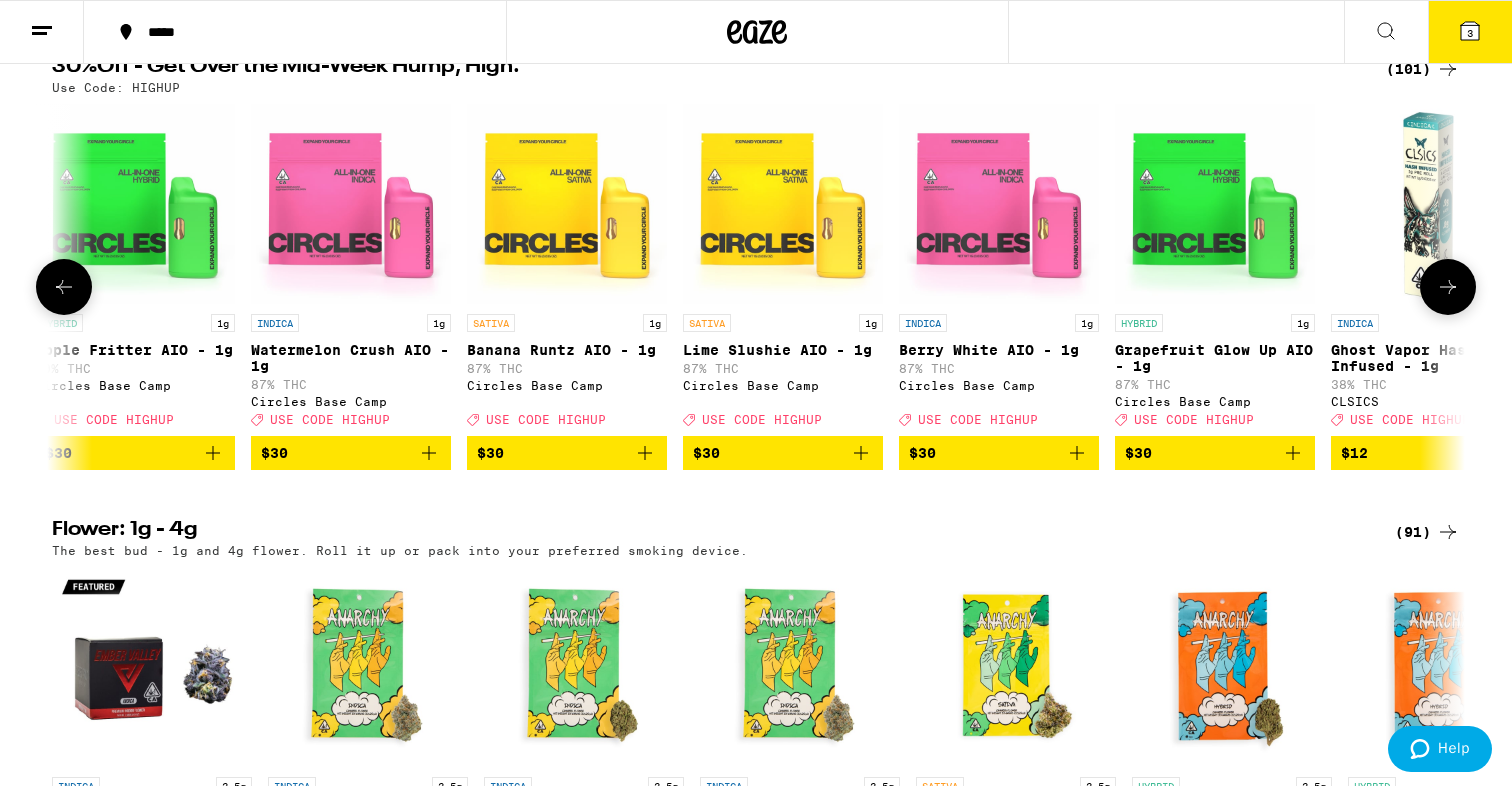 click 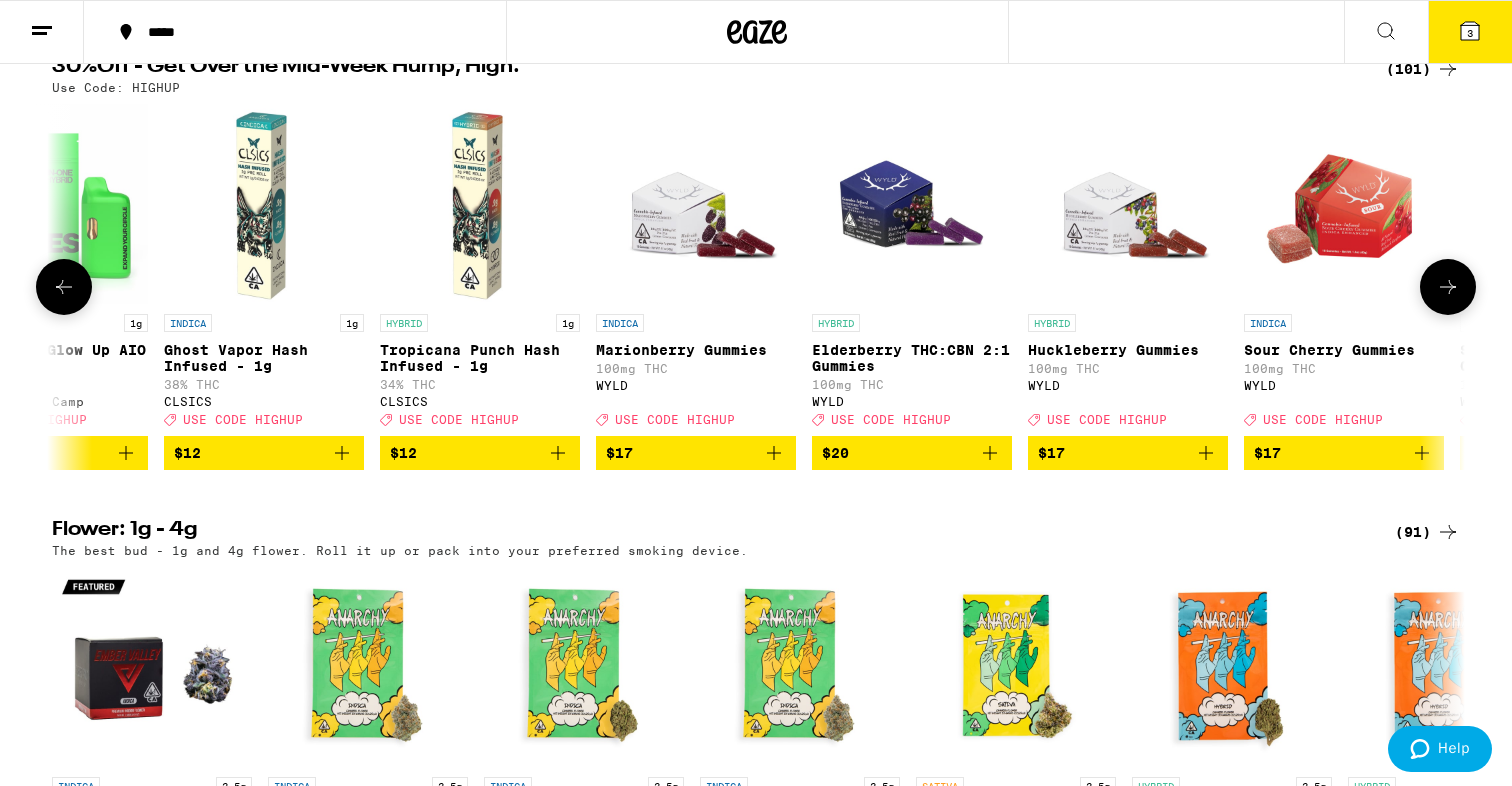 scroll, scrollTop: 0, scrollLeft: 13087, axis: horizontal 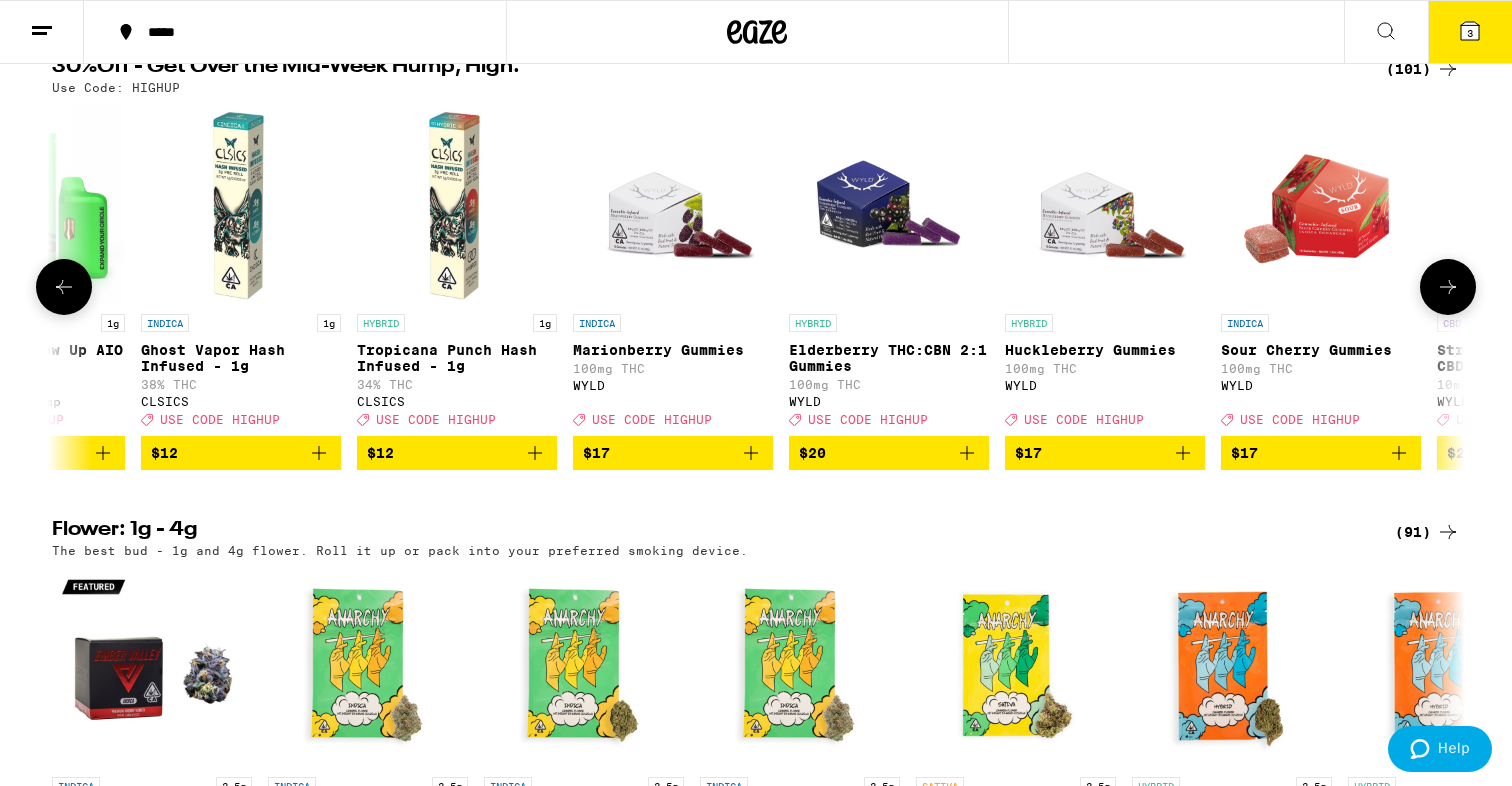 click 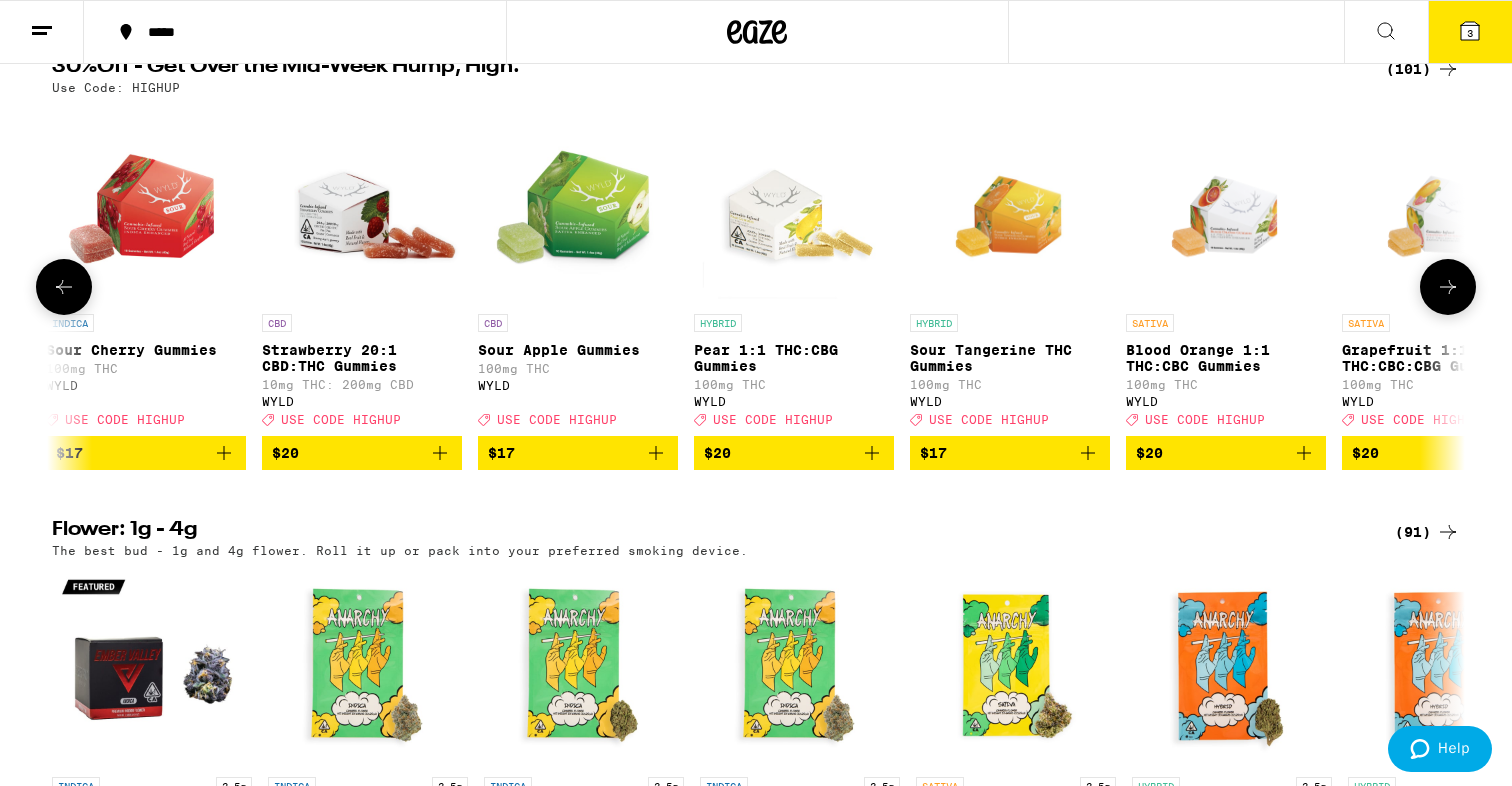 scroll, scrollTop: 0, scrollLeft: 14277, axis: horizontal 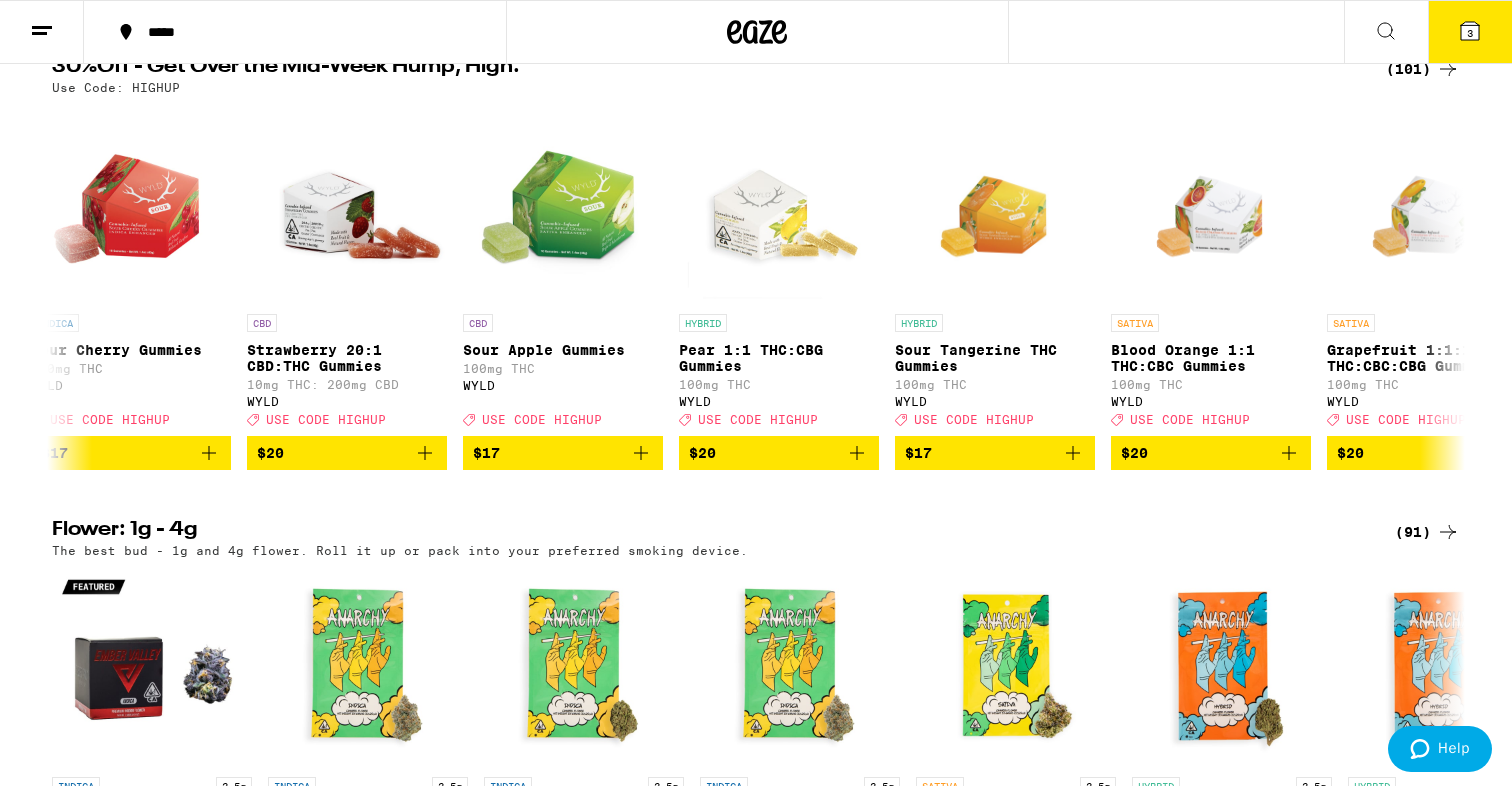 click on "30%Off - Get Over the Mid-Week Hump, High. (101) Use Code: HIGHUP INDICA 3.5g Gemini - 3.5g 27% THC Alien Labs Deal Created with Sketch. USE CODE HIGHUP In Bag (1) SATIVA 3.5g Biskante - 3.5g 26% THC Alien Labs Deal Created with Sketch. USE CODE HIGHUP $50 SATIVA 1.25g Alien Lemonade AIO - 1.25g 80% THC: 55% CBD Cake She Hits Different Deal Created with Sketch. USE CODE HIGHUP $30 SATIVA 1.25g Strawberry Mango AIO - 1.25g 83% THC Cake She Hits Different Deal Created with Sketch. USE CODE HIGHUP $30 INDICA 1.25g Blueberry Bliss AIO - 1.25g 83% THC Cake She Hits Different Deal Created with Sketch. USE CODE HIGHUP $30 INDICA Boysenberry 1:1:1 THC:CBD:CBN Gummies 100mg THC: 100mg CBD WYLD Deal Created with Sketch. USE CODE HIGHUP $20 CBD Pomegranate 1:1 THC:CBD Gummies 100mg THC: 100mg CBD WYLD Deal Created with Sketch. USE CODE HIGHUP $20 SATIVA Raspberry Gummies 100mg THC WYLD Deal Created with Sketch. USE CODE HIGHUP $17 CBD Peach 2:1 CBD:THC Gummies 50mg THC: 100mg CBD WYLD Deal Created with Sketch. 1g" at bounding box center [756, 263] 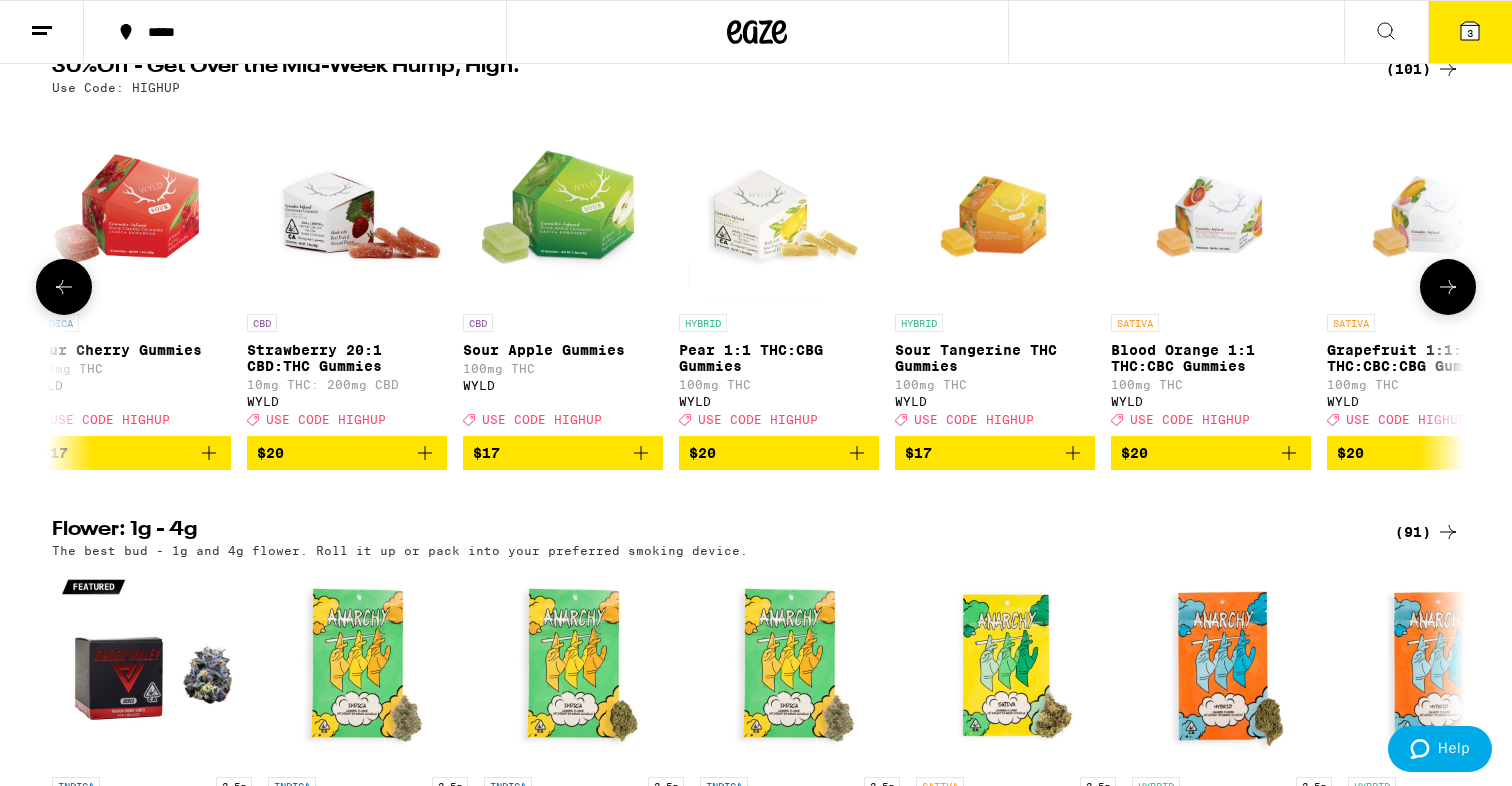 click at bounding box center (1448, 287) 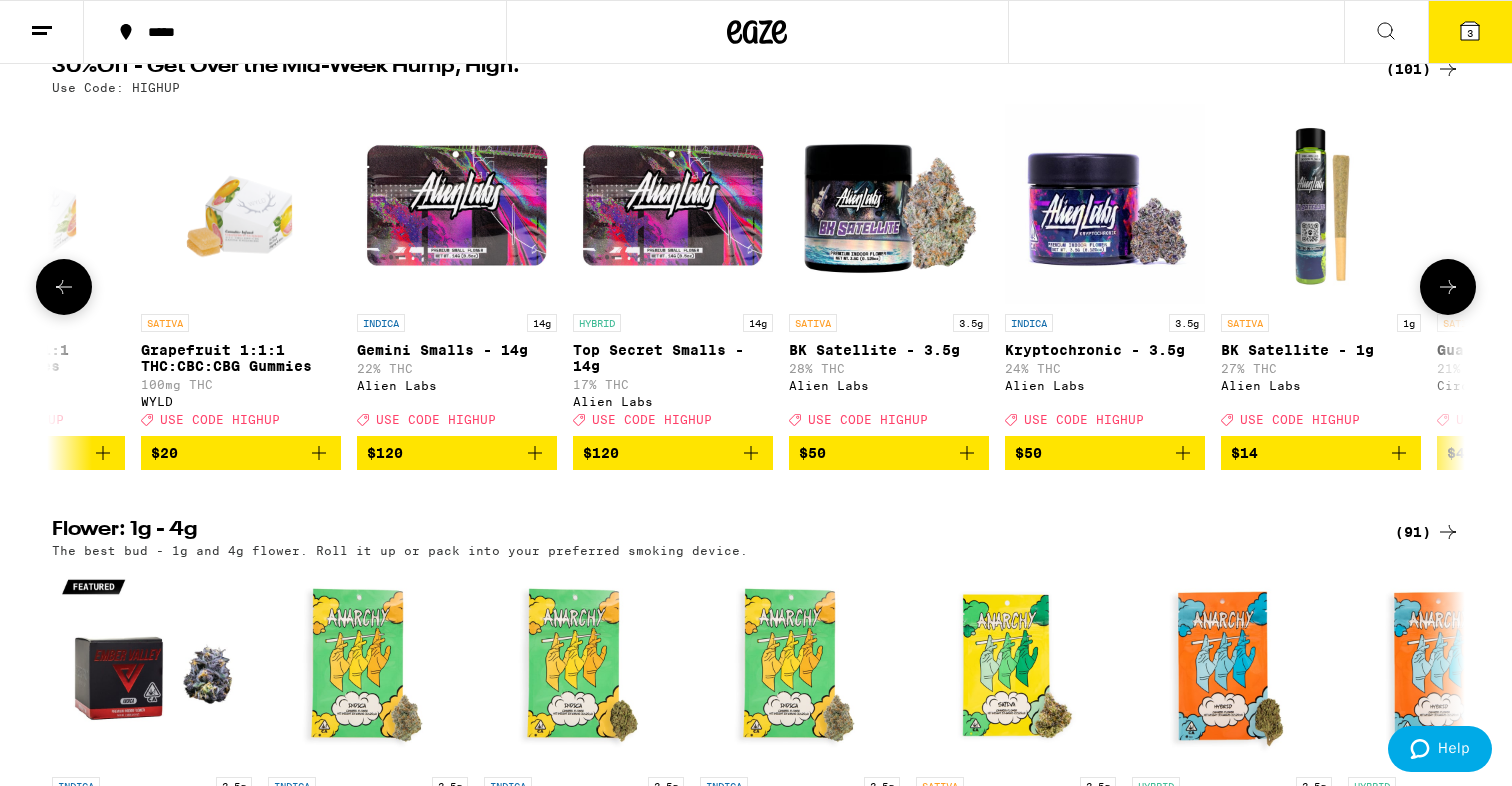 scroll, scrollTop: 0, scrollLeft: 15467, axis: horizontal 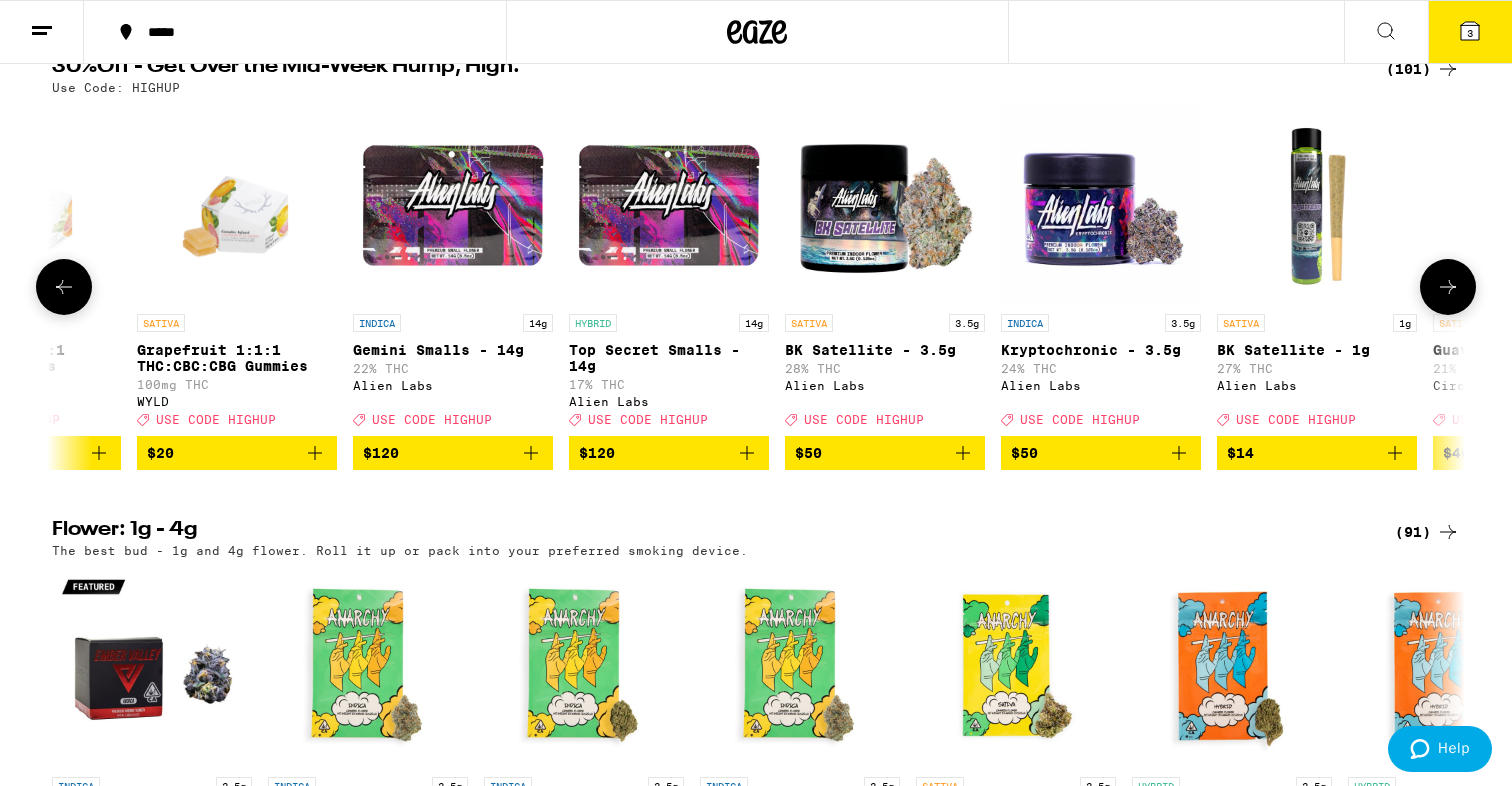 click 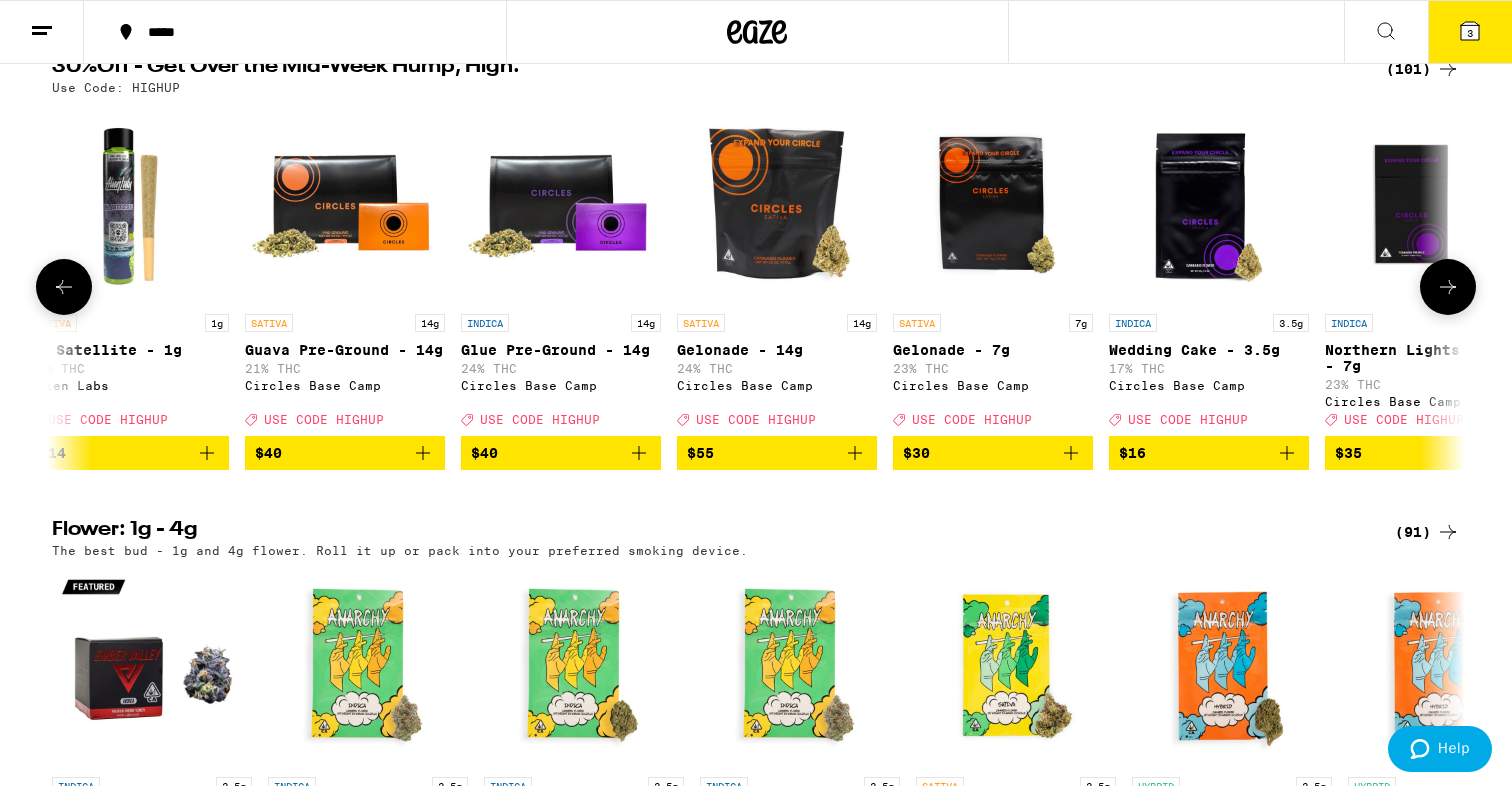 scroll, scrollTop: 0, scrollLeft: 16657, axis: horizontal 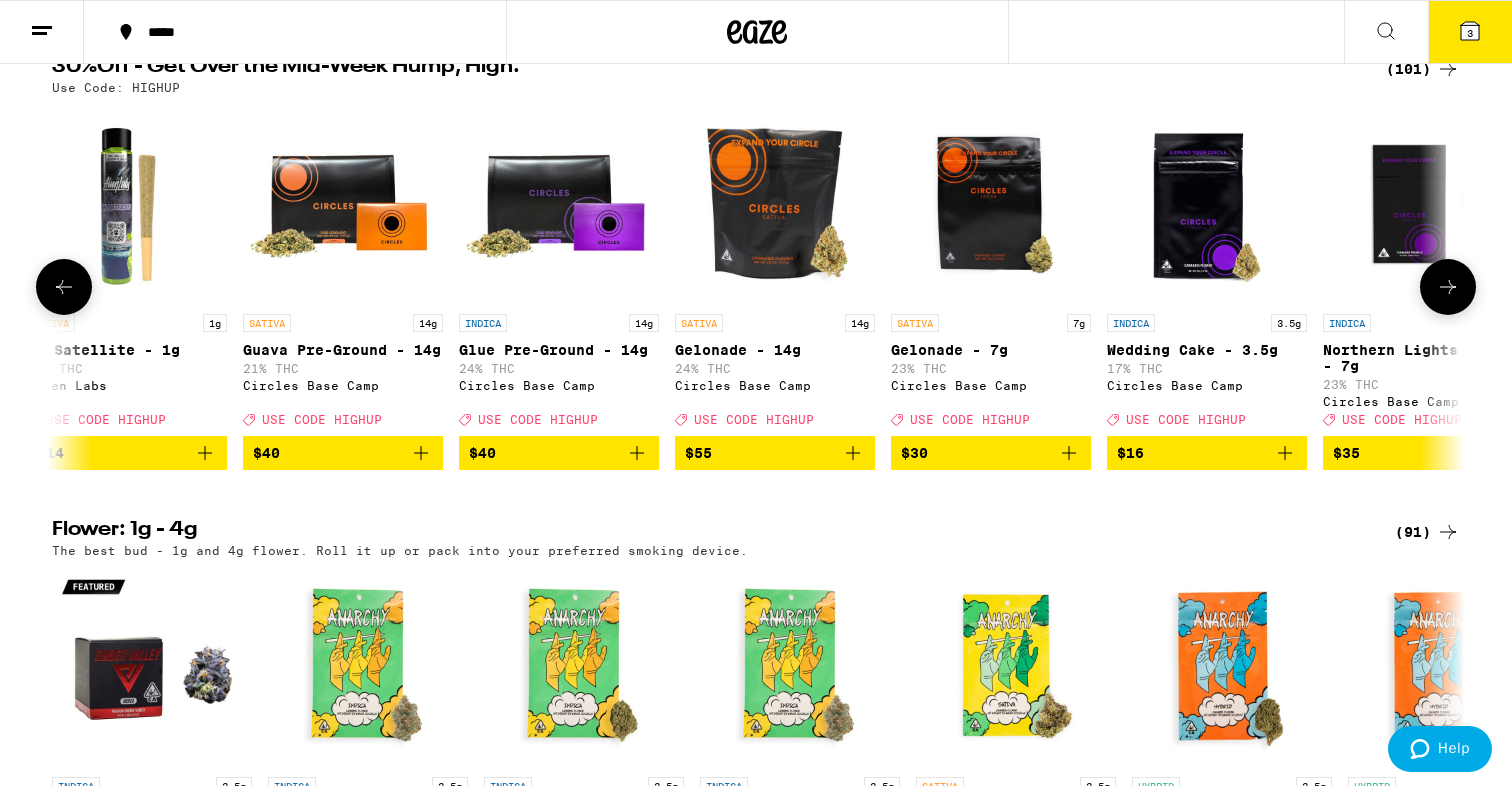 click at bounding box center [64, 287] 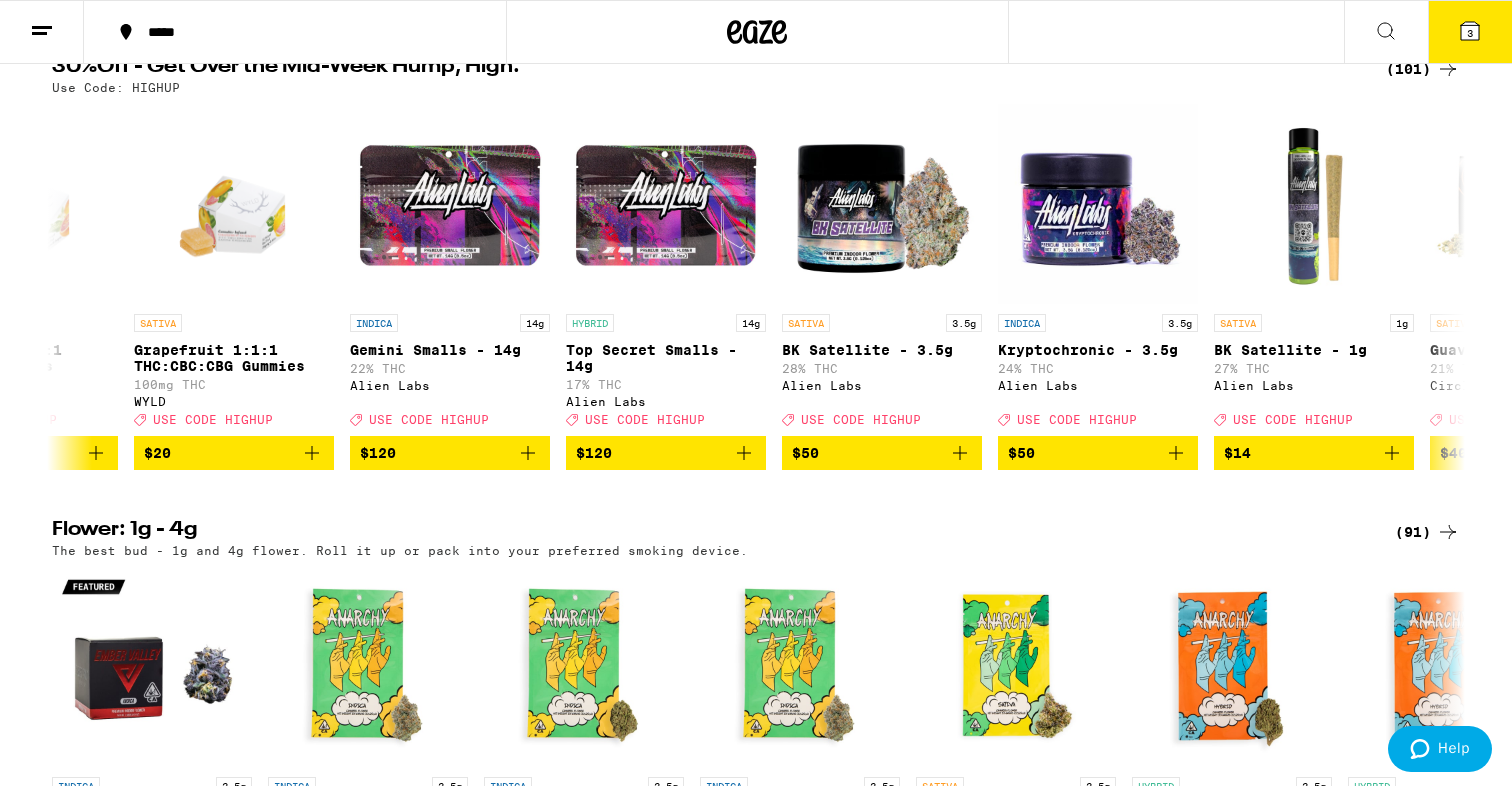 scroll, scrollTop: 0, scrollLeft: 15467, axis: horizontal 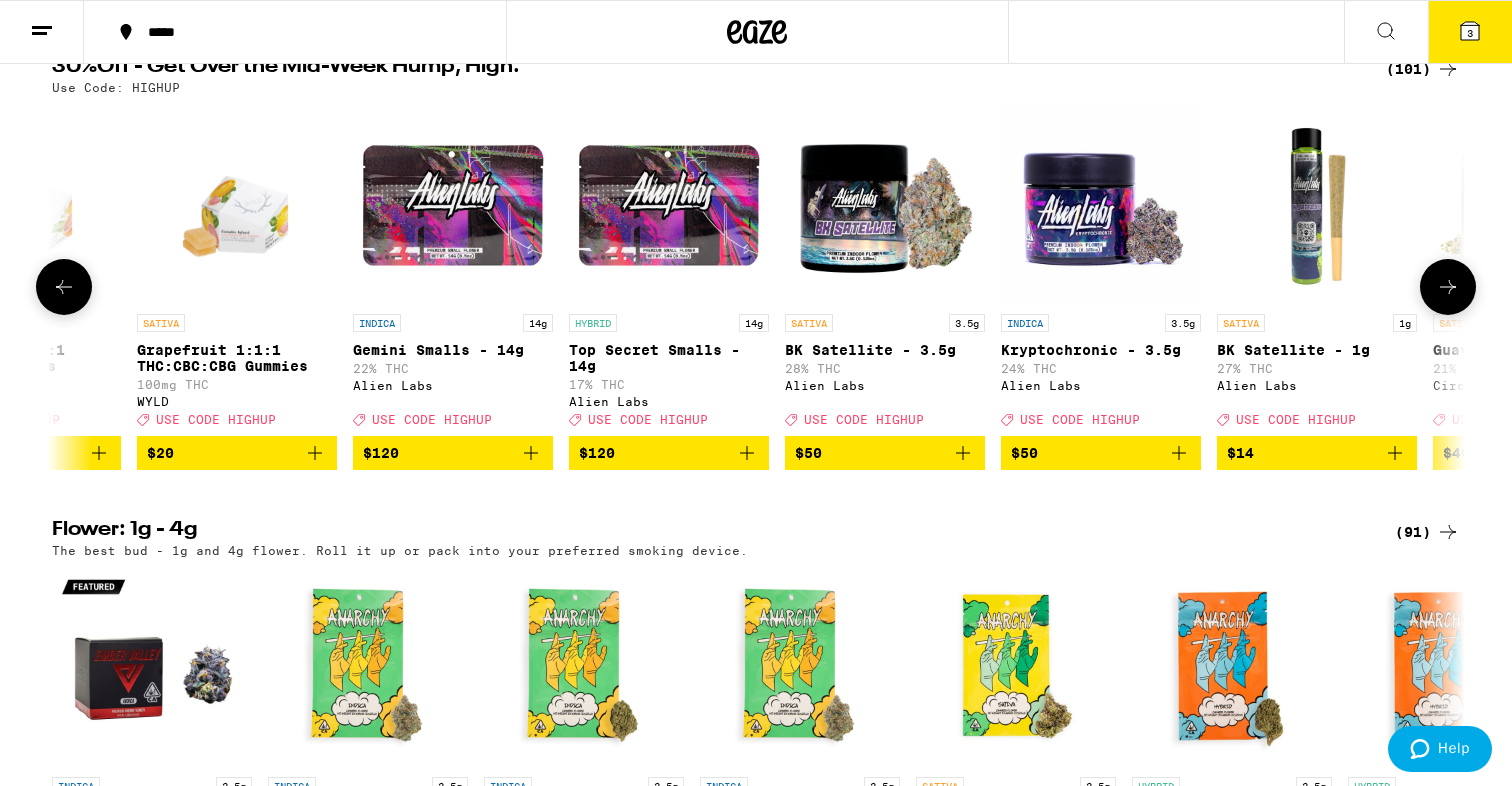 click 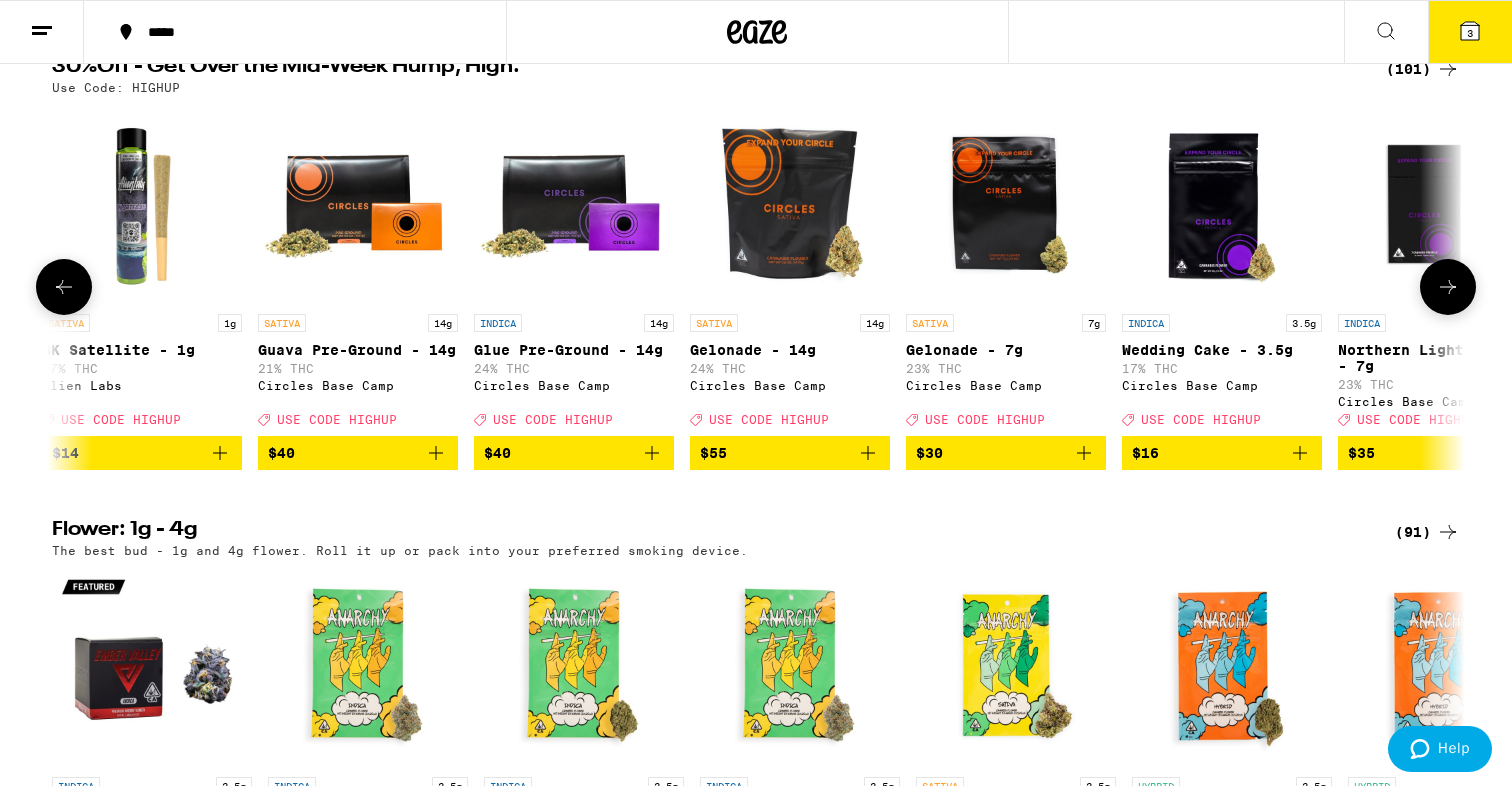 click 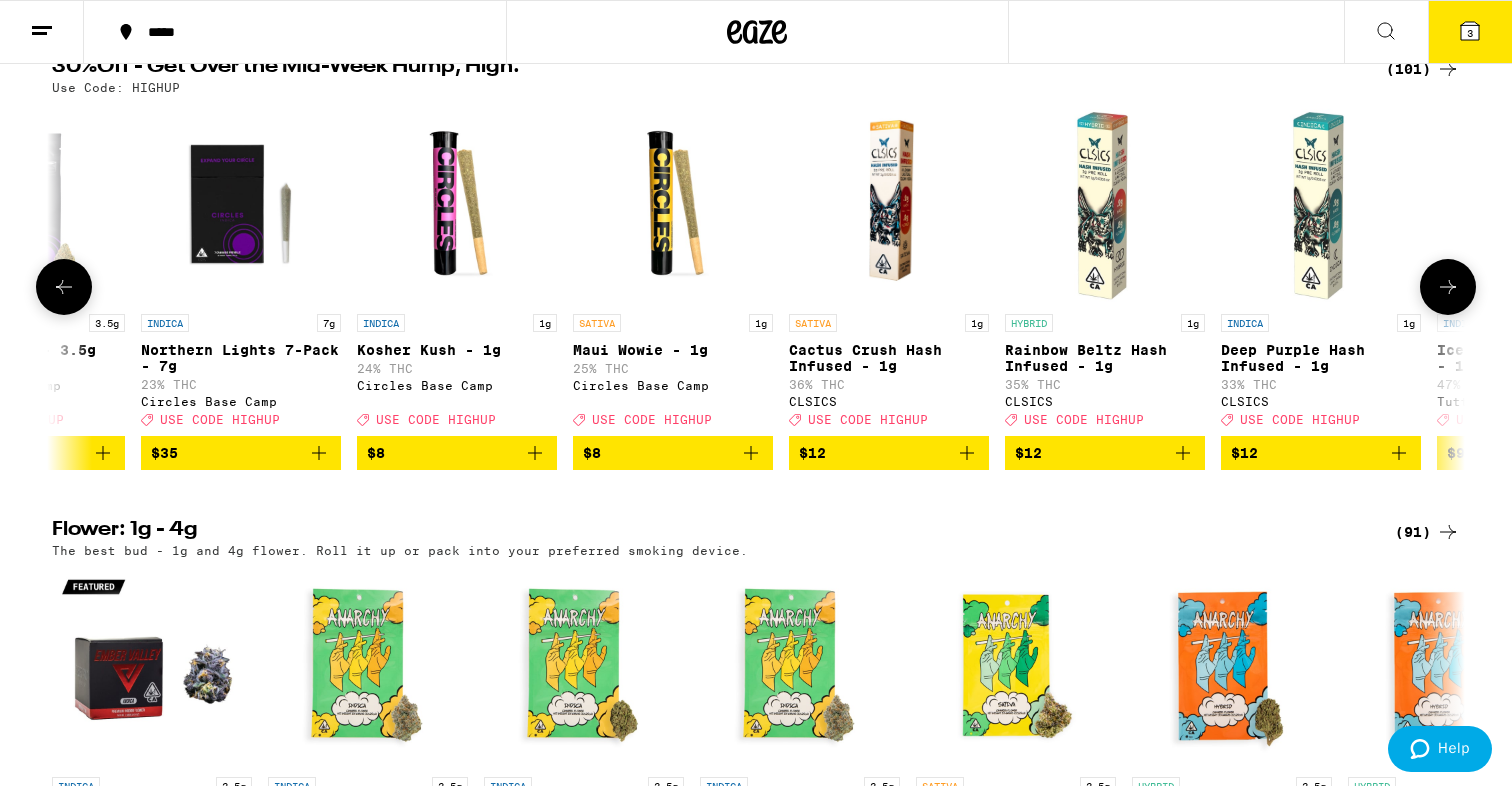 scroll, scrollTop: 0, scrollLeft: 17841, axis: horizontal 